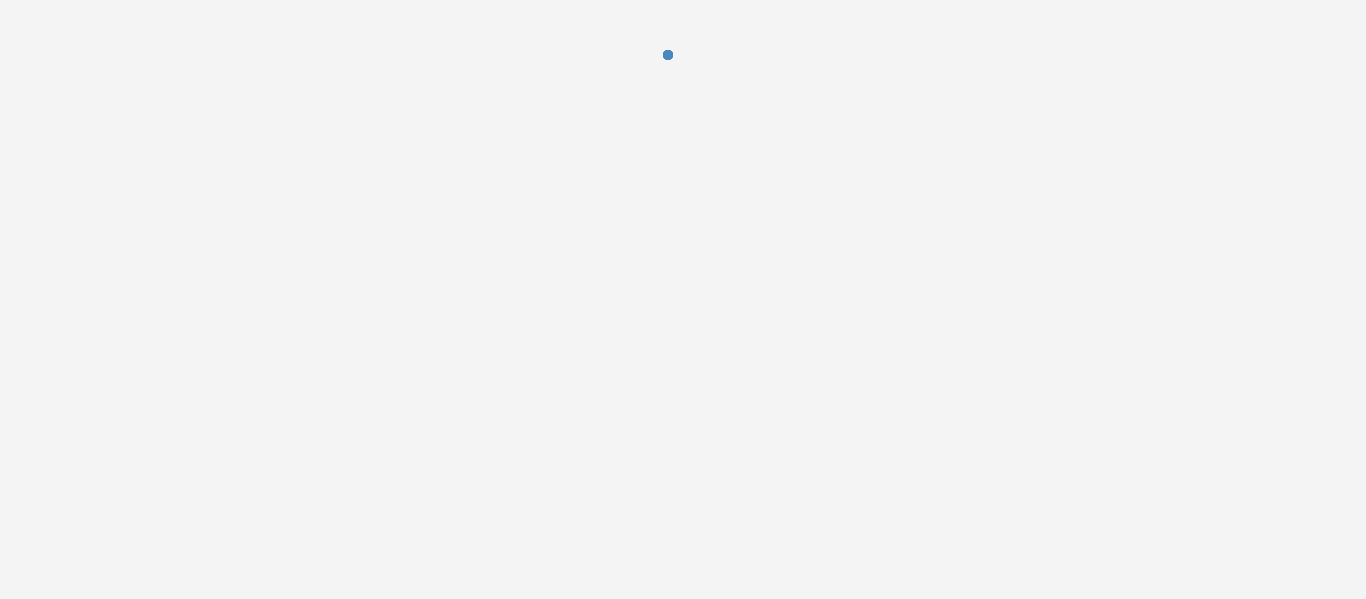 scroll, scrollTop: 0, scrollLeft: 0, axis: both 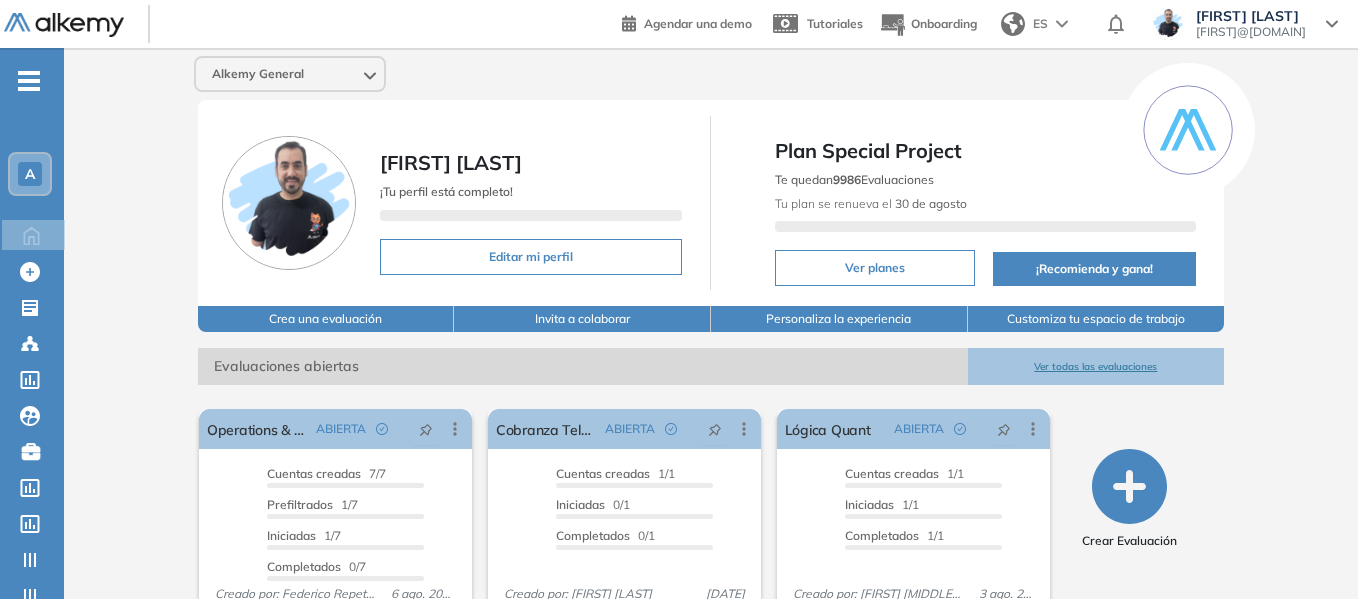 click on "[LETTER]" at bounding box center (30, 174) 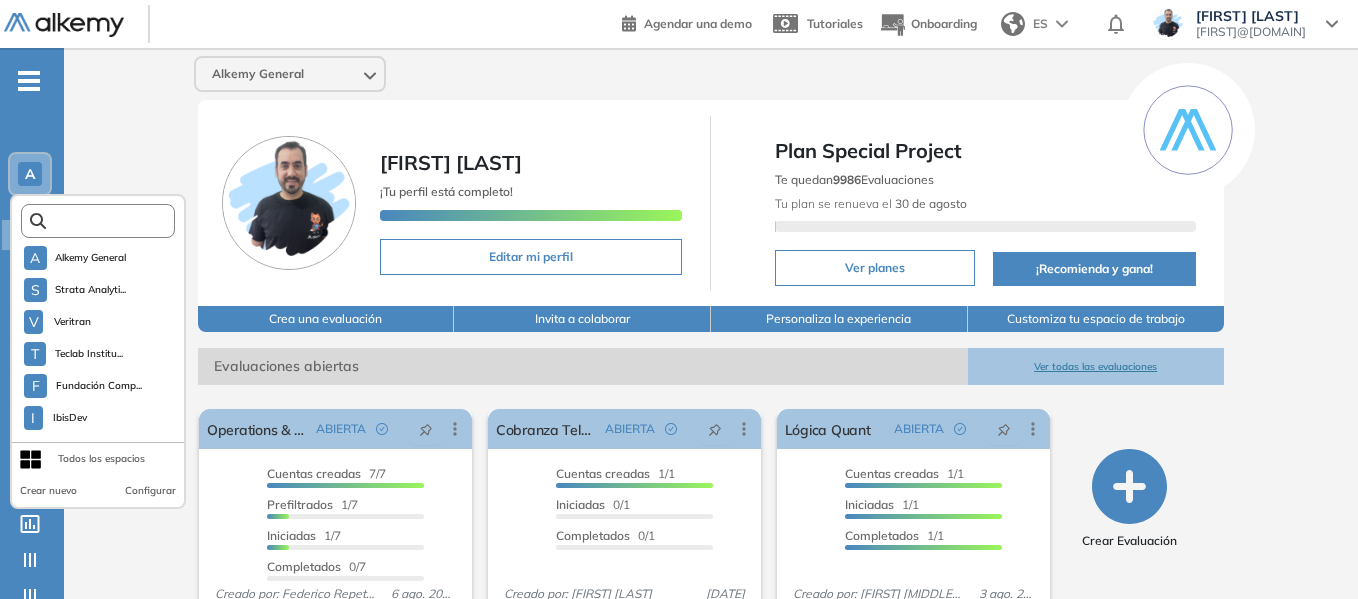 click at bounding box center (104, 221) 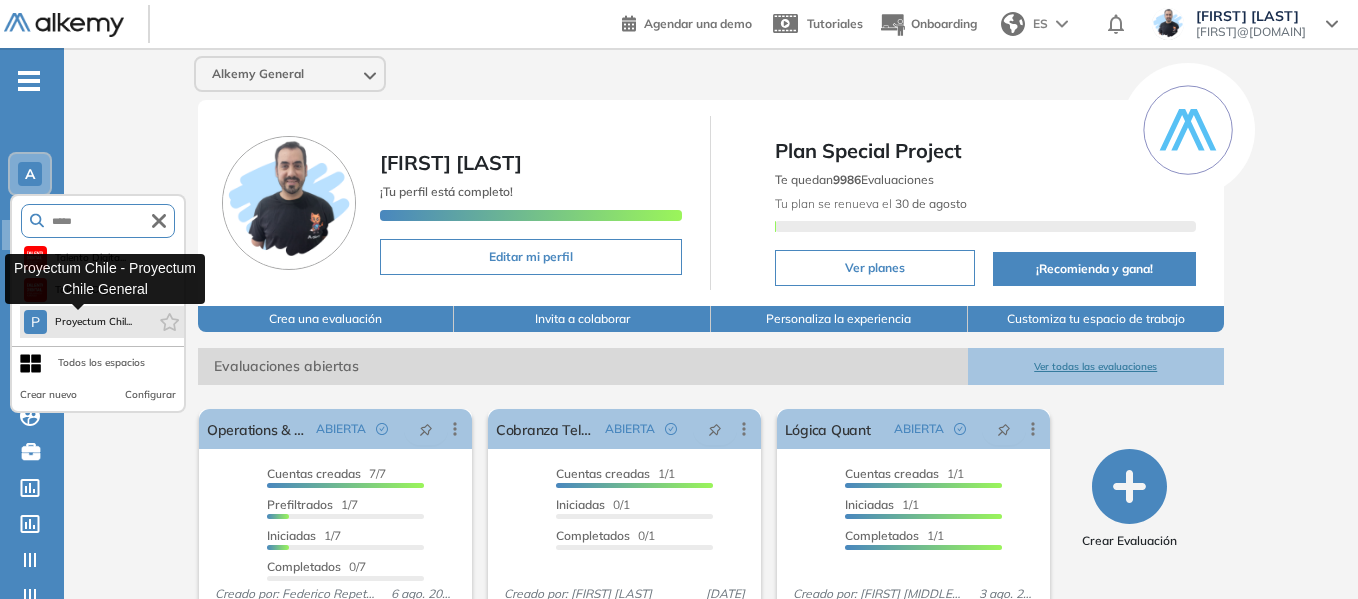 type on "*****" 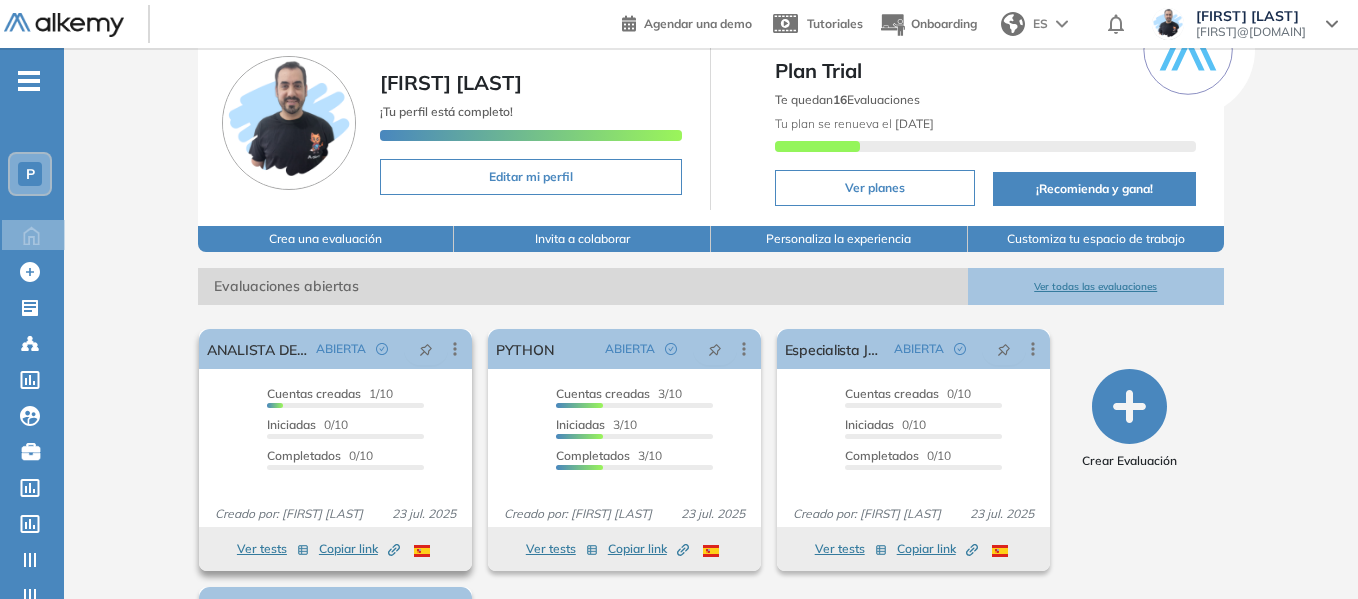 scroll, scrollTop: 200, scrollLeft: 0, axis: vertical 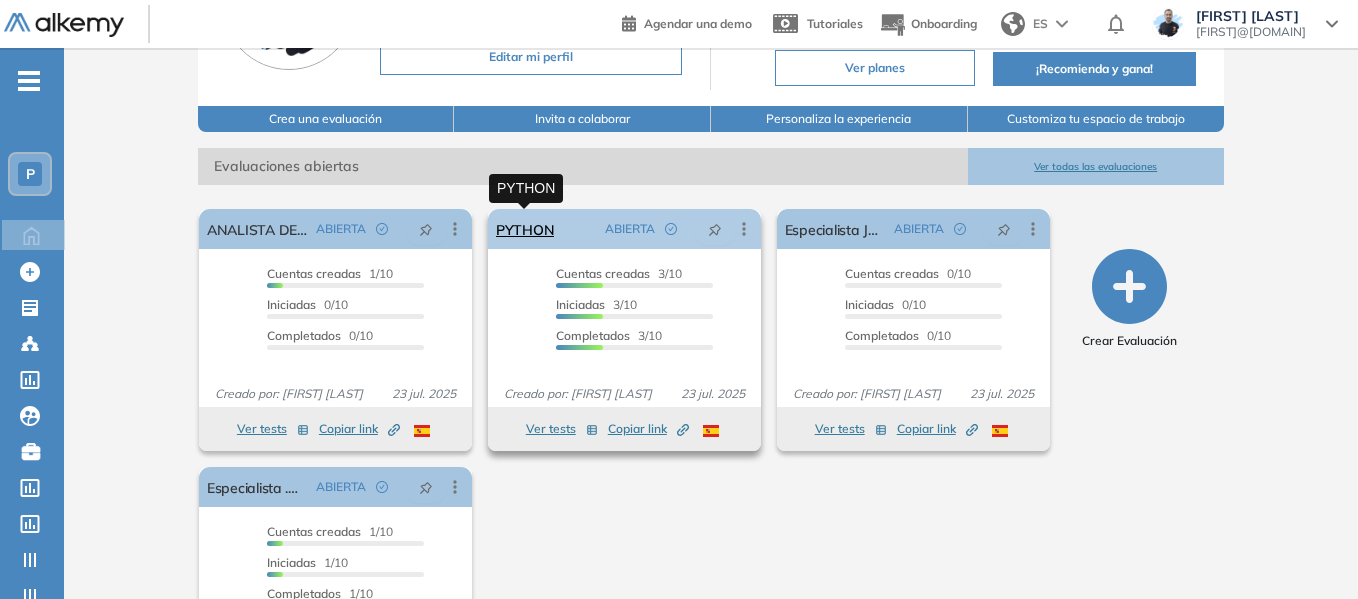 click on "PYTHON" at bounding box center [525, 229] 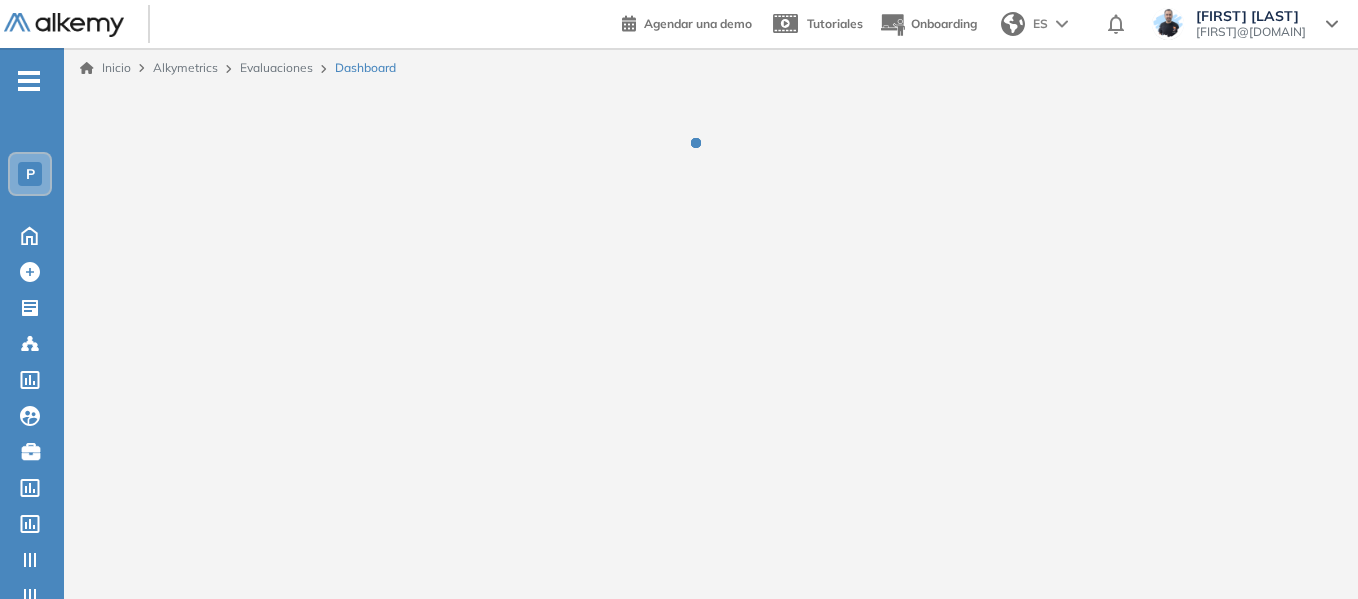 scroll, scrollTop: 0, scrollLeft: 0, axis: both 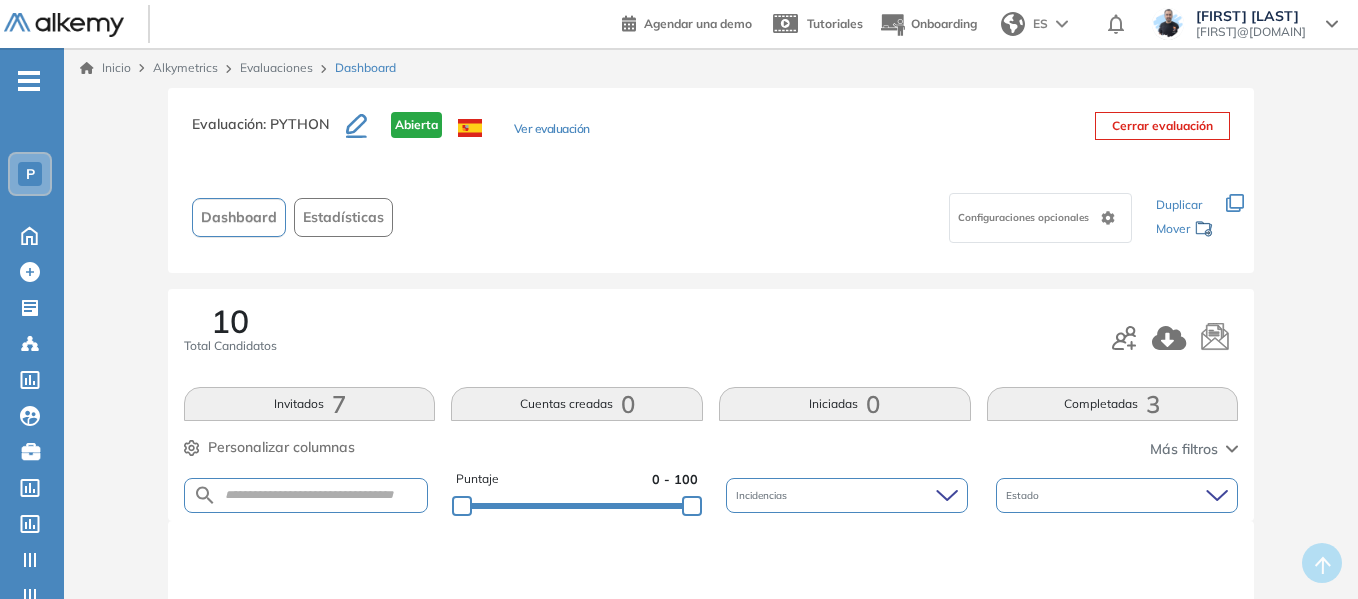 click on "Estadísticas" at bounding box center (343, 217) 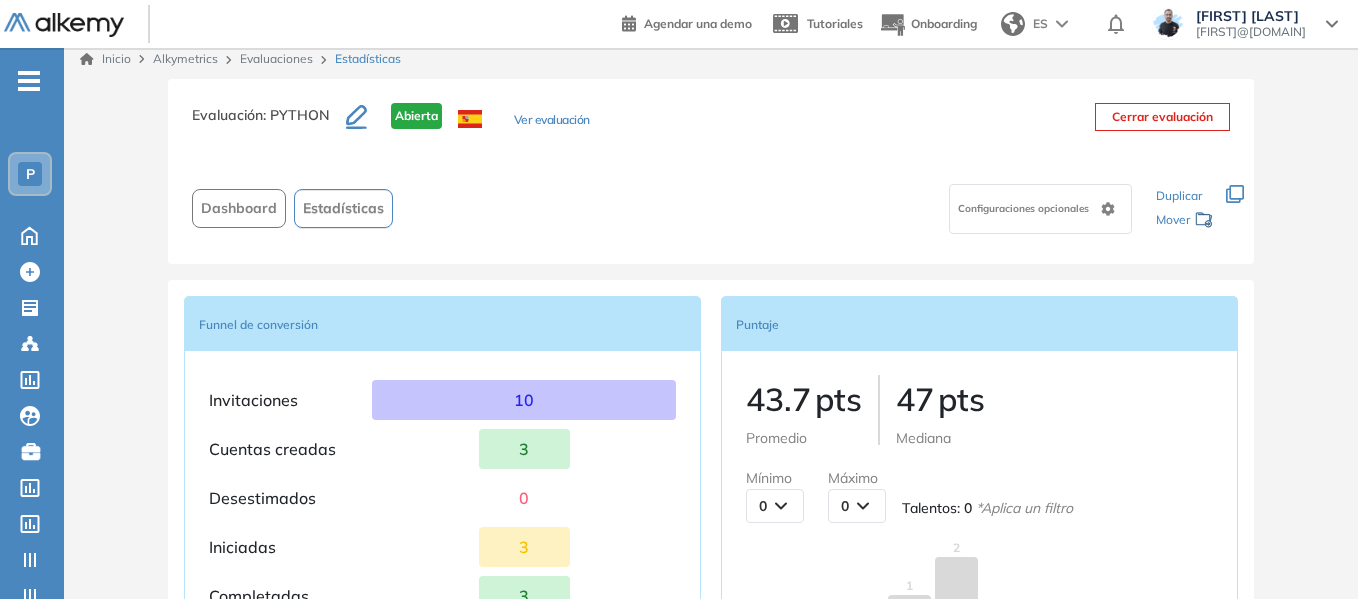 scroll, scrollTop: 0, scrollLeft: 0, axis: both 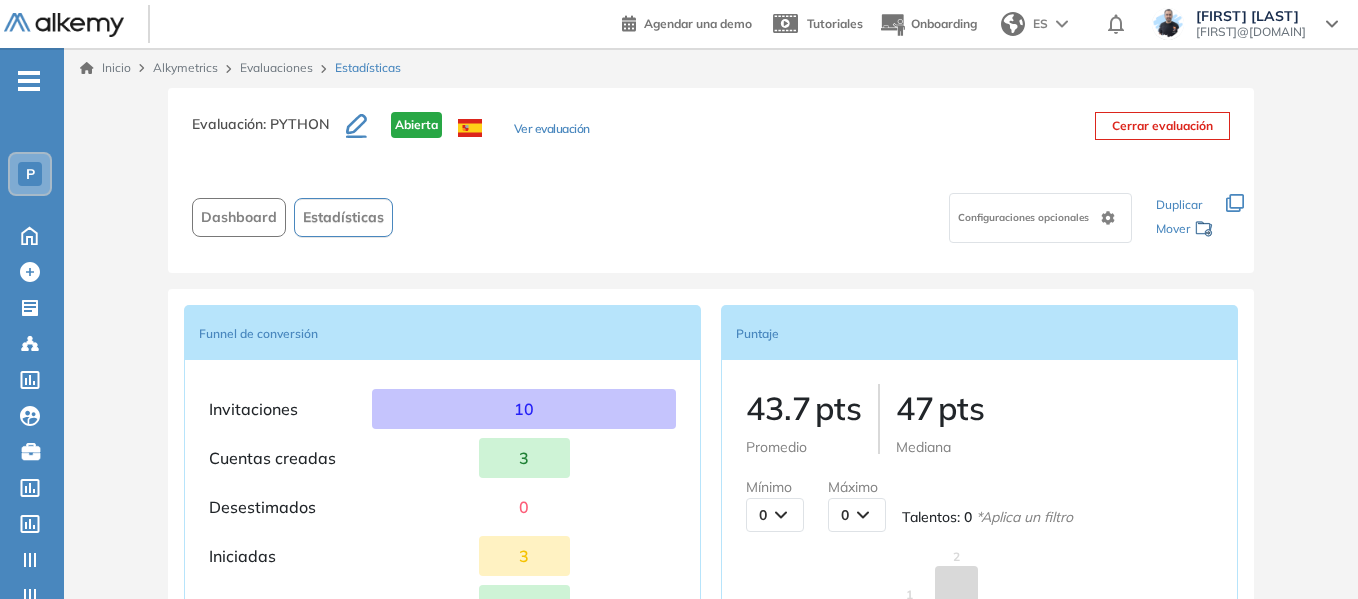 click on "Evaluaciones" at bounding box center (276, 67) 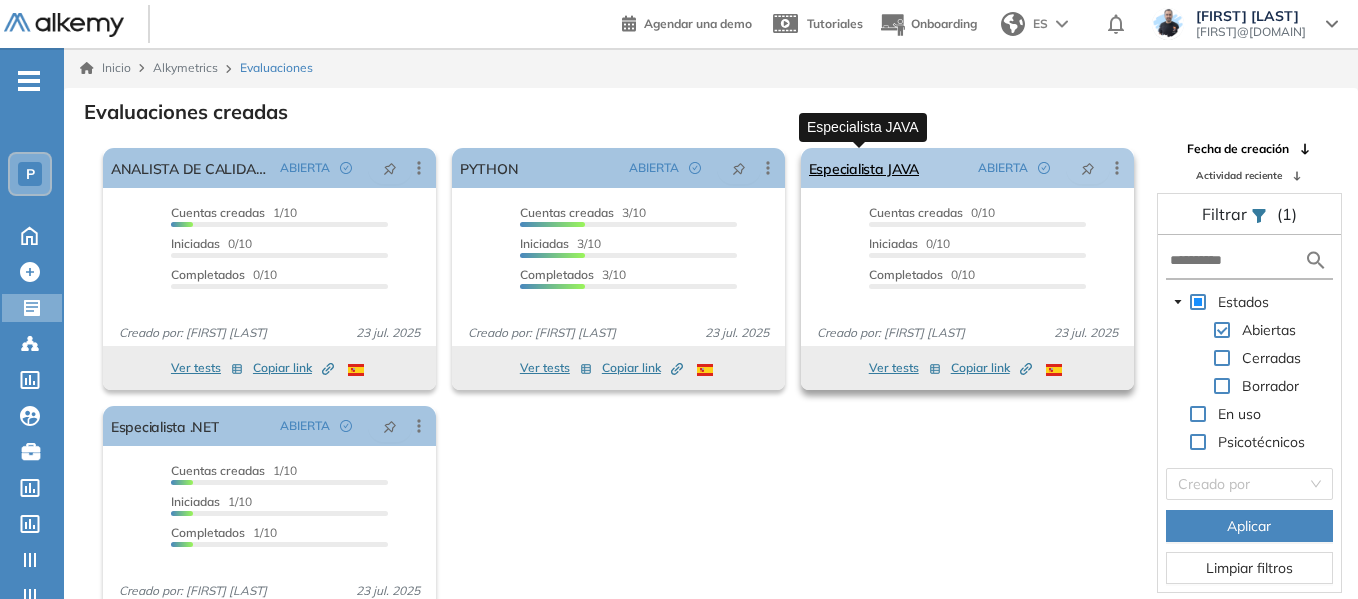 click on "Especialista JAVA" at bounding box center (864, 168) 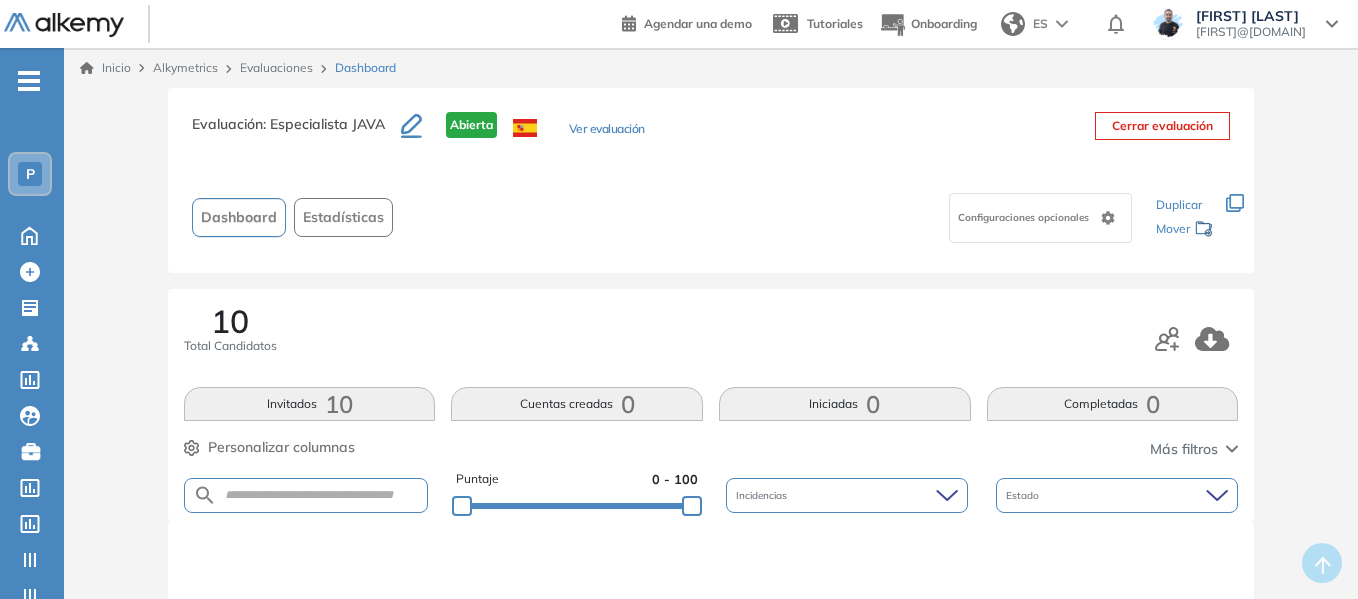 click on "Estadísticas" at bounding box center [343, 217] 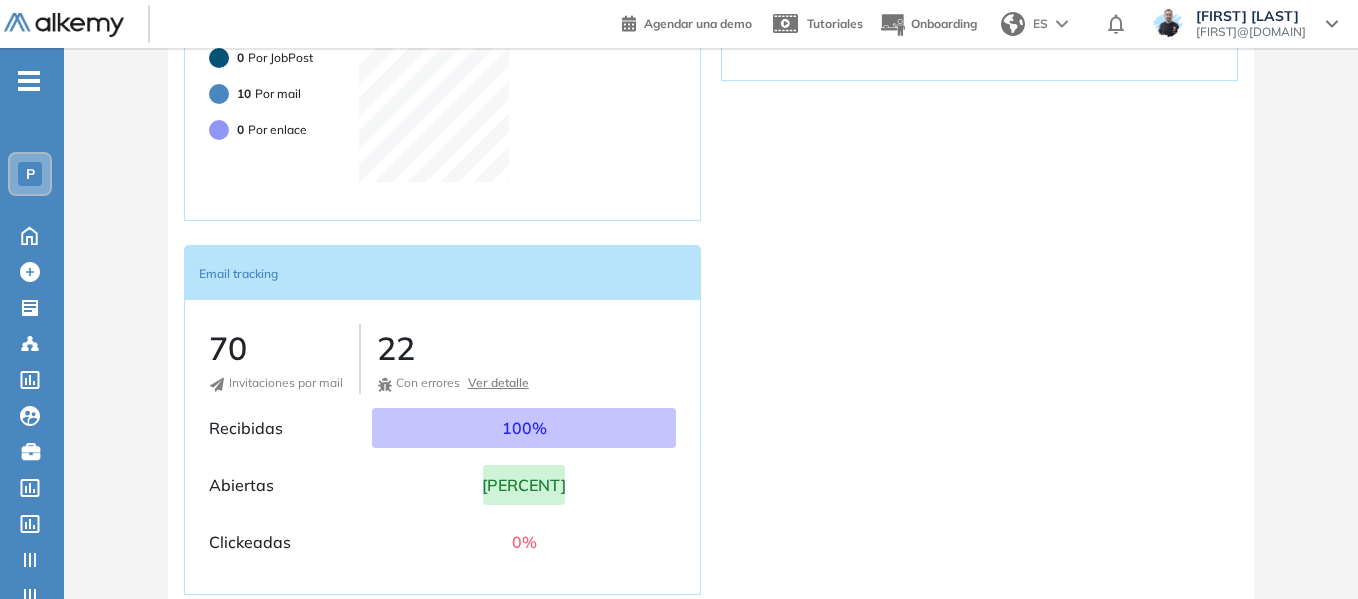 scroll, scrollTop: 868, scrollLeft: 0, axis: vertical 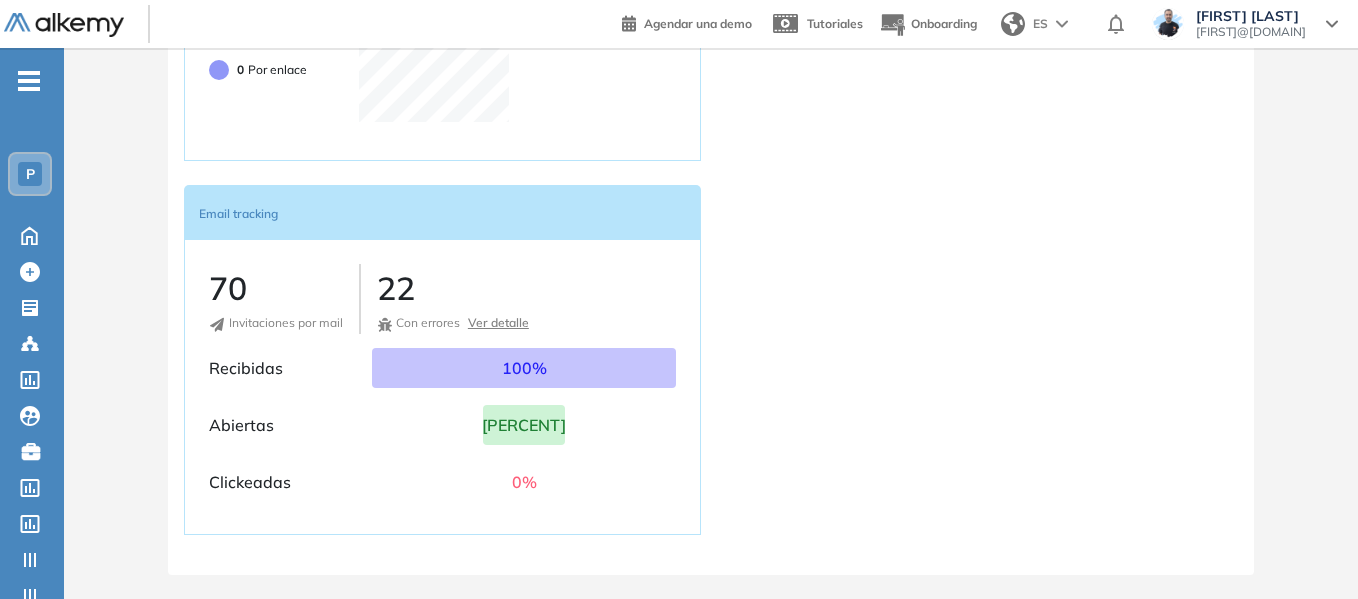 click on "Ver detalle" at bounding box center [498, 323] 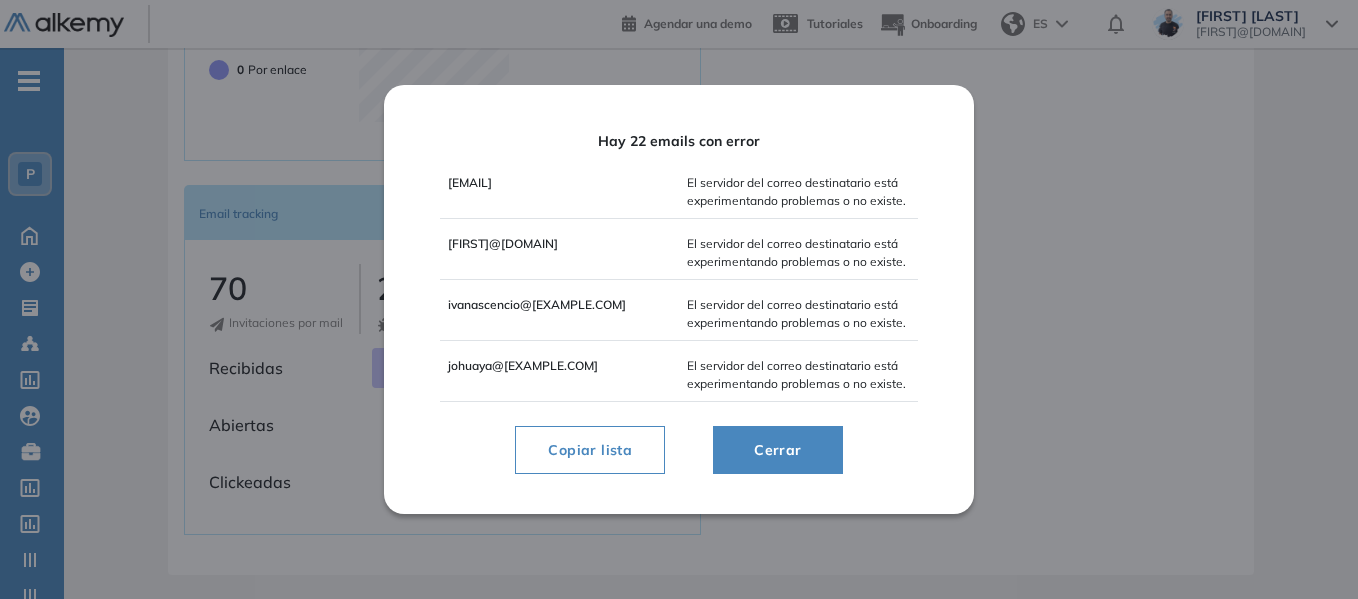 drag, startPoint x: 561, startPoint y: 183, endPoint x: 551, endPoint y: 386, distance: 203.24615 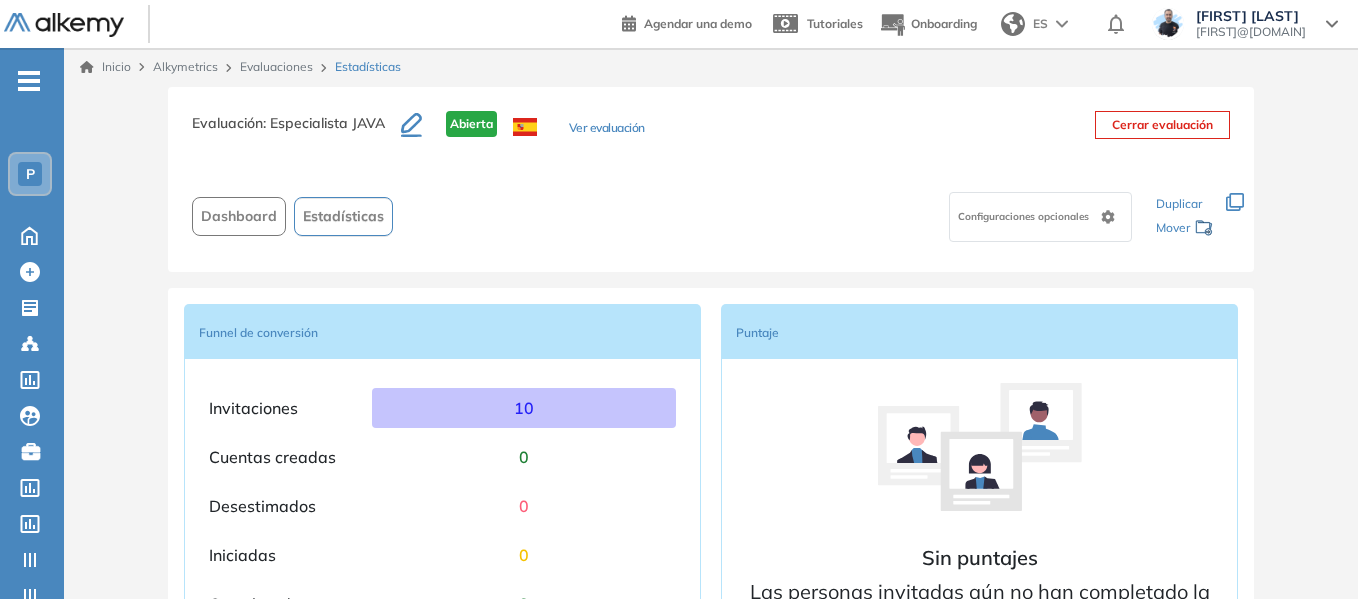 scroll, scrollTop: 0, scrollLeft: 0, axis: both 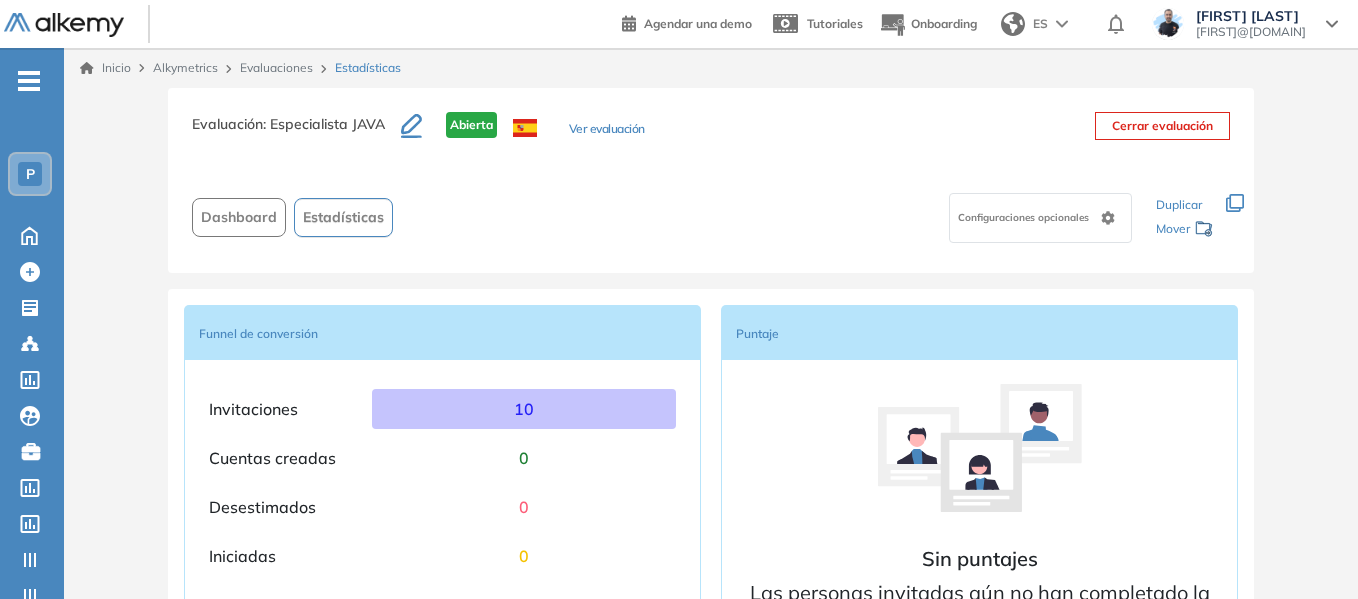 click on "Evaluaciones" at bounding box center [276, 67] 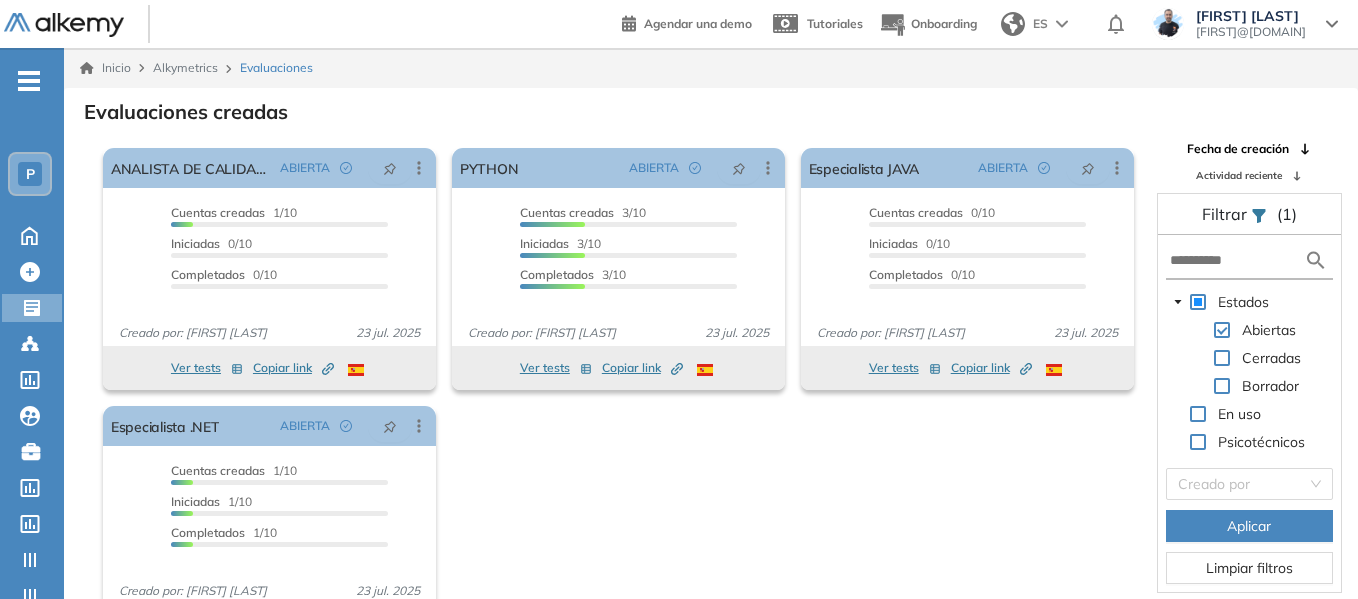 scroll, scrollTop: 37, scrollLeft: 0, axis: vertical 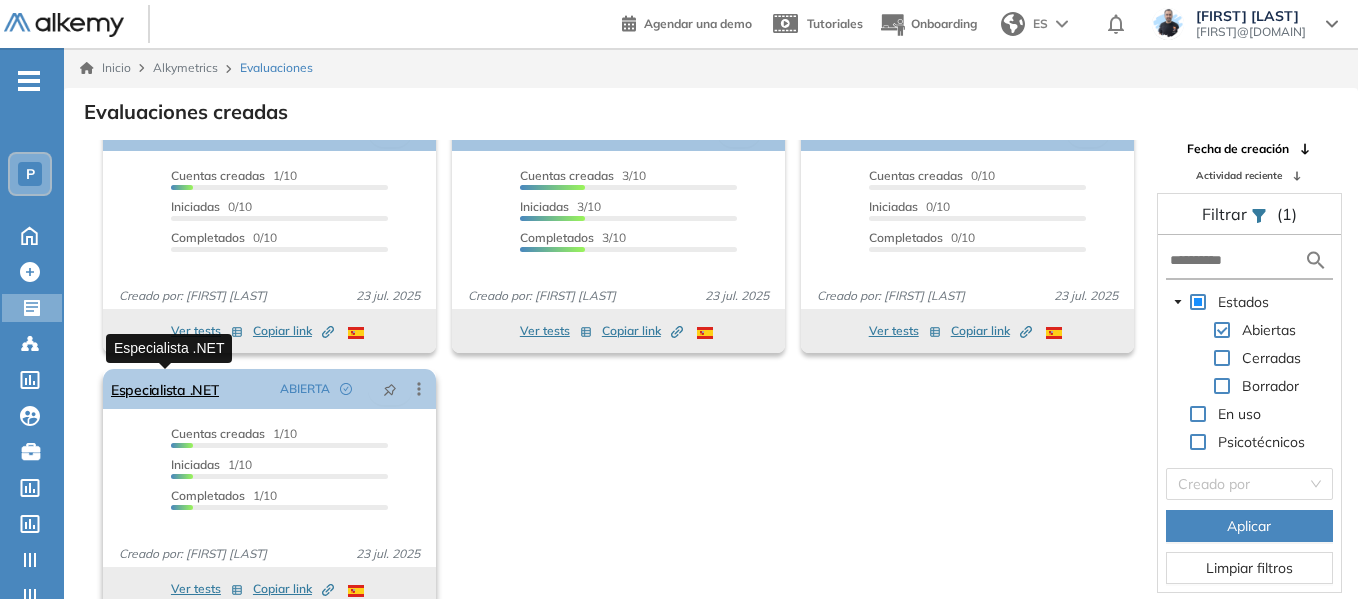 click on "Especialista .NET" at bounding box center [165, 389] 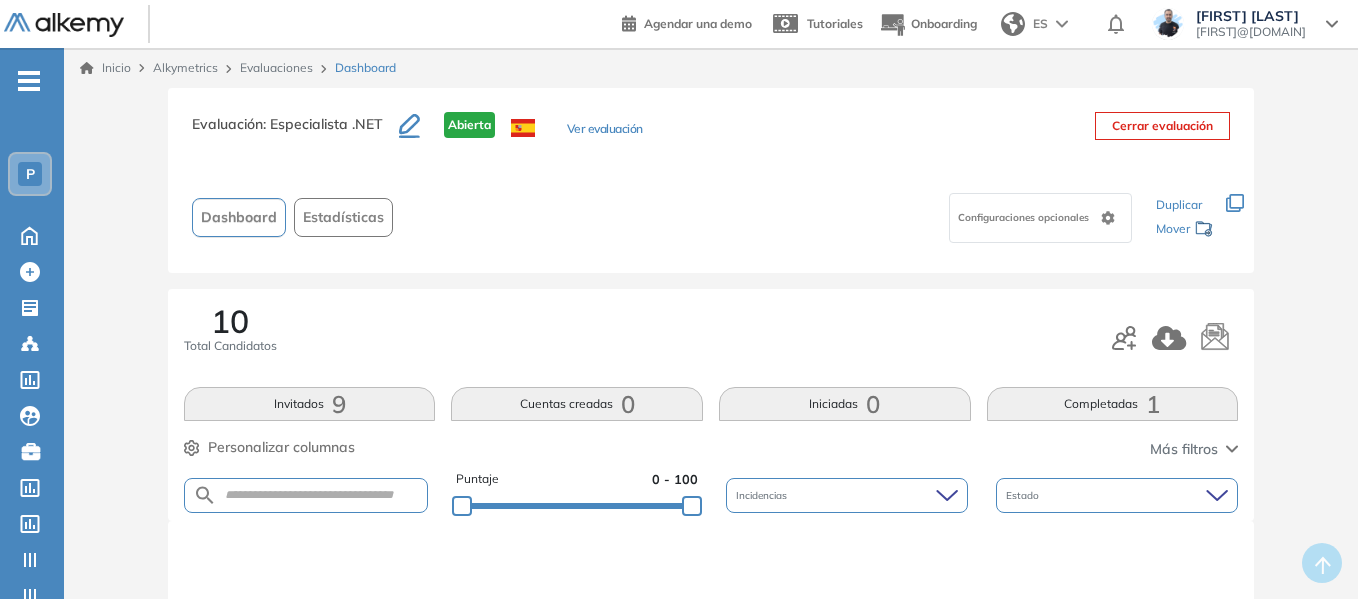 click on "Estadísticas" at bounding box center [343, 217] 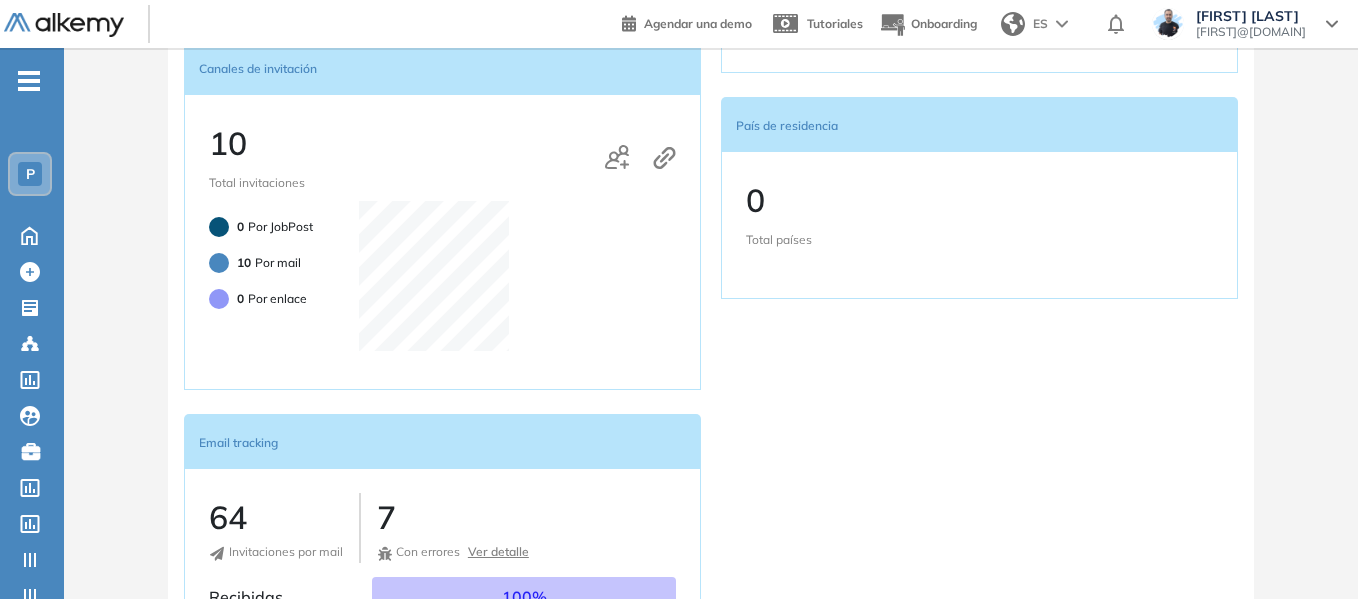 scroll, scrollTop: 800, scrollLeft: 0, axis: vertical 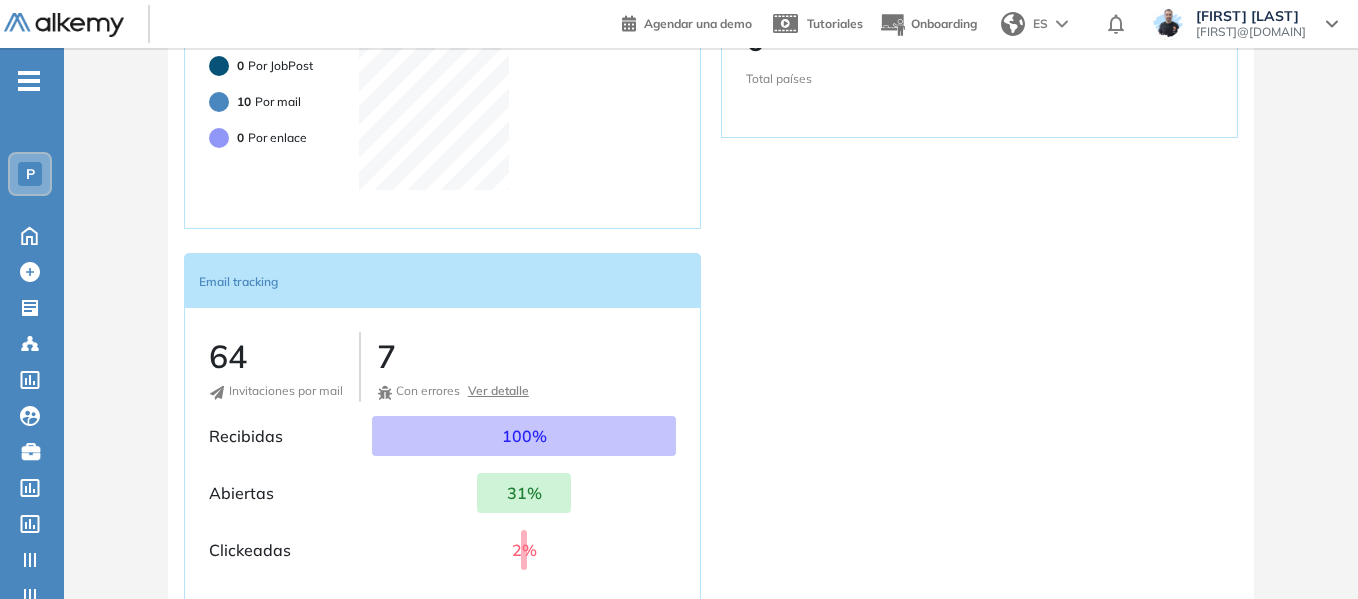 click on "Ver detalle" at bounding box center [498, 391] 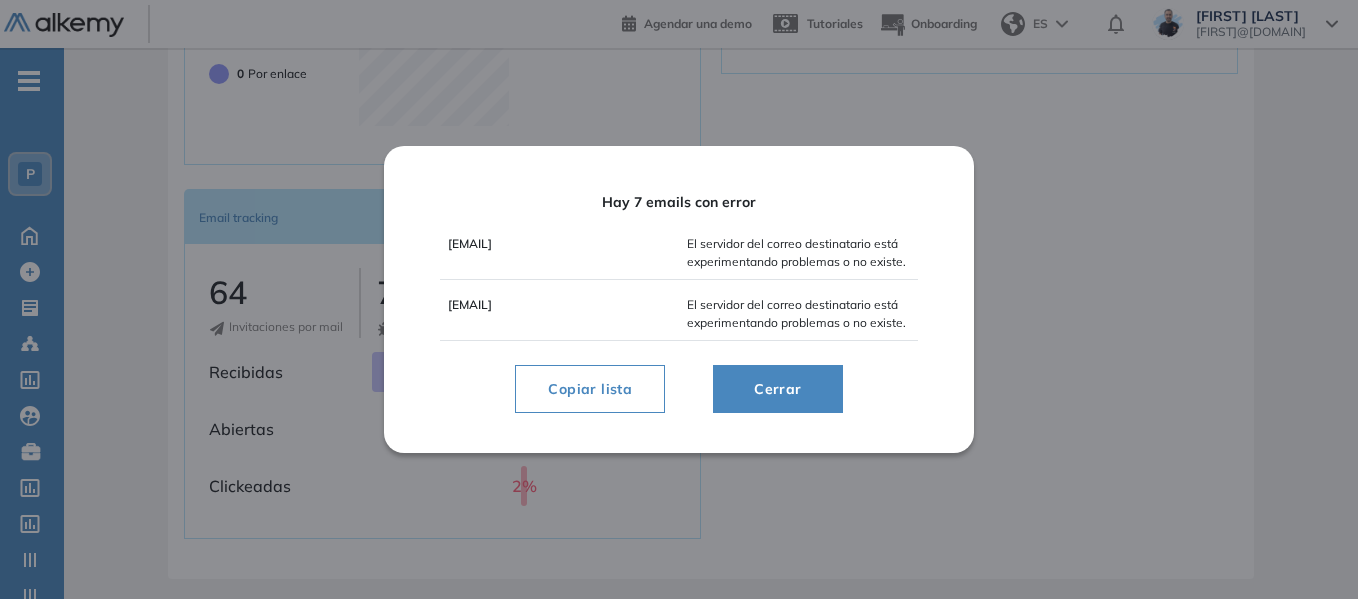 scroll, scrollTop: 868, scrollLeft: 0, axis: vertical 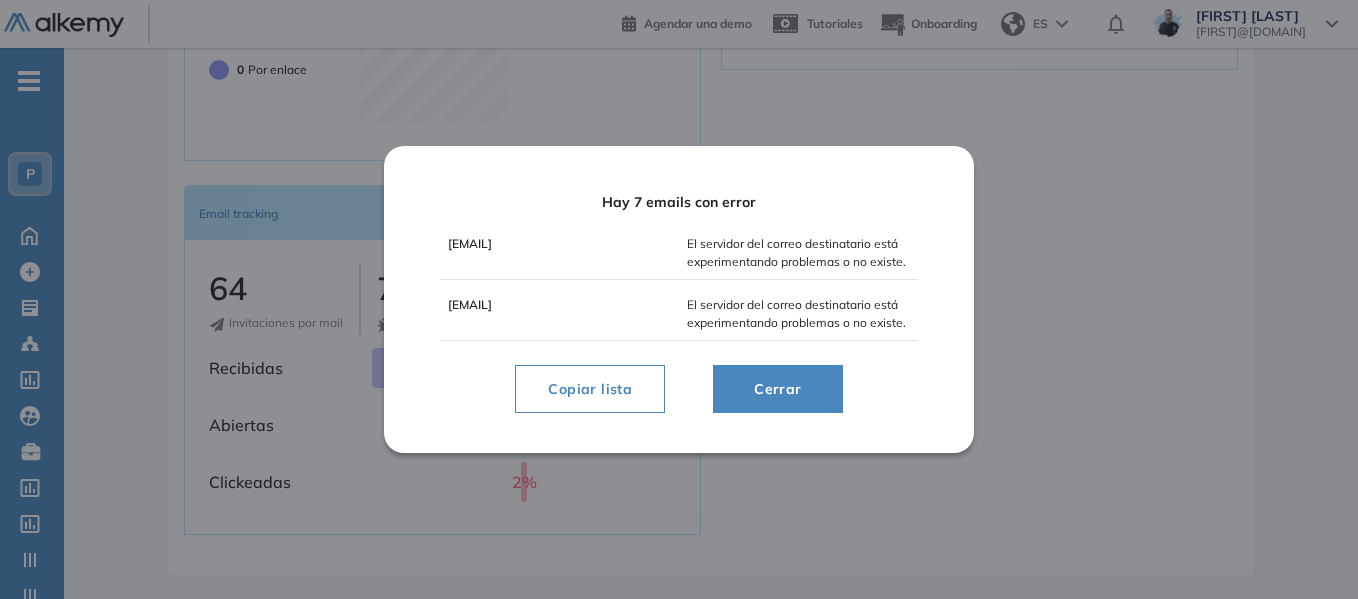 click on "Cerrar" at bounding box center [777, 389] 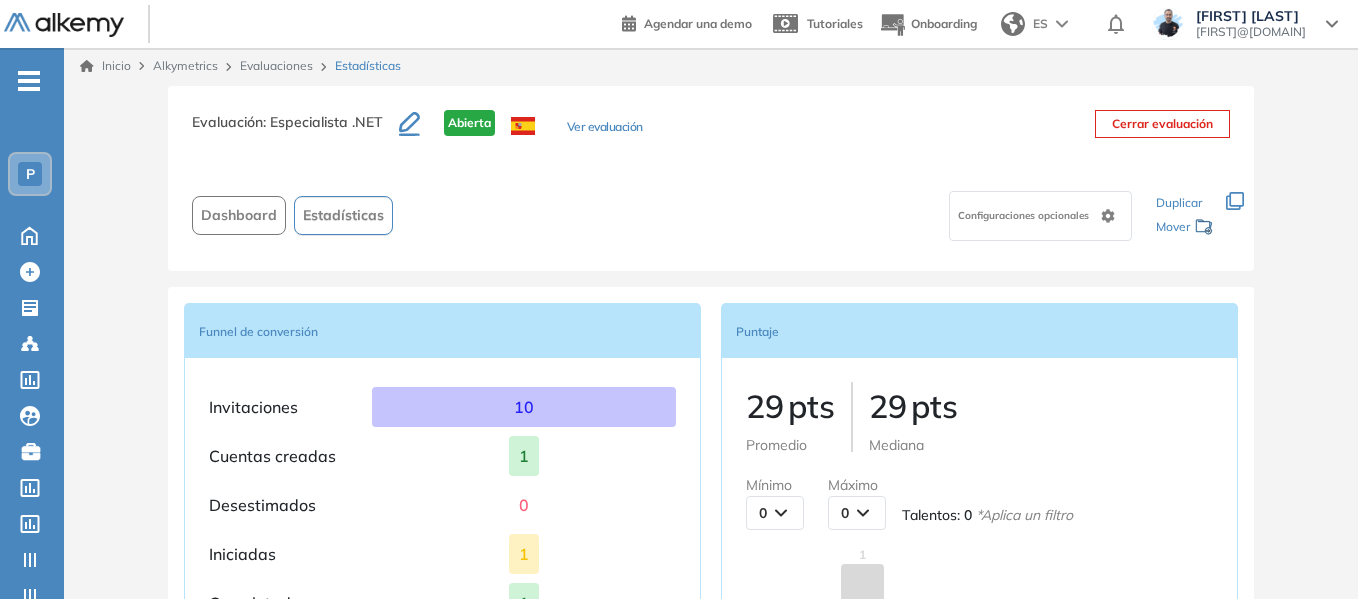 scroll, scrollTop: 0, scrollLeft: 0, axis: both 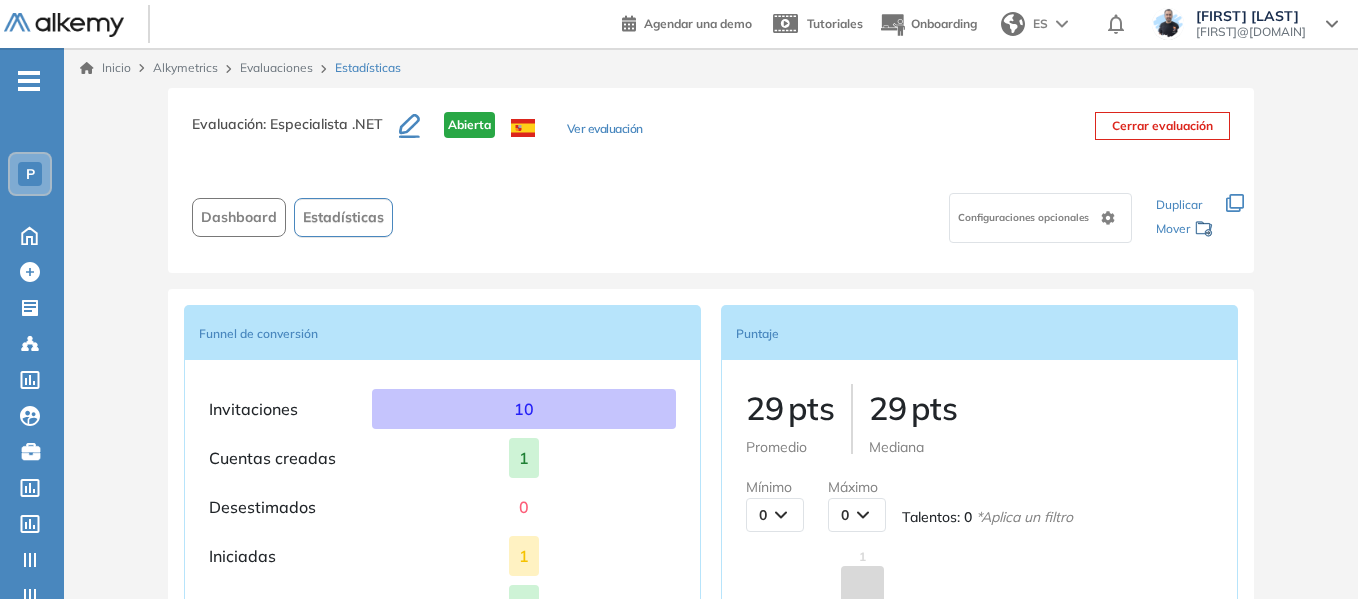 click on "P" at bounding box center [30, 174] 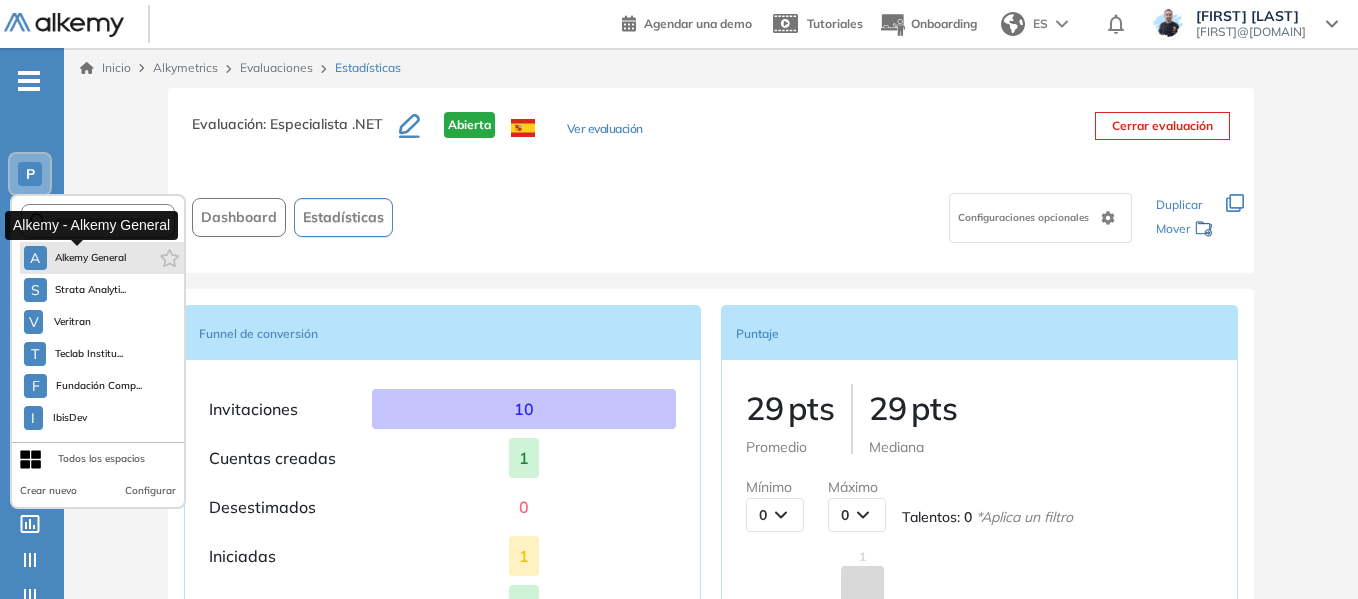 click on "Alkemy General" at bounding box center [91, 258] 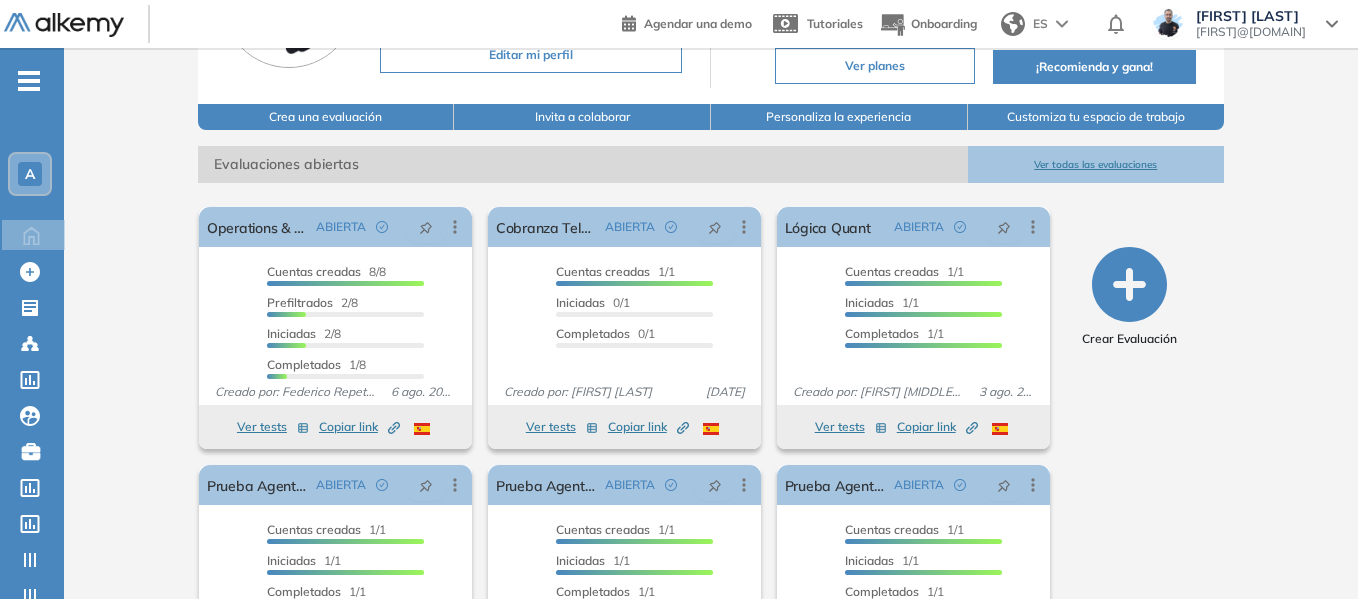 scroll, scrollTop: 300, scrollLeft: 0, axis: vertical 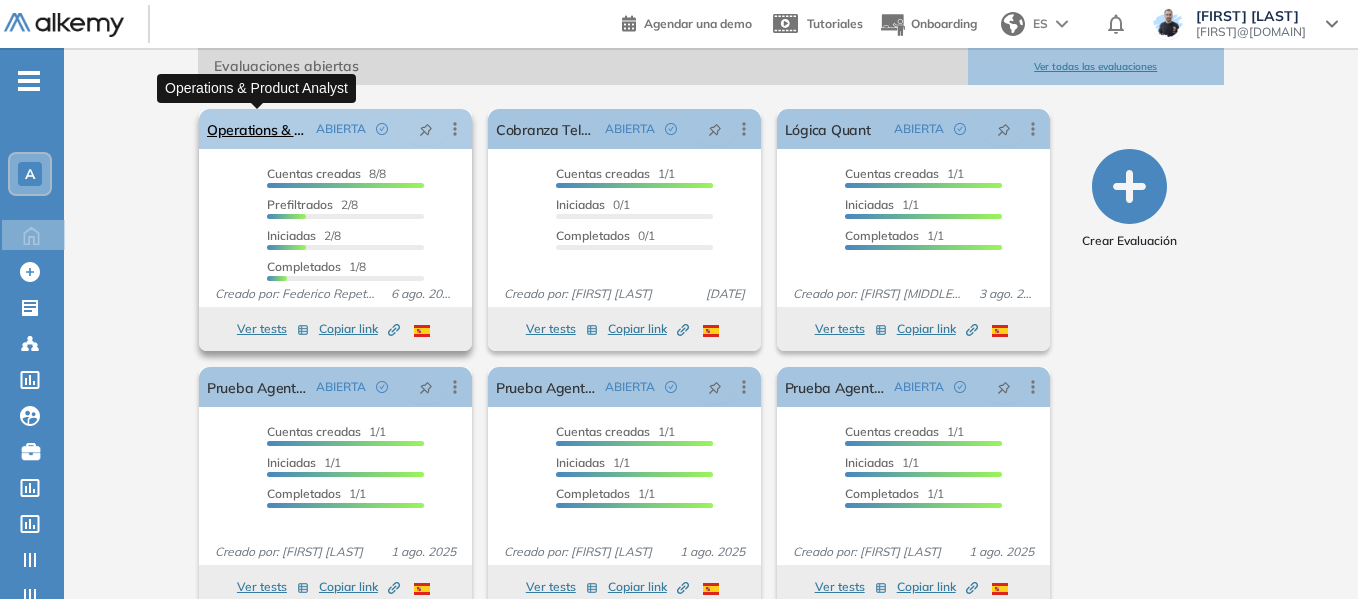 click on "Operations & Product Analyst" at bounding box center (257, 129) 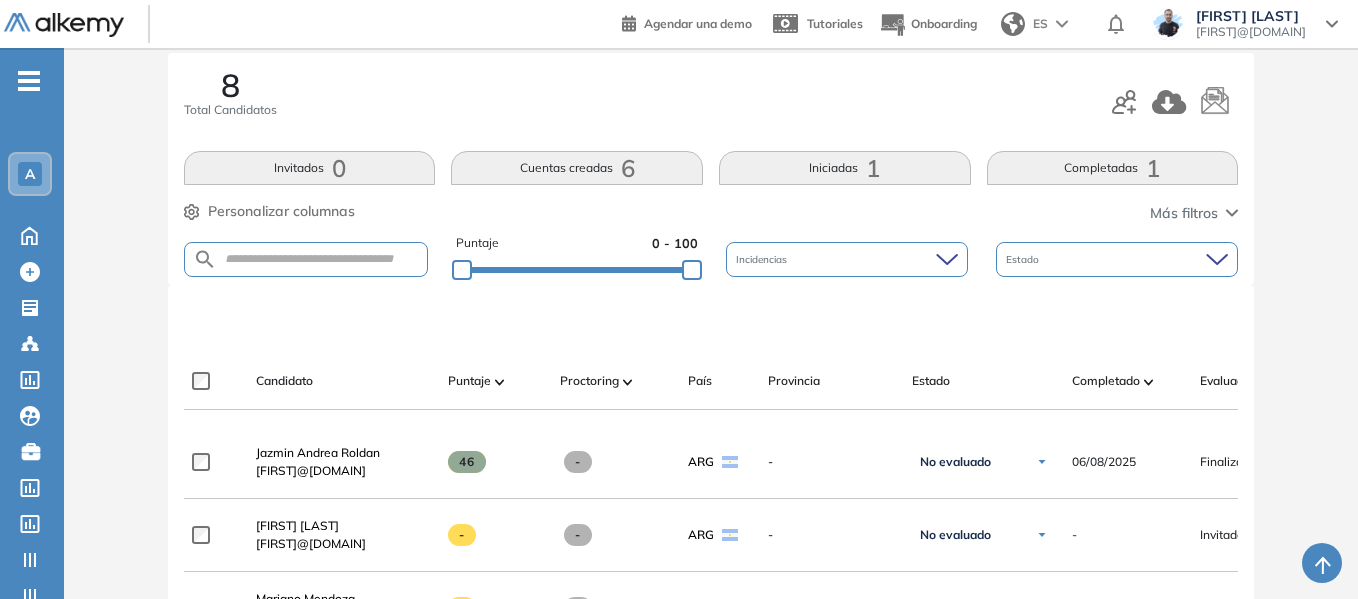 scroll, scrollTop: 200, scrollLeft: 0, axis: vertical 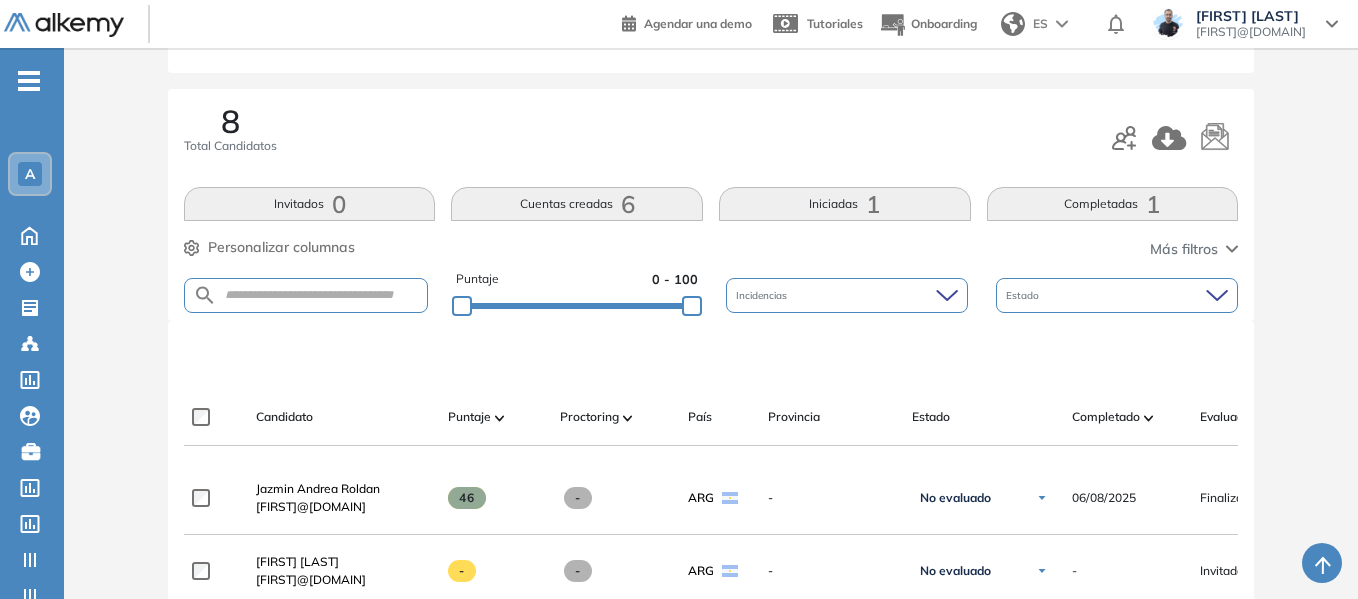 click on "Completadas 1" at bounding box center [1113, 204] 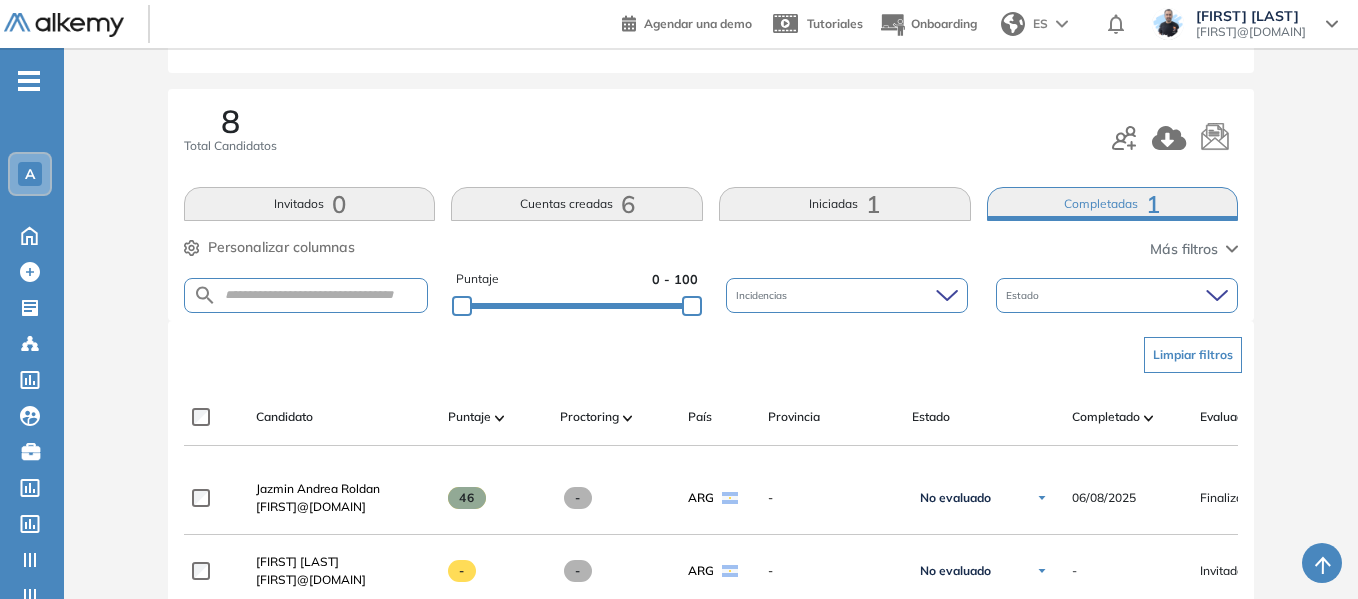 scroll, scrollTop: 500, scrollLeft: 0, axis: vertical 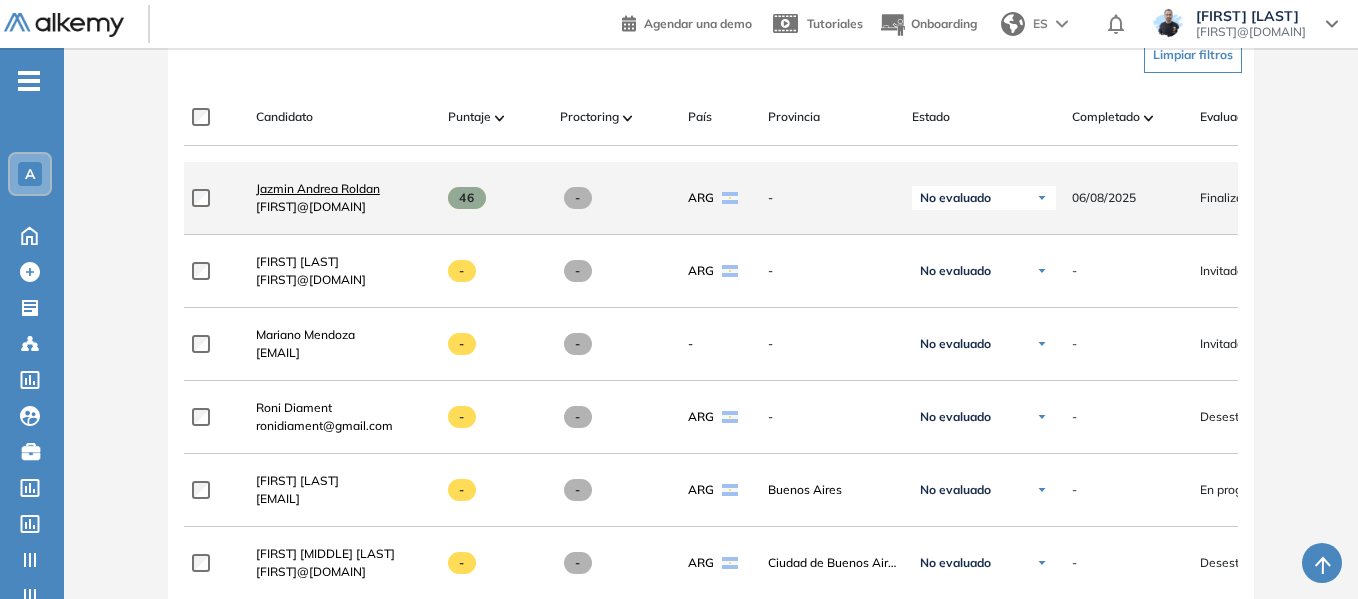 click on "Jazmin Andrea Roldan" at bounding box center (318, 188) 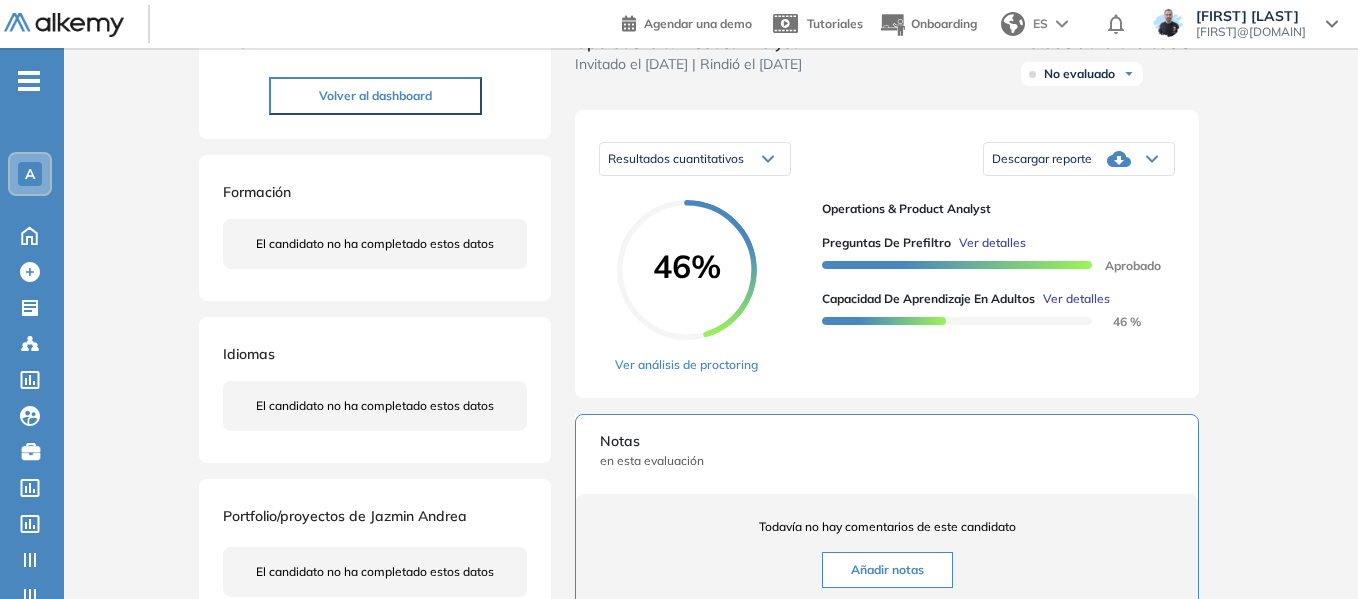 scroll, scrollTop: 300, scrollLeft: 0, axis: vertical 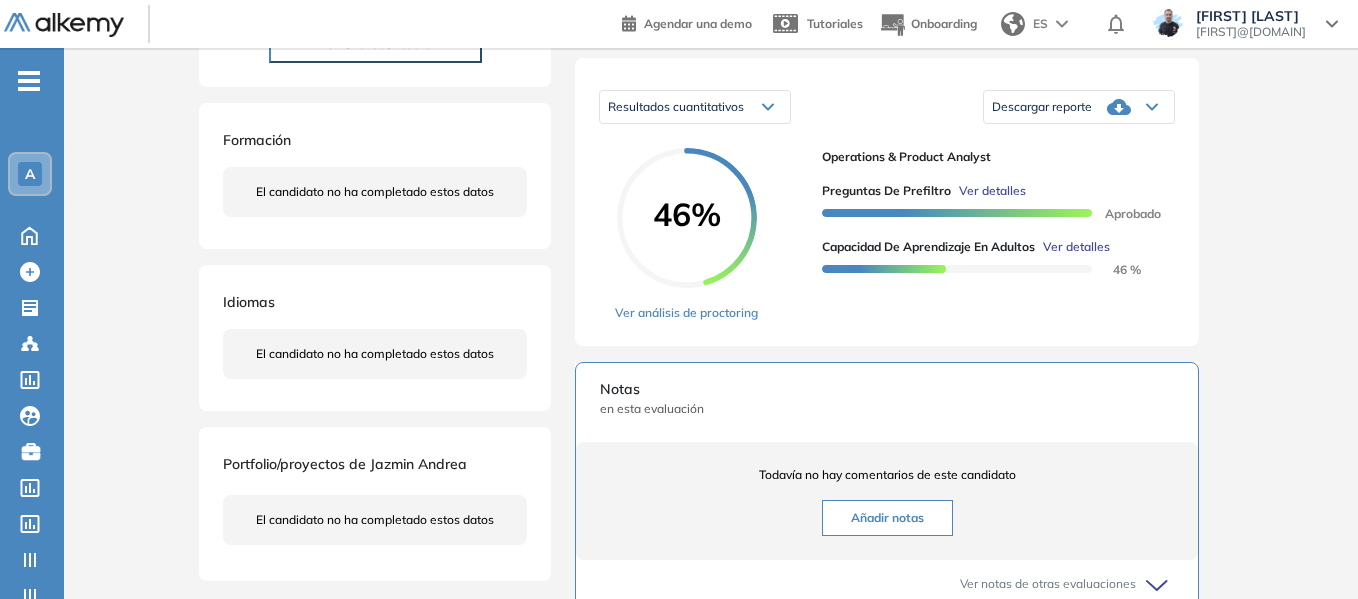 click on "Ver detalles" at bounding box center [992, 191] 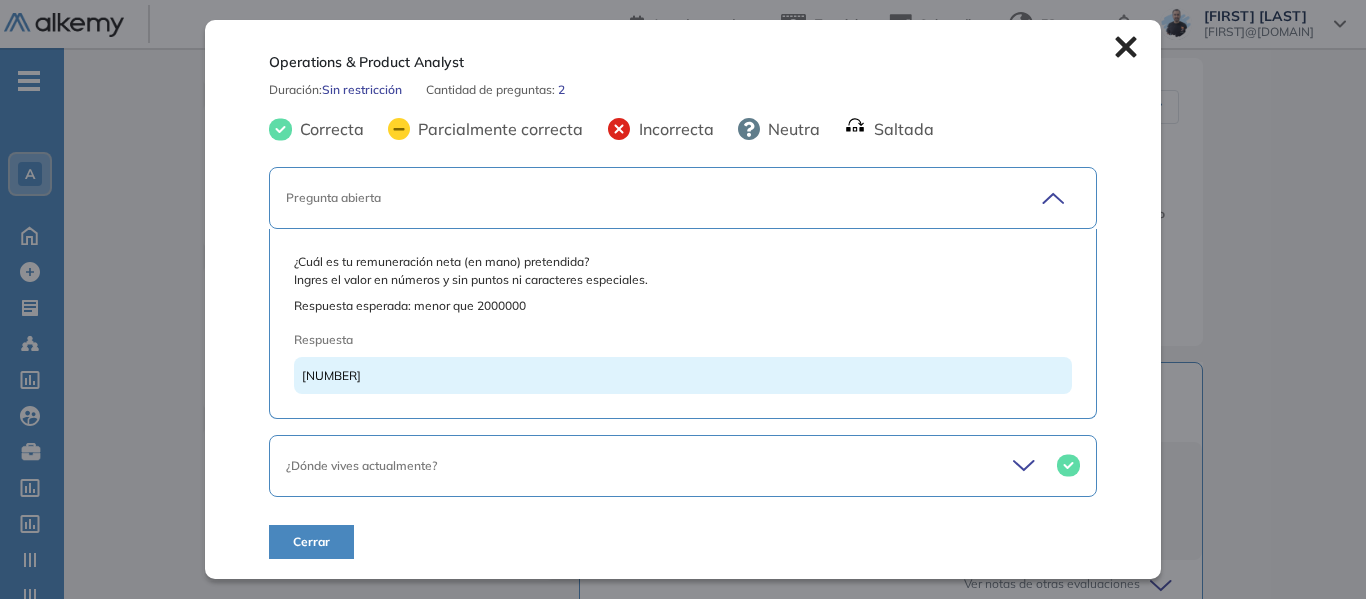 click 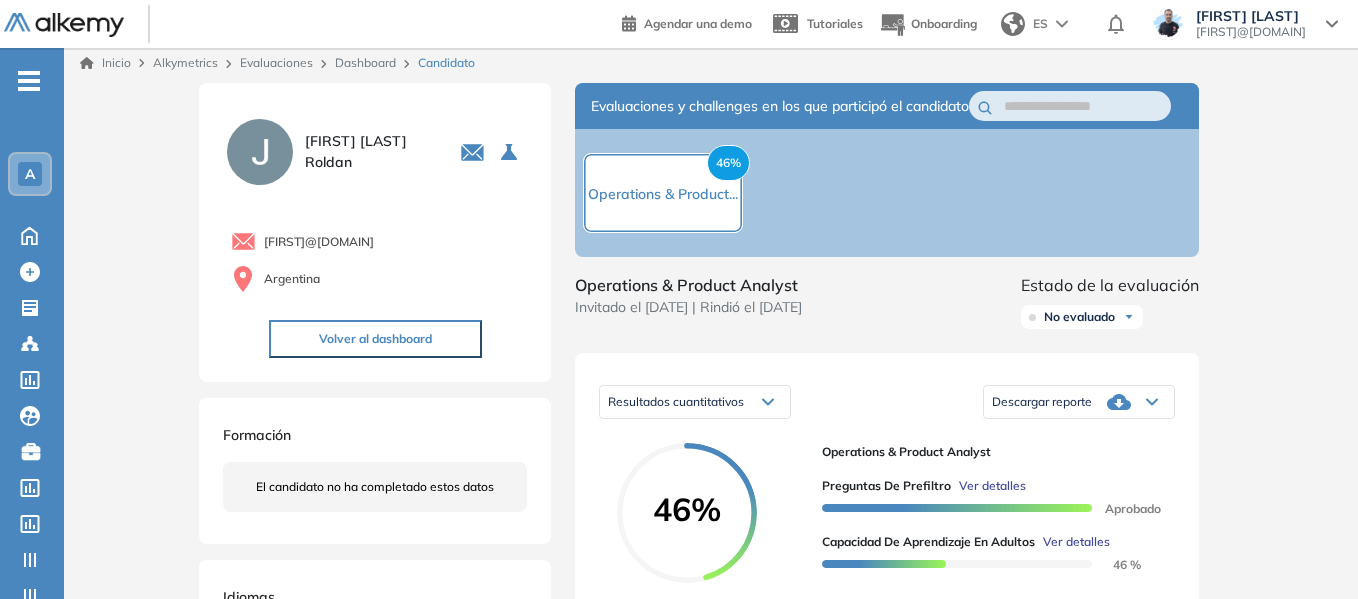 scroll, scrollTop: 0, scrollLeft: 0, axis: both 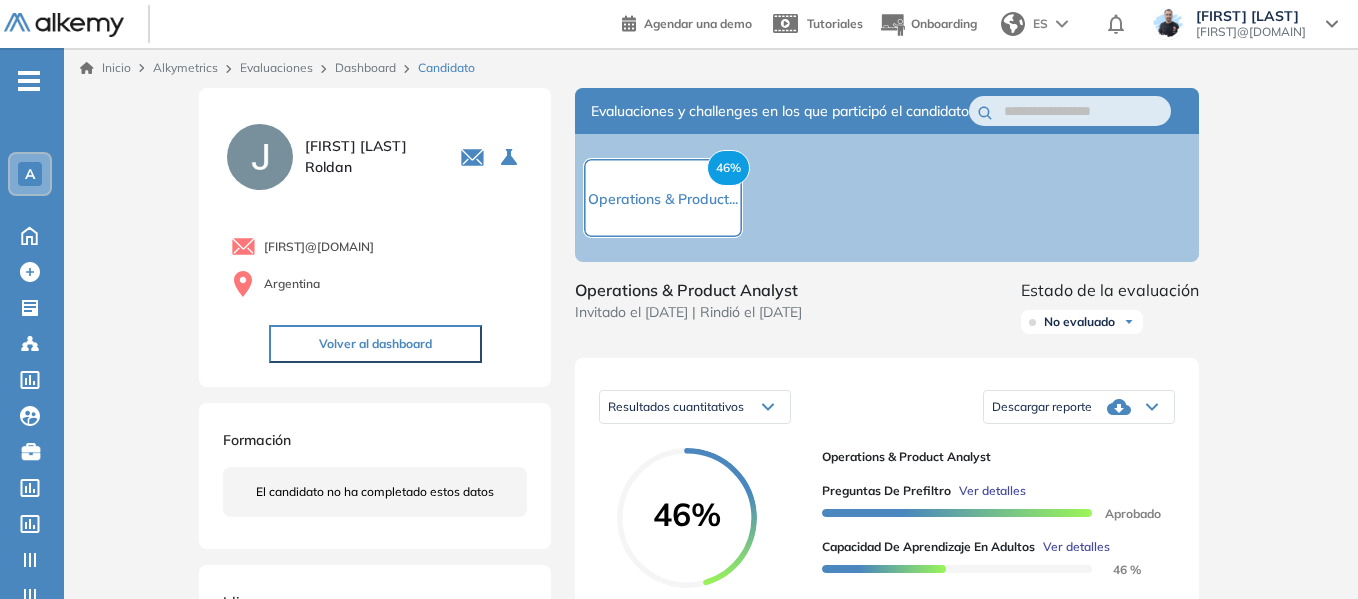 click on "Inicio" at bounding box center (105, 68) 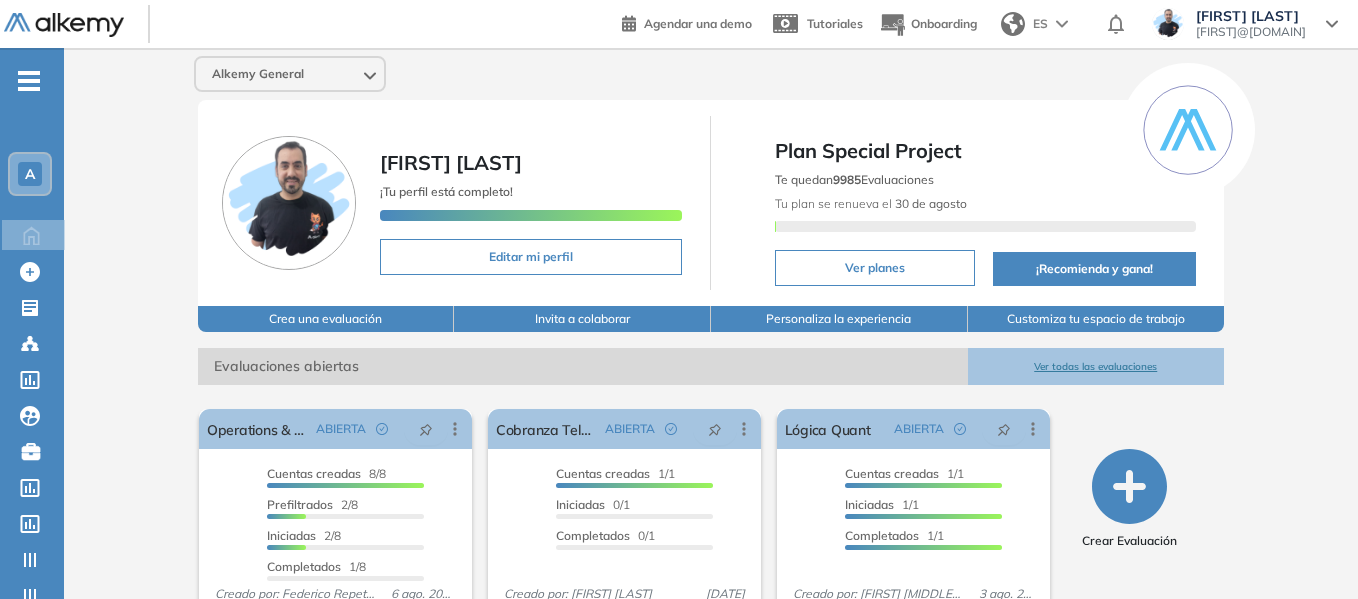 click on "-" at bounding box center (29, 79) 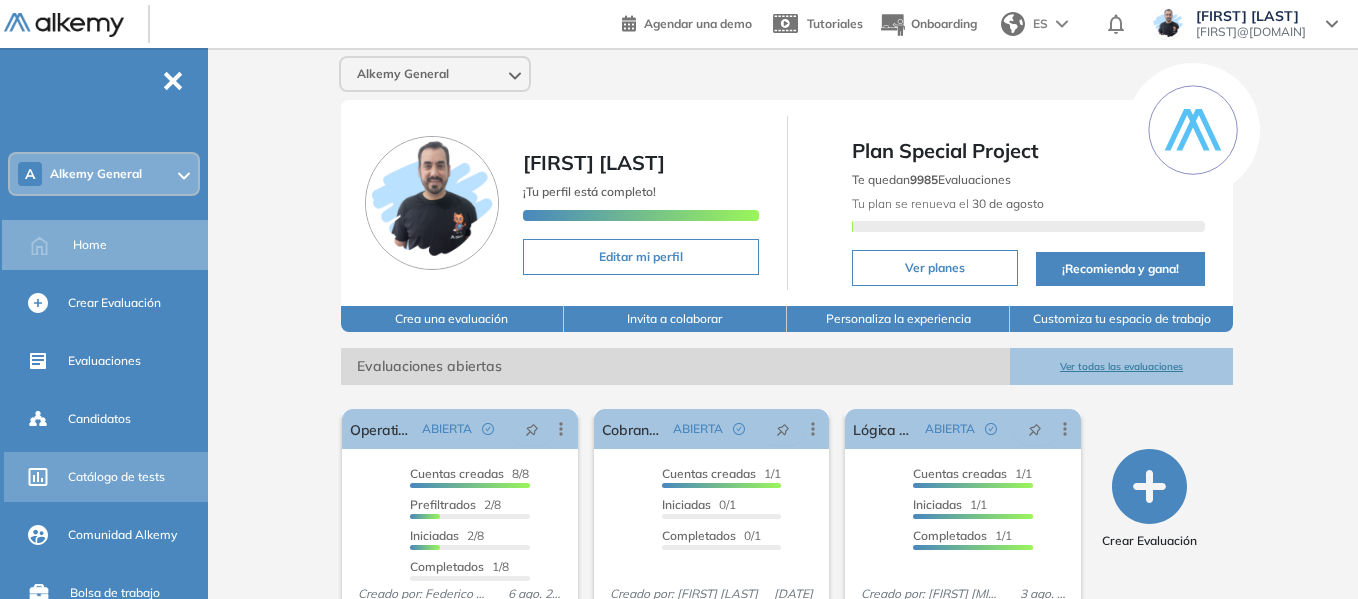 click on "Catálogo de tests" at bounding box center [116, 477] 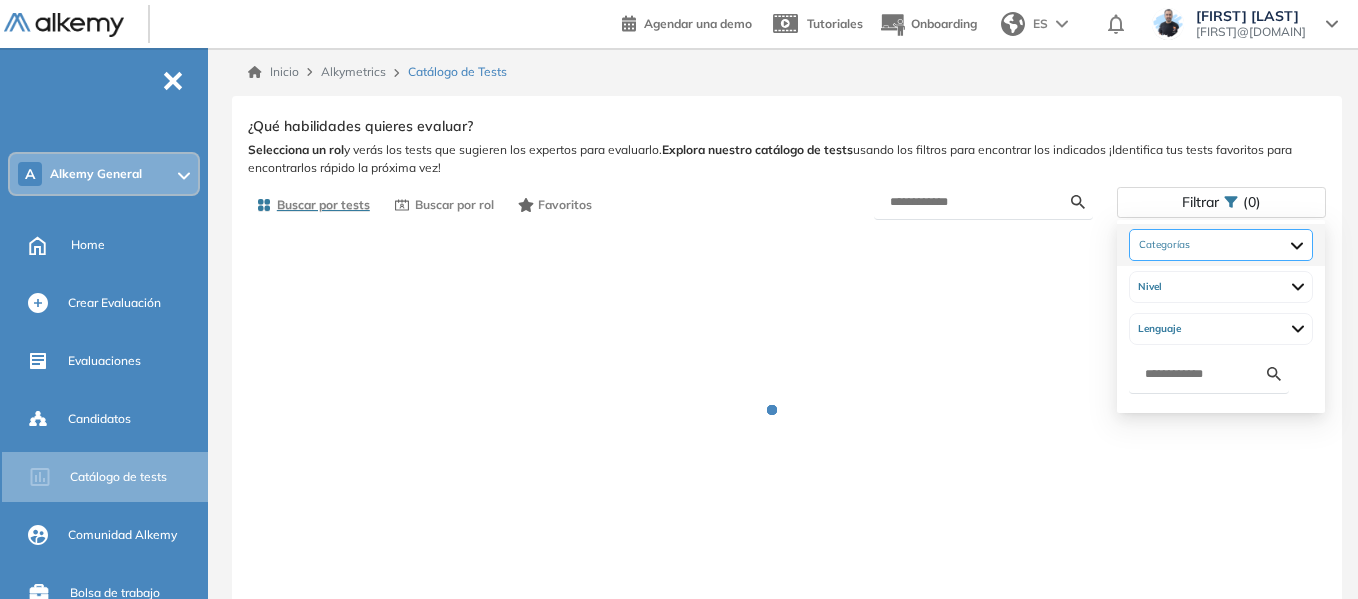 click at bounding box center [1221, 245] 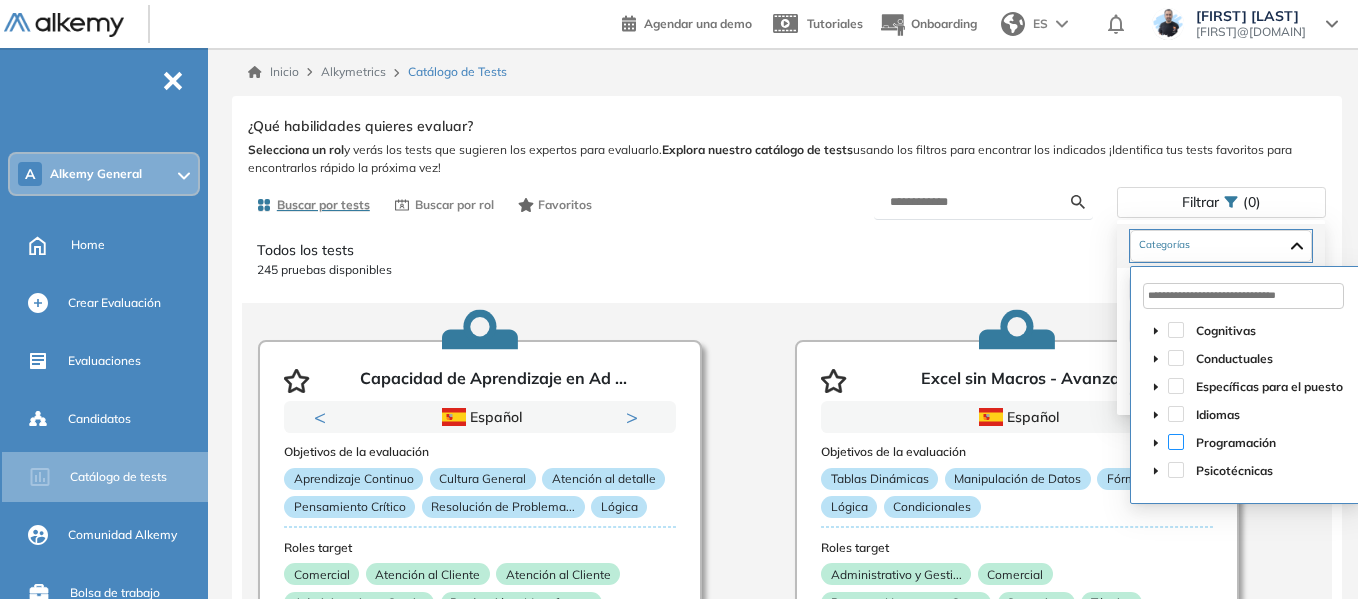click at bounding box center (1176, 442) 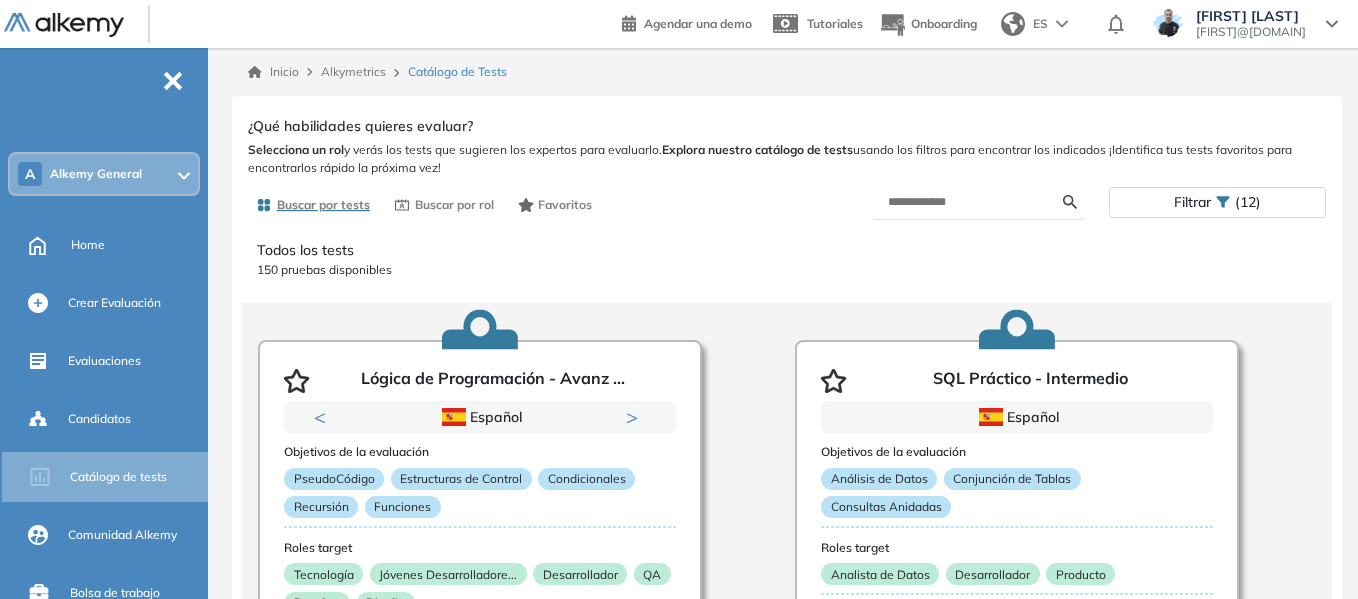 click on "Todos los tests 150 pruebas disponibles" at bounding box center (787, 259) 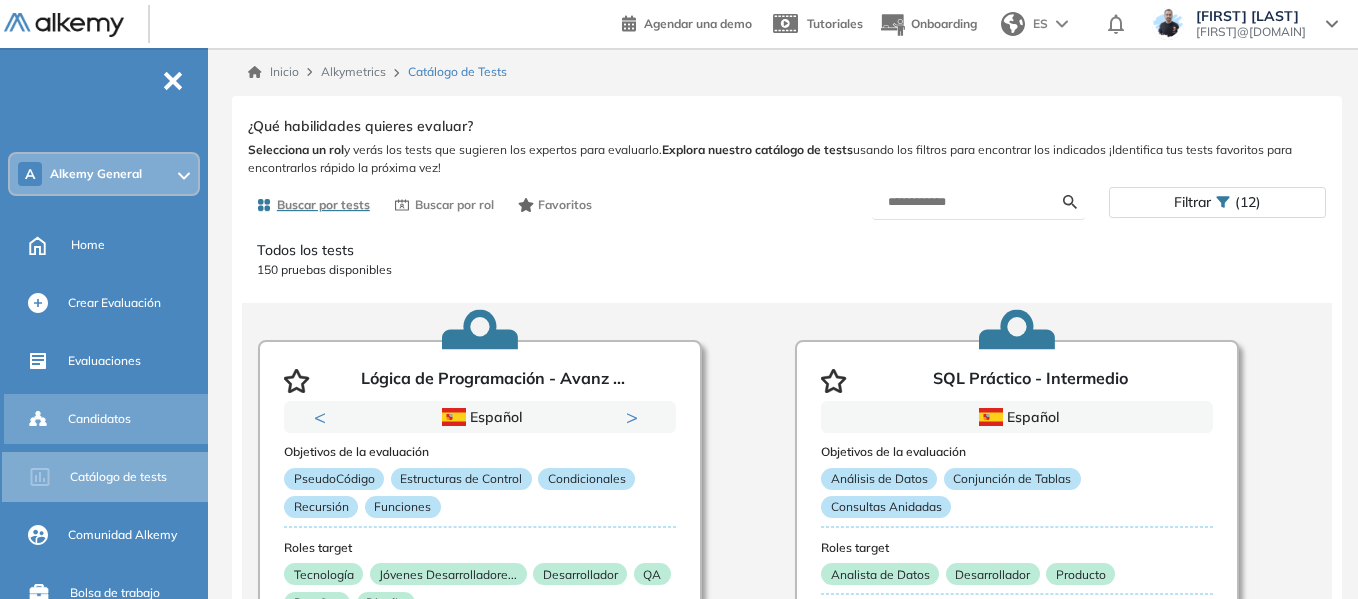 scroll, scrollTop: 100, scrollLeft: 0, axis: vertical 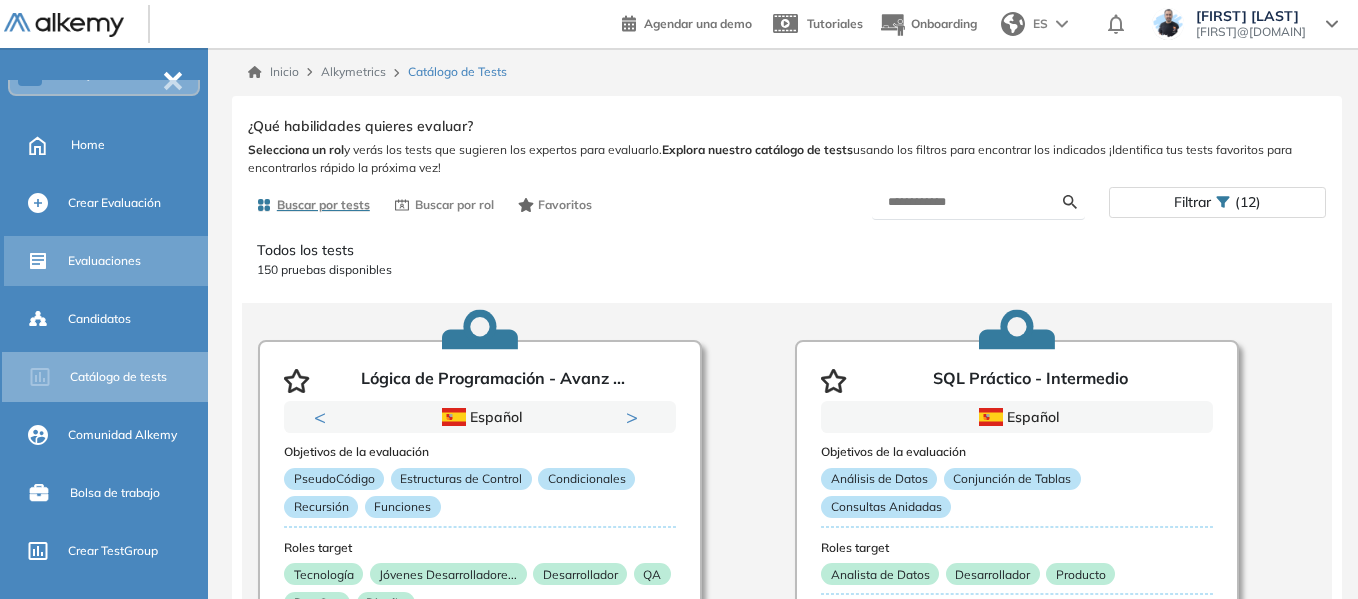 click on "Evaluaciones" at bounding box center (104, 261) 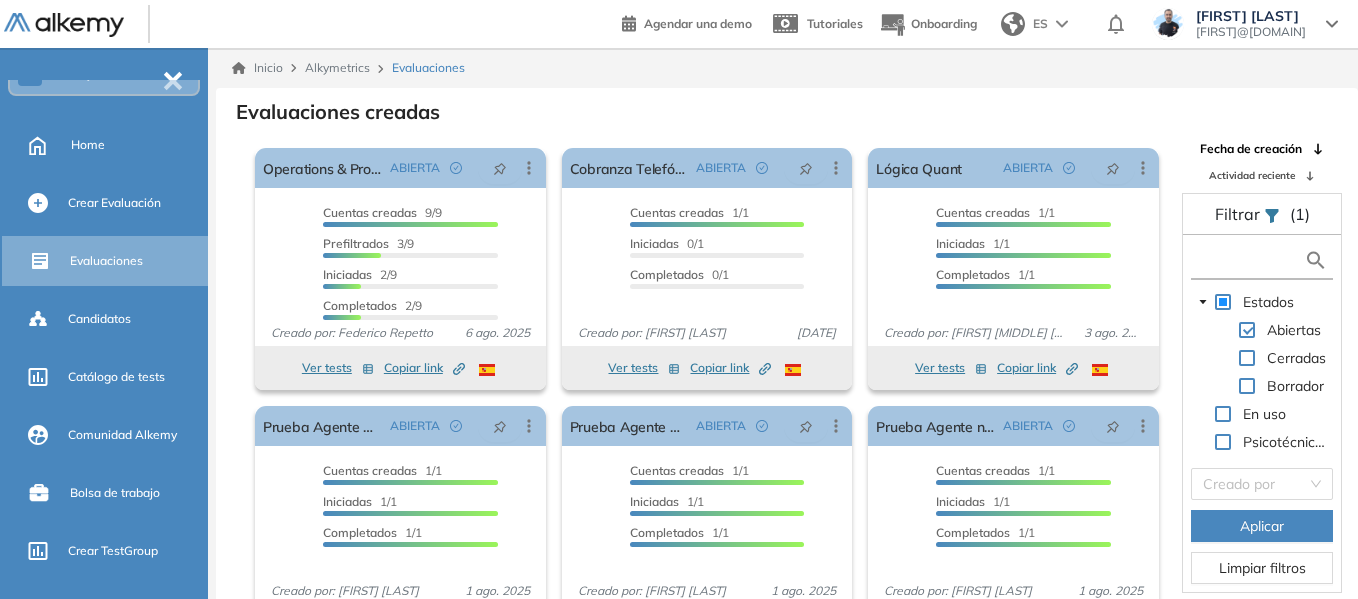click at bounding box center [1250, 260] 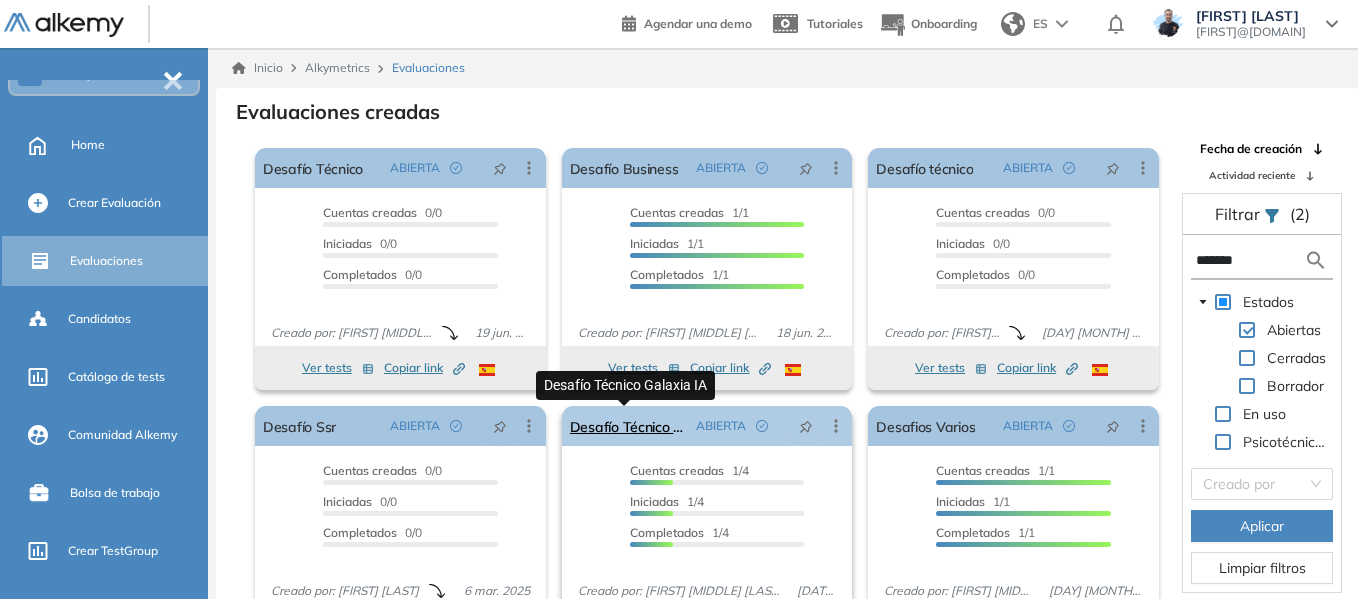 type on "*******" 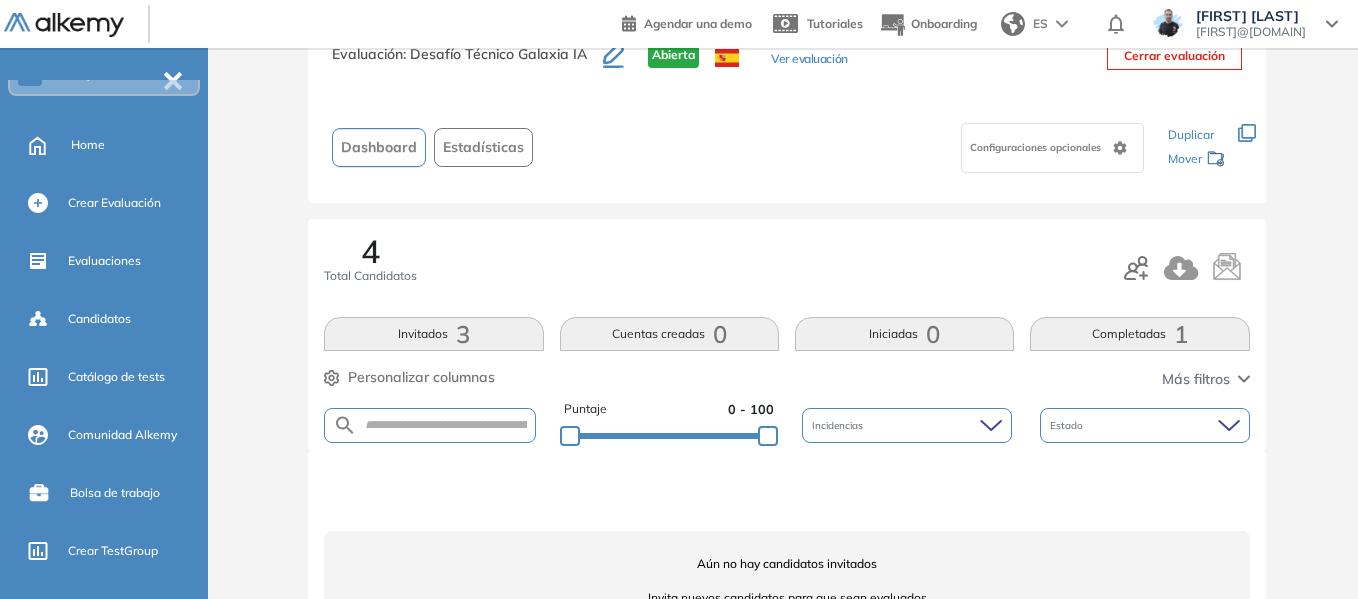 scroll, scrollTop: 142, scrollLeft: 0, axis: vertical 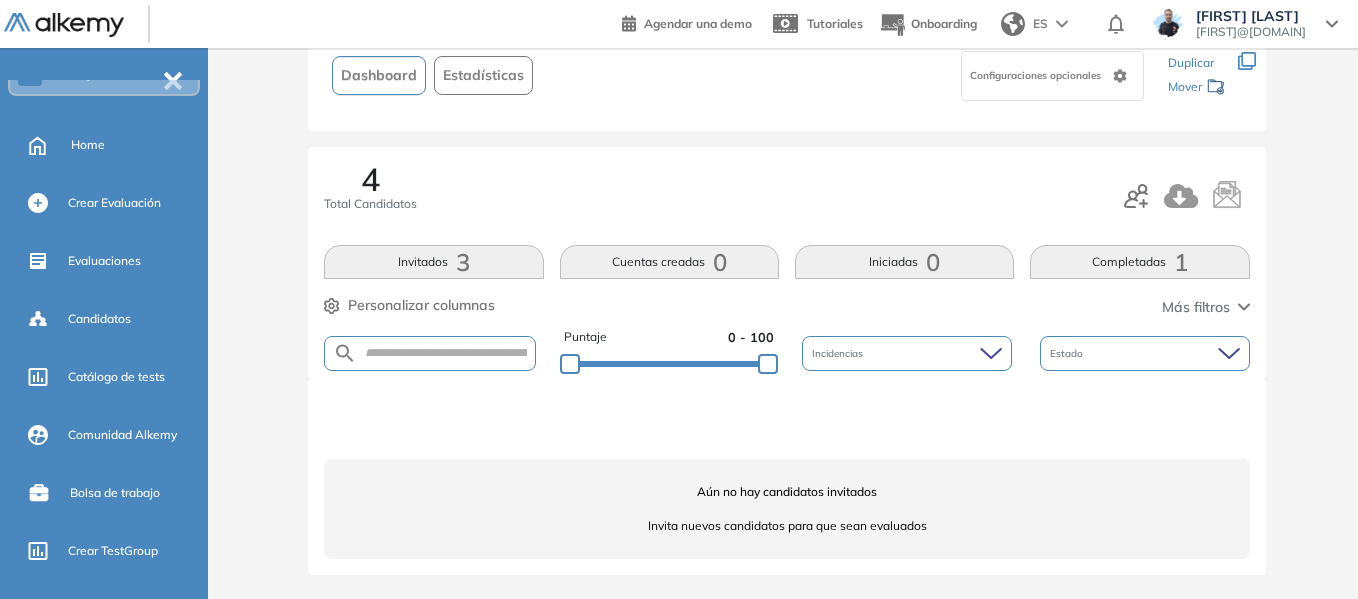 click on "Completadas 1" at bounding box center (1139, 262) 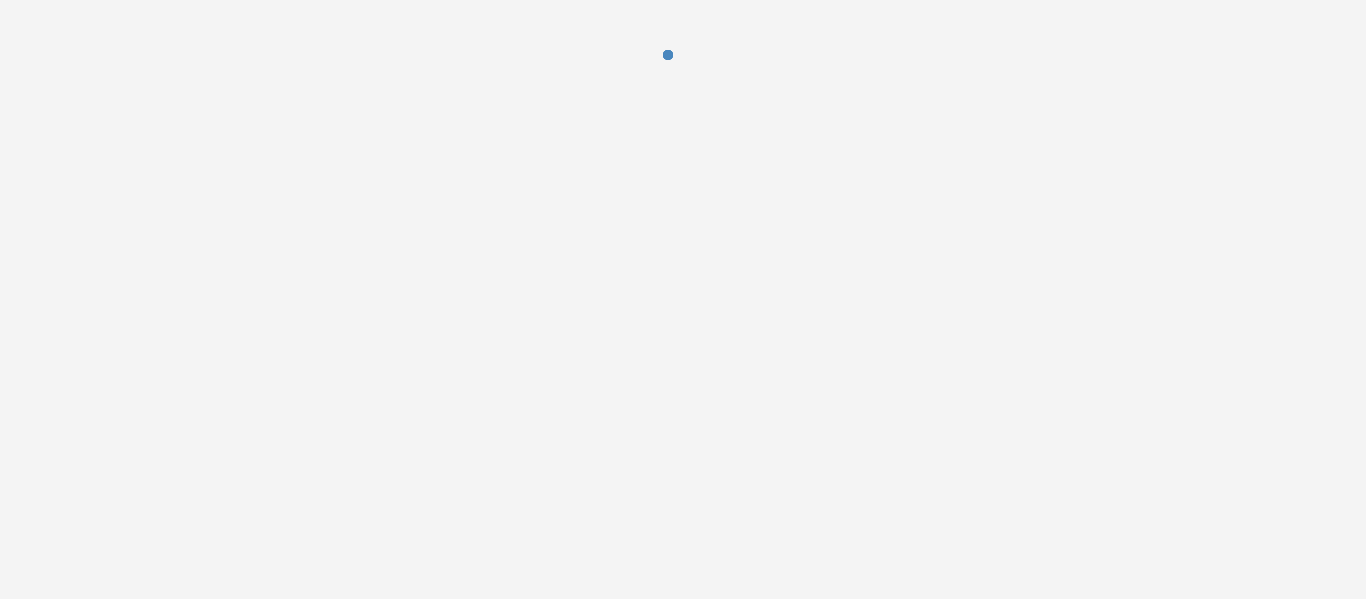 scroll, scrollTop: 0, scrollLeft: 0, axis: both 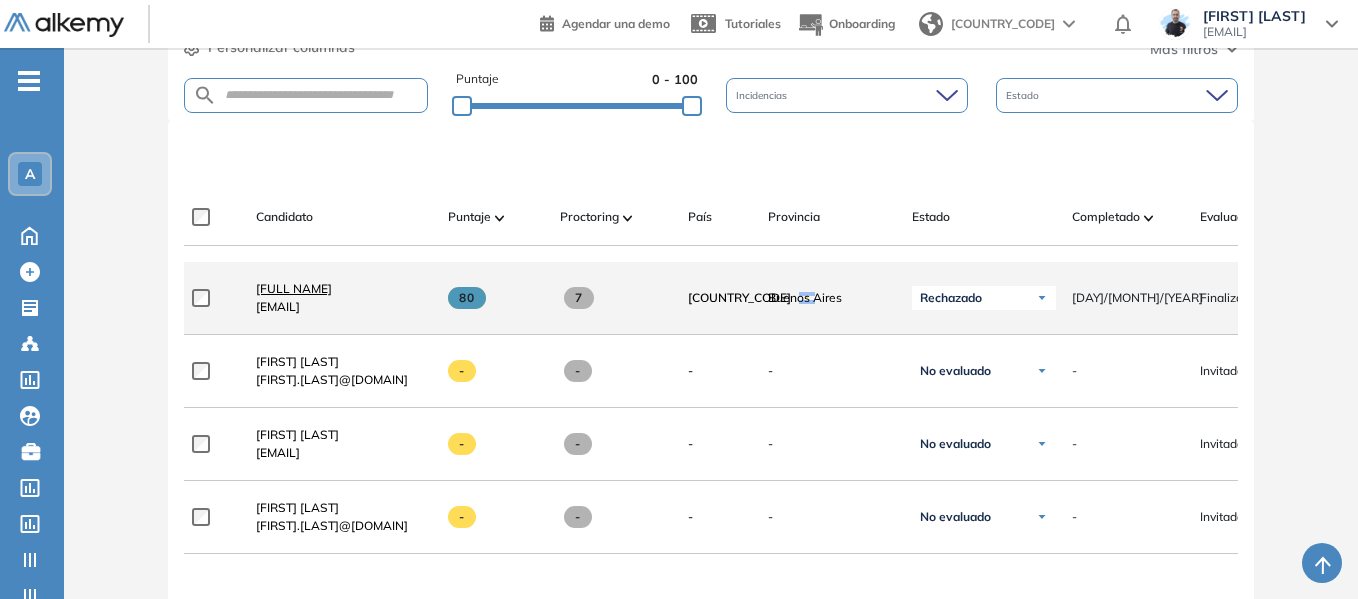 click on "[FULL NAME]" at bounding box center [294, 288] 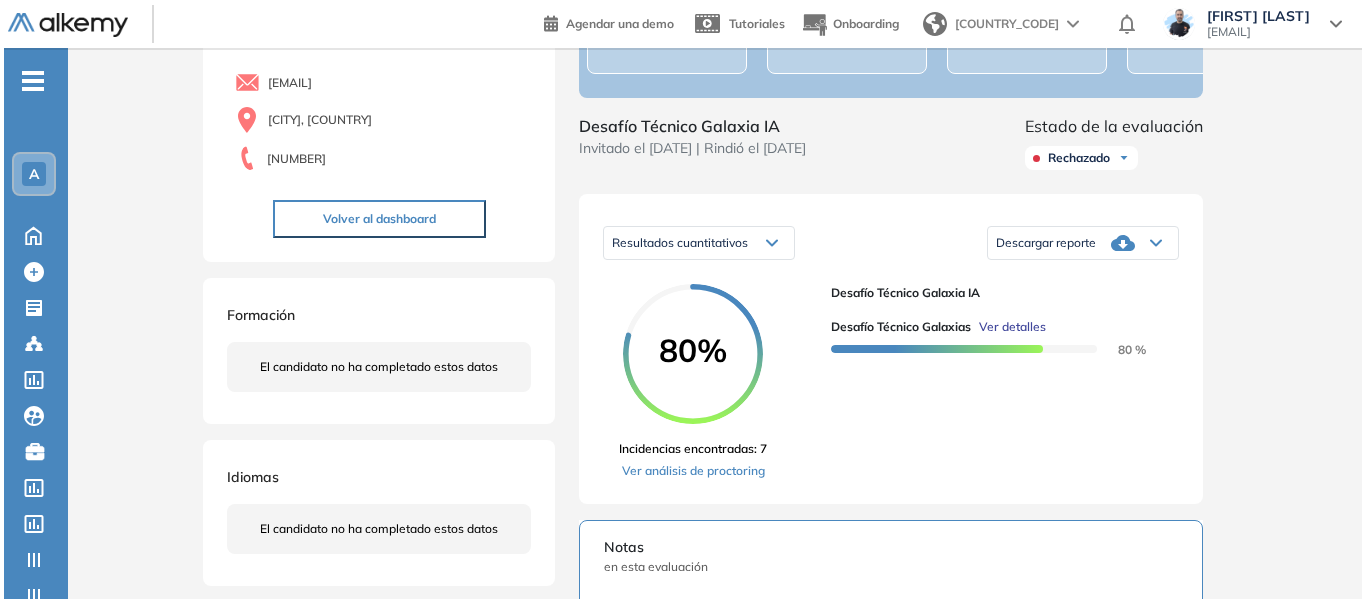 scroll, scrollTop: 200, scrollLeft: 0, axis: vertical 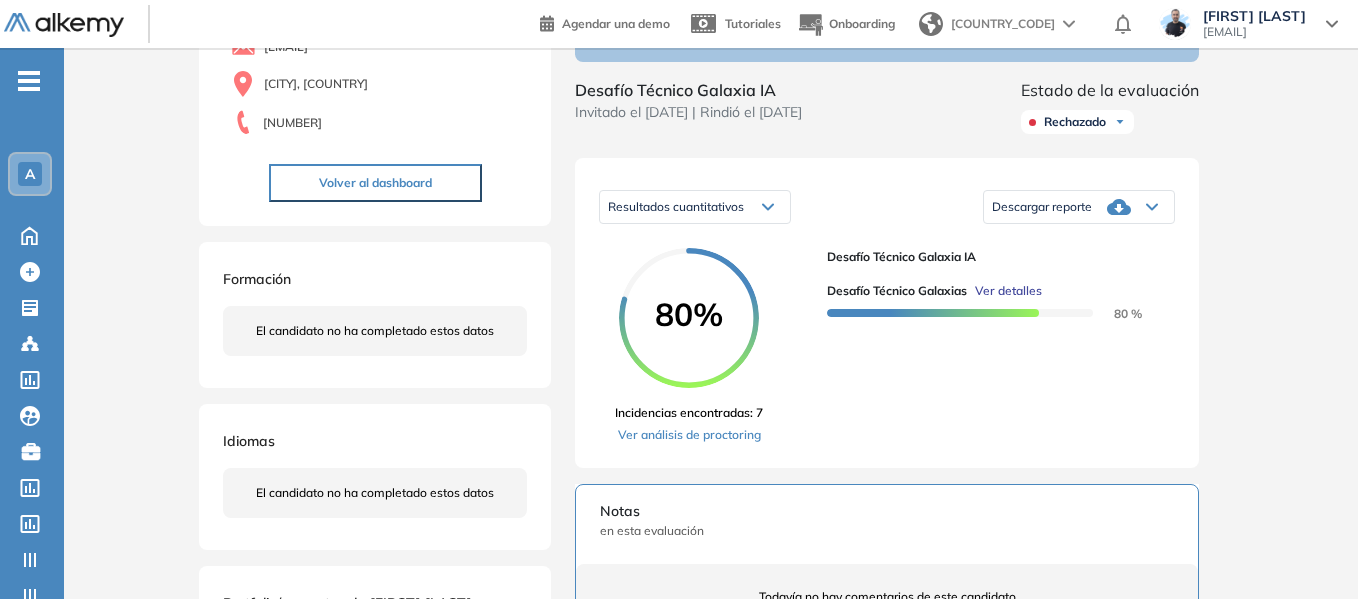 click on "Ver detalles" at bounding box center [1008, 291] 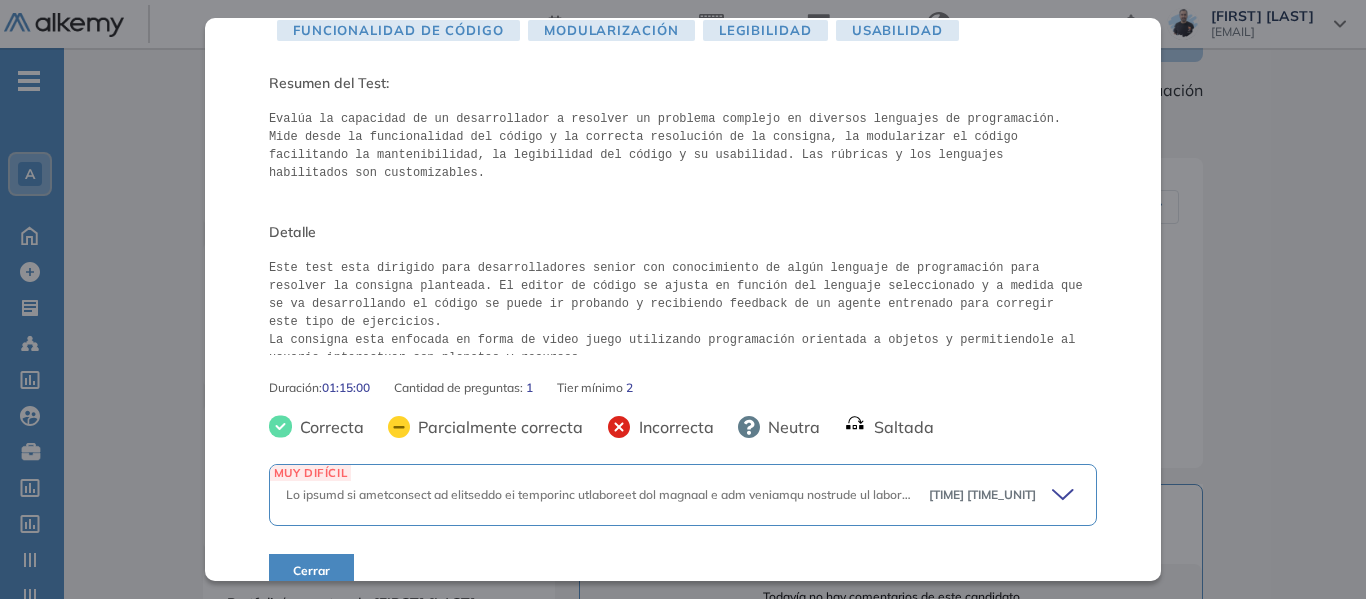 scroll, scrollTop: 166, scrollLeft: 0, axis: vertical 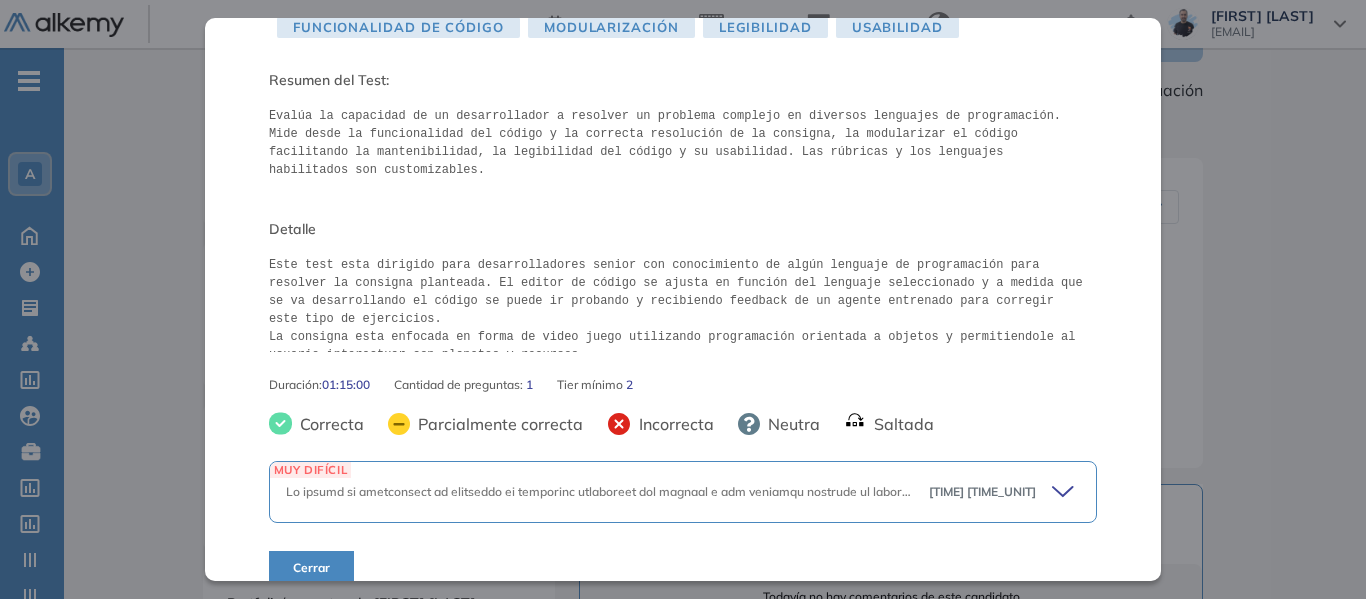 click 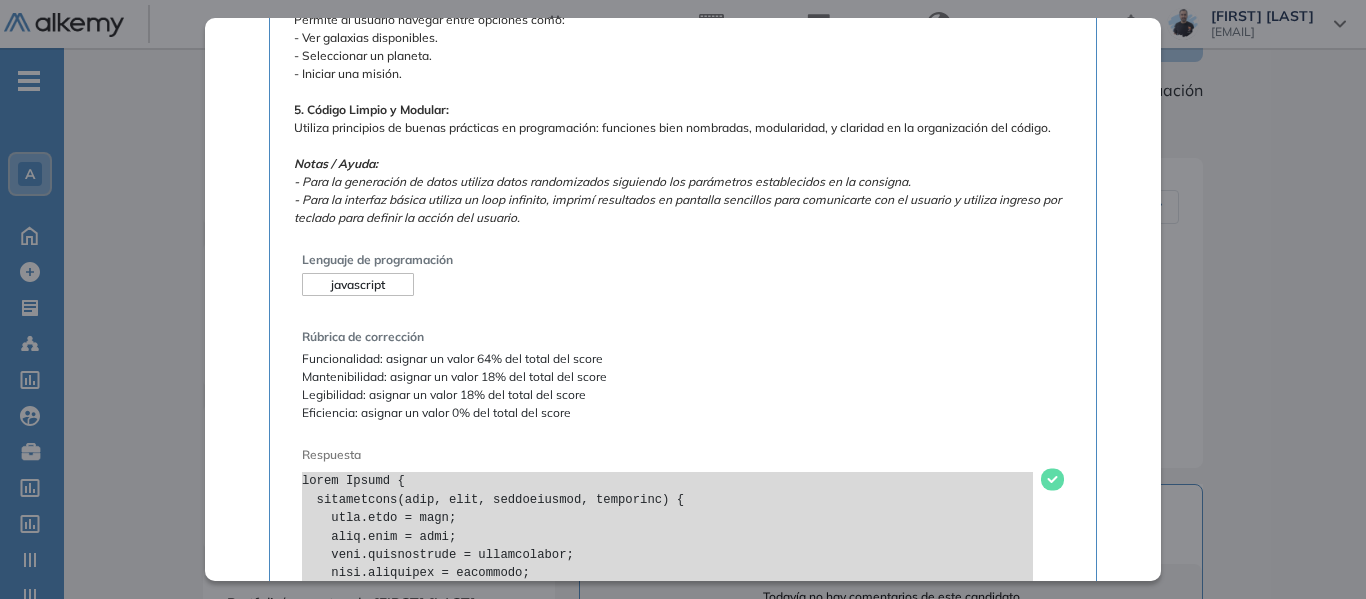 scroll, scrollTop: 1166, scrollLeft: 0, axis: vertical 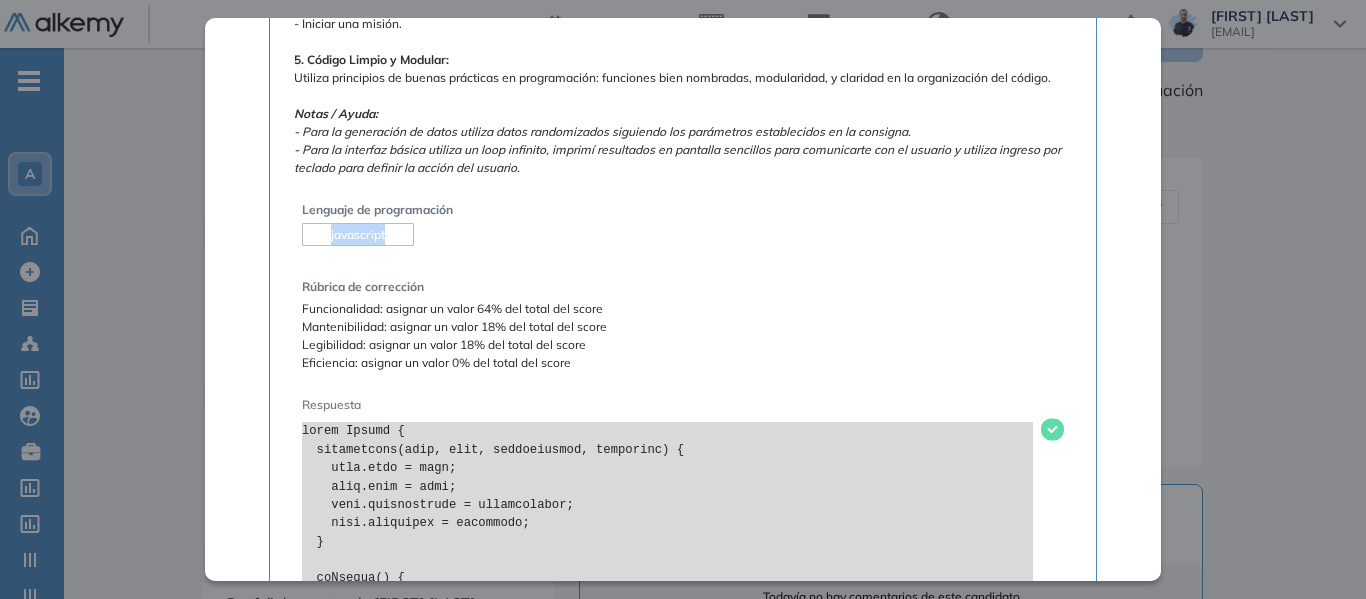 drag, startPoint x: 328, startPoint y: 230, endPoint x: 389, endPoint y: 237, distance: 61.400326 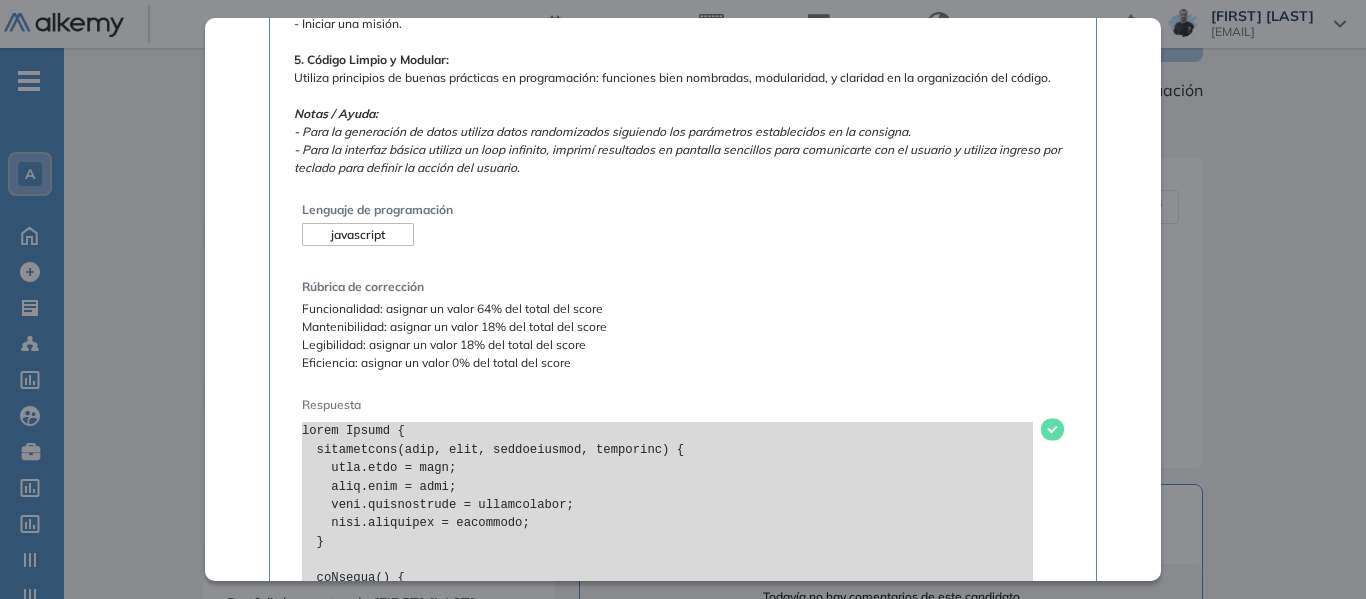 click on "Lenguaje de programación" at bounding box center [683, 210] 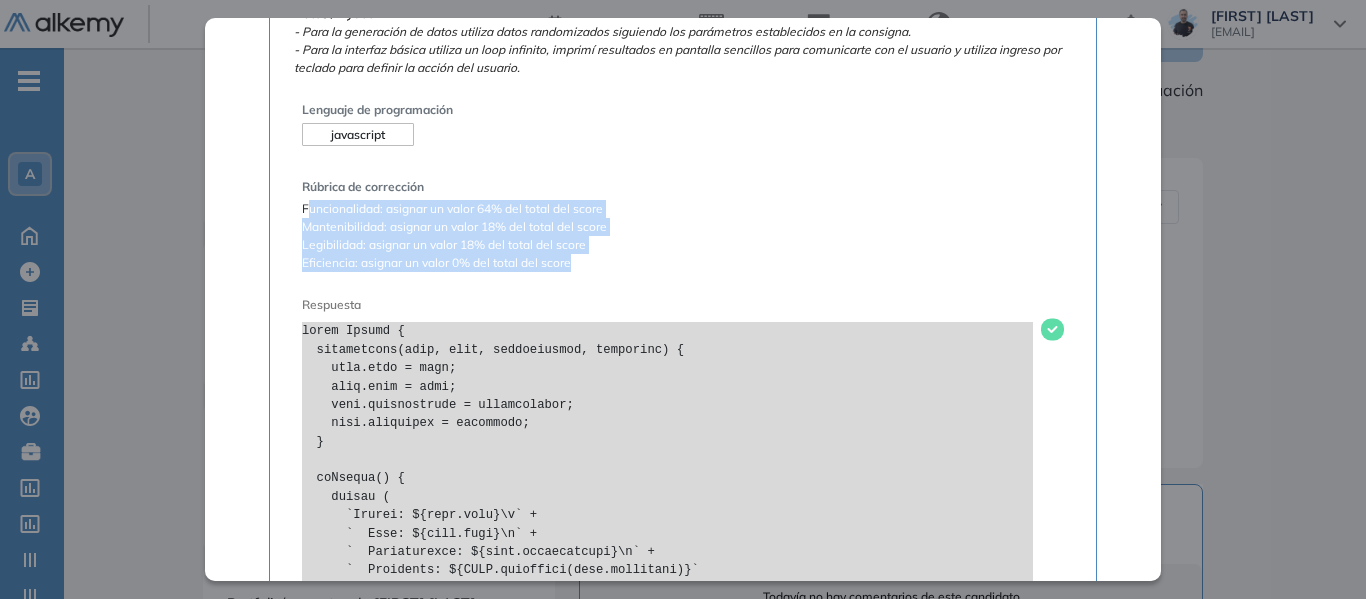 drag, startPoint x: 305, startPoint y: 206, endPoint x: 618, endPoint y: 257, distance: 317.12775 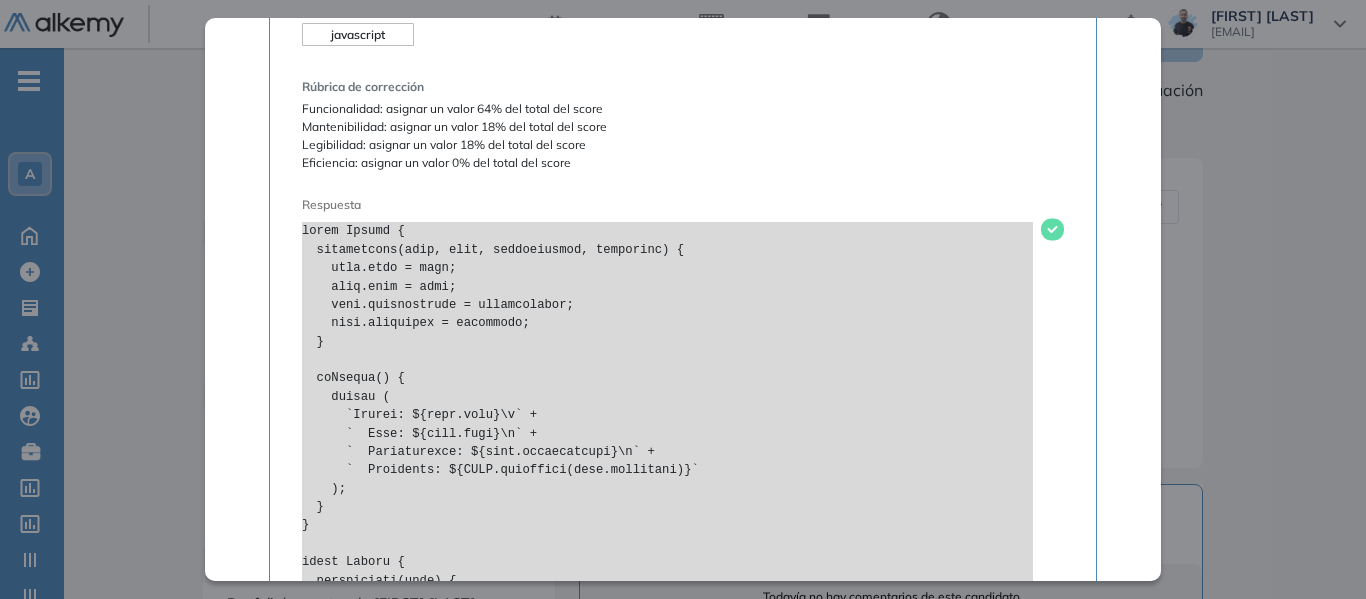click at bounding box center (667, 1517) 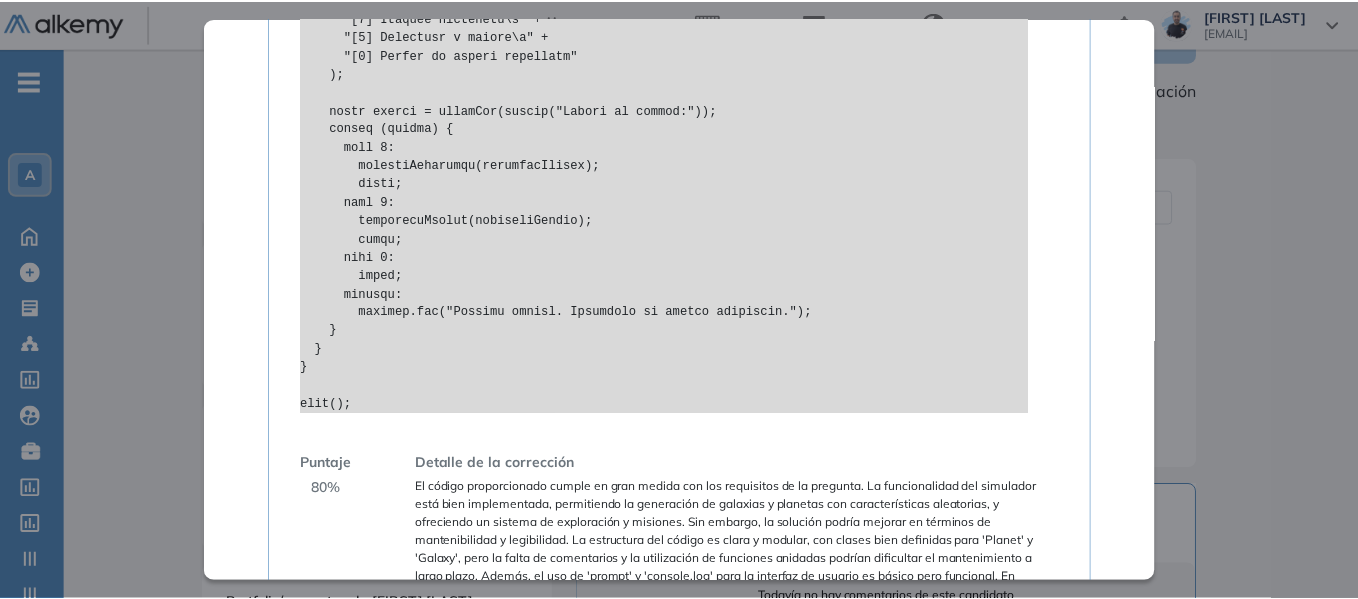 scroll, scrollTop: 3906, scrollLeft: 0, axis: vertical 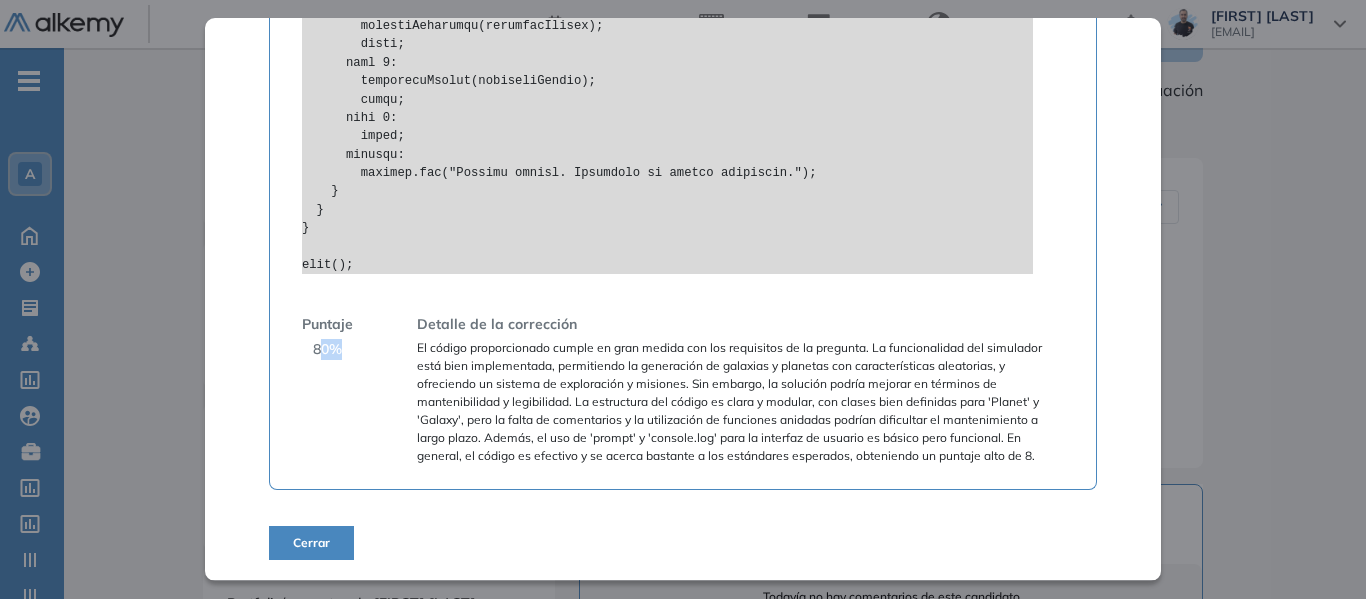 drag, startPoint x: 317, startPoint y: 350, endPoint x: 367, endPoint y: 362, distance: 51.41984 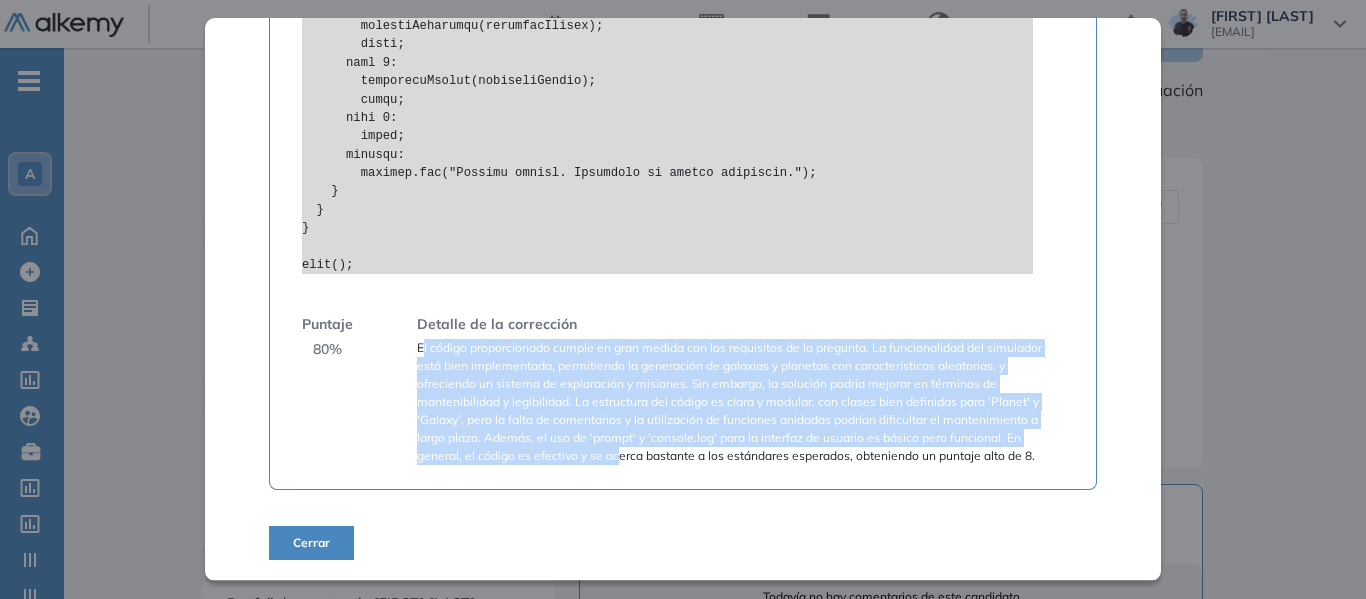 drag, startPoint x: 424, startPoint y: 349, endPoint x: 615, endPoint y: 458, distance: 219.91362 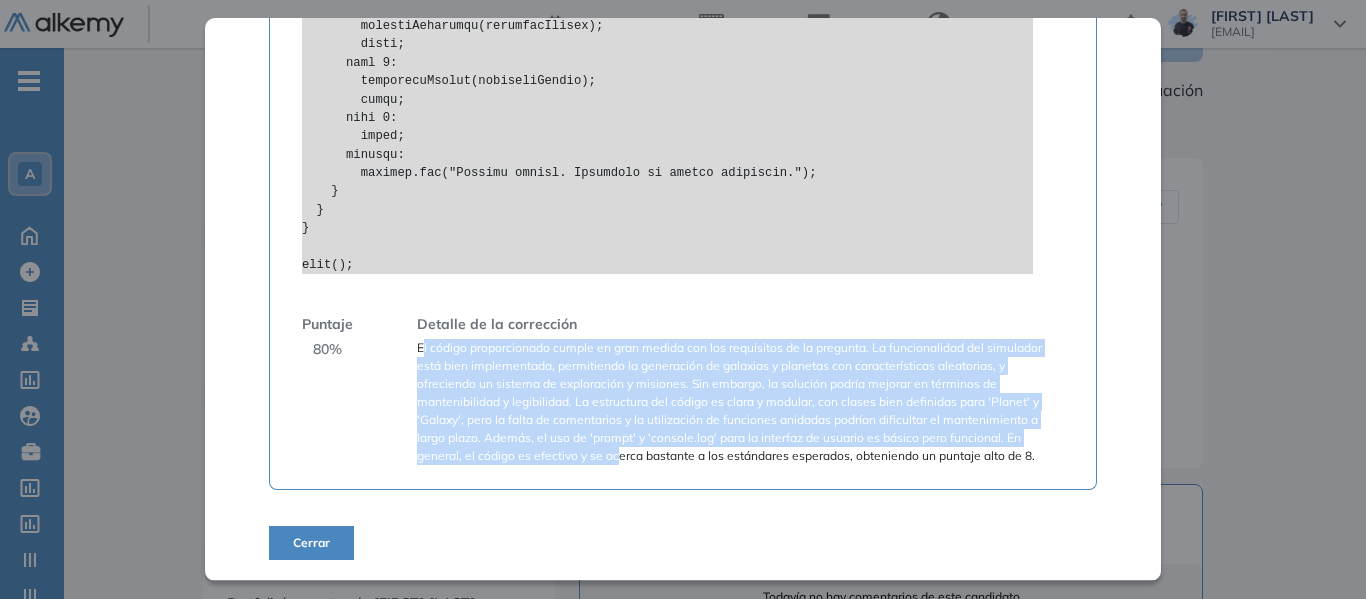 click on "Desafío Técnico Galaxias Avanzado Idiomas Objetivos Funcionalidad de código Modularización Legibilidad Usabilidad Resumen del Test: Evalúa la capacidad de un desarrollador a resolver un problema complejo en diversos lenguajes de programación. Mide desde la funcionalidad del código y la correcta resolución de la consigna, la modularizar el código facilitando la mantenibilidad, la legibilidad del código y su usabilidad. Las rúbricas y los lenguajes habilitados son customizables. Detalle Este test esta dirigido para desarrolladores senior con conocimiento de algún lenguaje de programación para resolver la consigna planteada. El editor de código se ajusta en función del lenguaje seleccionado y a medida que se va desarrollando el código se puede ir probando y recibiendo feedback de un agente entrenado para corregir este tipo de ejercicios.
La consigna esta enfocada en forma de video juego utilizando programación orientada a objetos y permitiendole al usuario interactuar con planetas y recursos." at bounding box center (715, 465) 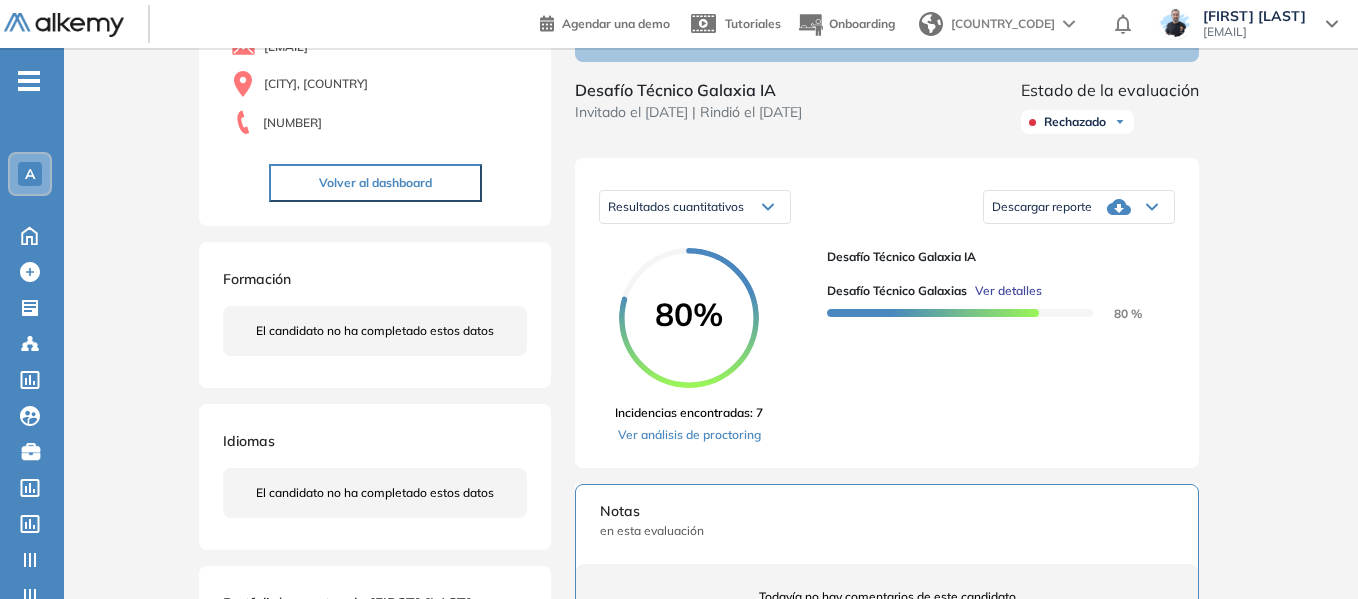 scroll, scrollTop: 3447, scrollLeft: 0, axis: vertical 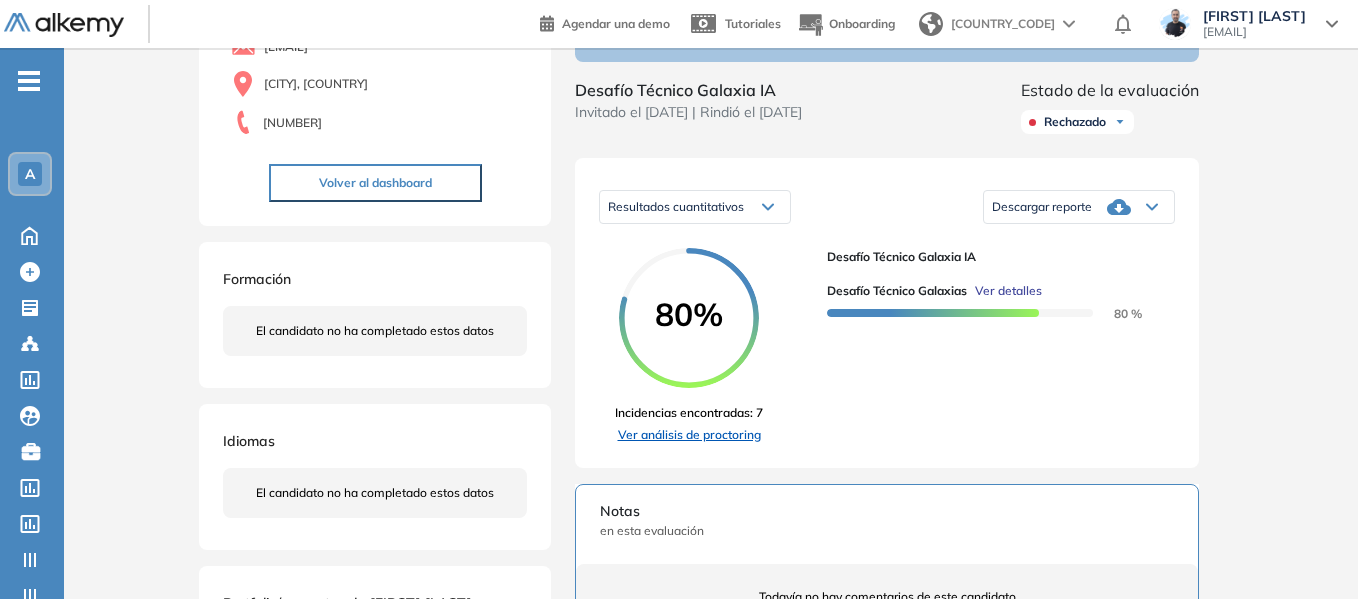 click on "Ver análisis de proctoring" at bounding box center [689, 435] 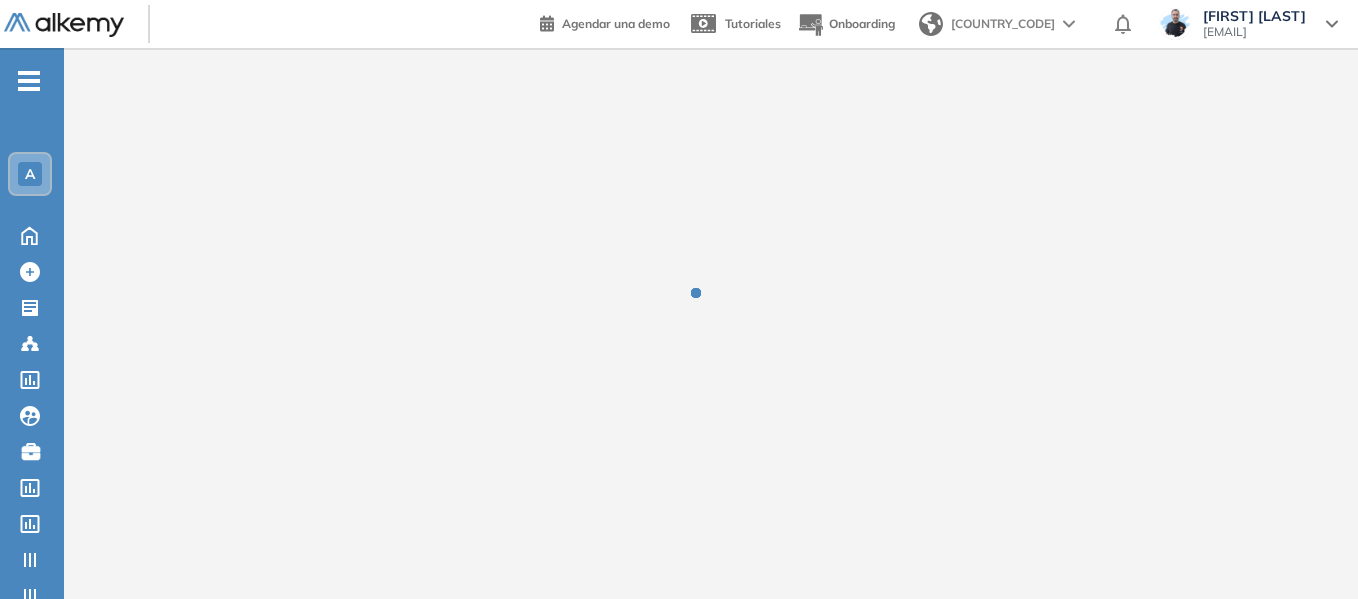 scroll, scrollTop: 0, scrollLeft: 0, axis: both 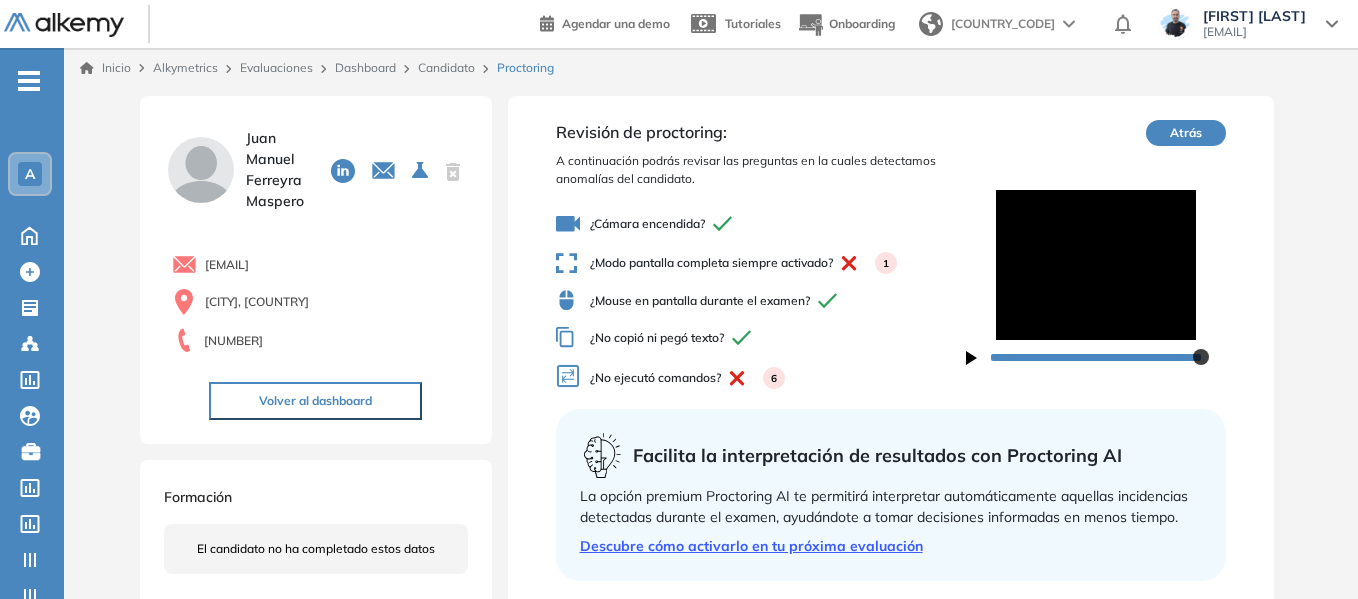 click on "A" at bounding box center (30, 174) 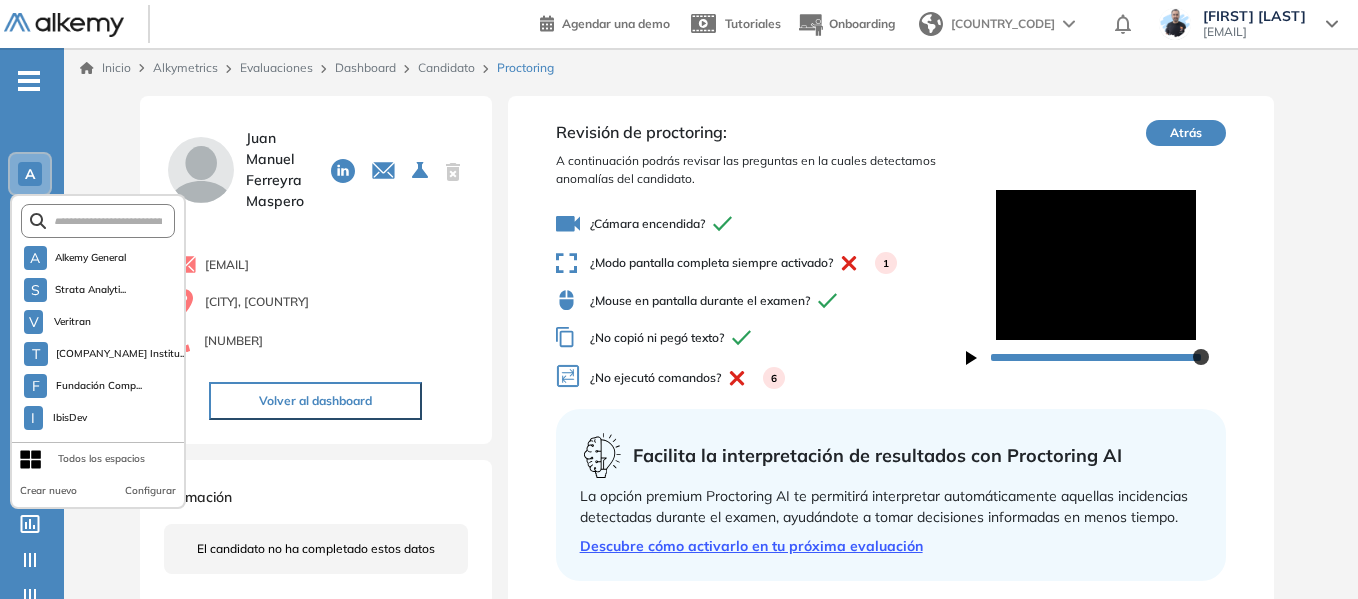click on "-" at bounding box center (29, 79) 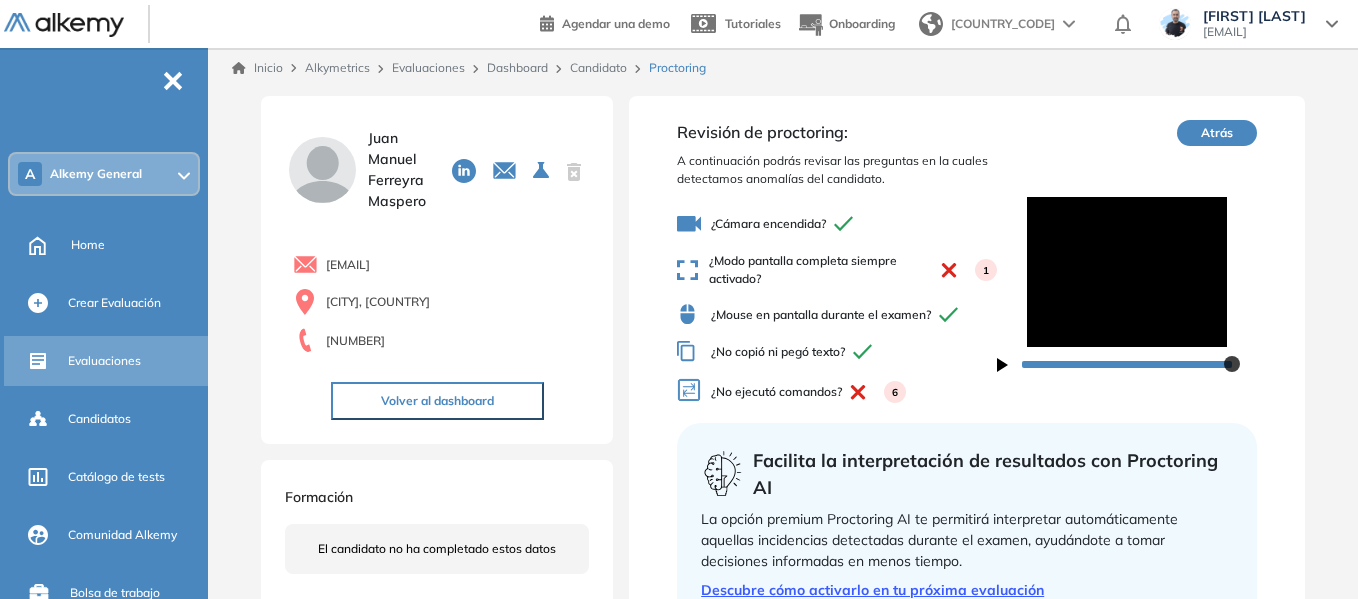 click on "Evaluaciones" at bounding box center (104, 361) 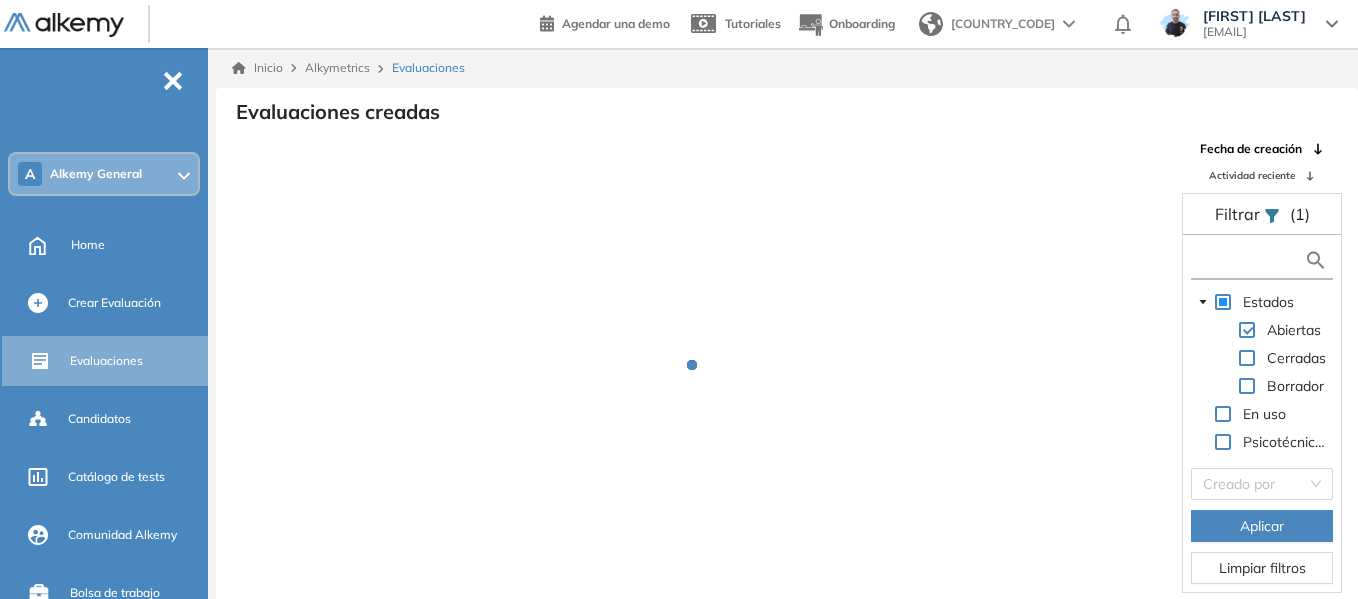 click at bounding box center [1250, 260] 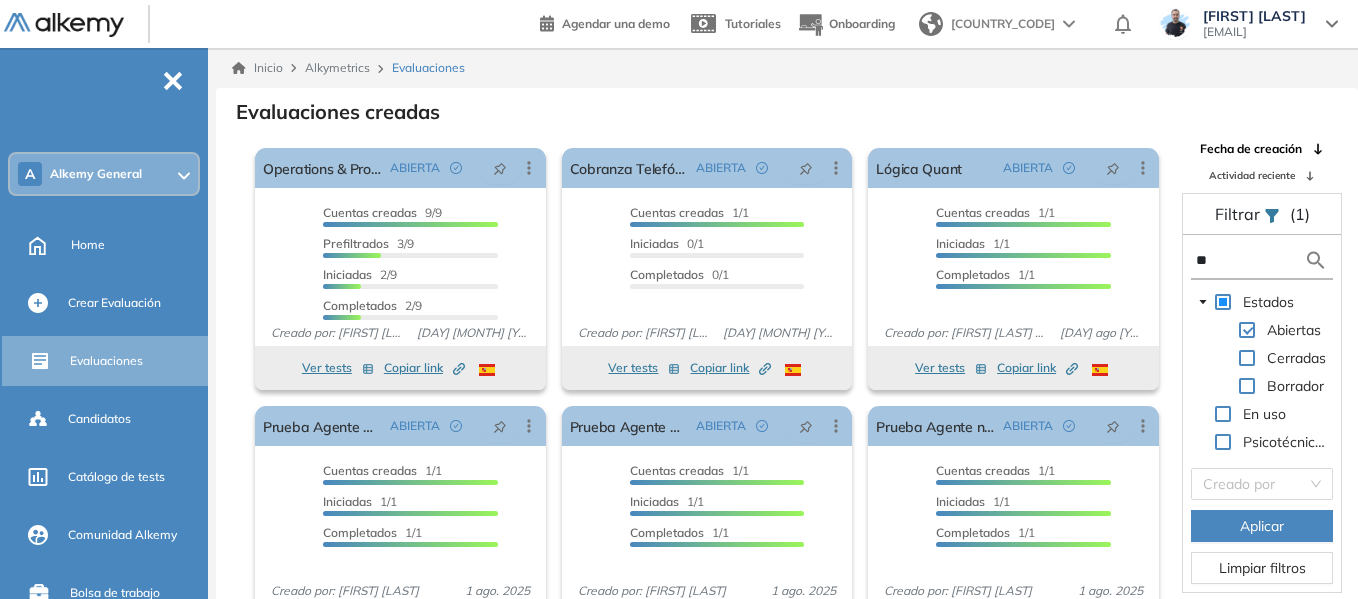 type on "*" 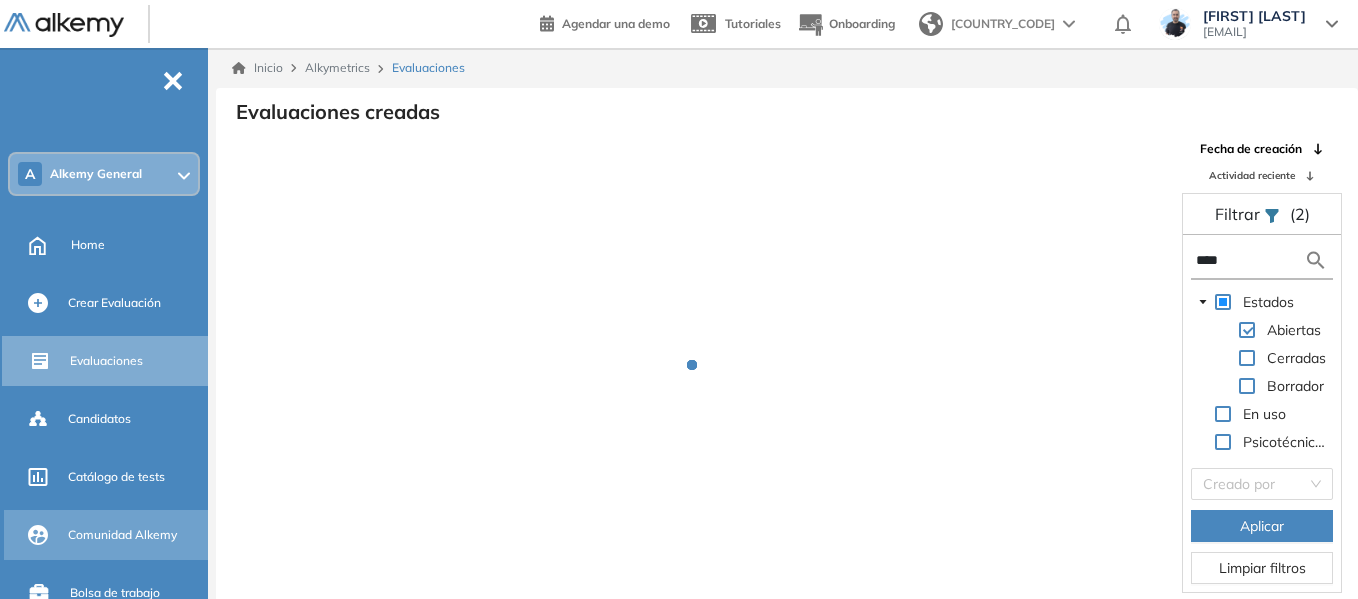type on "****" 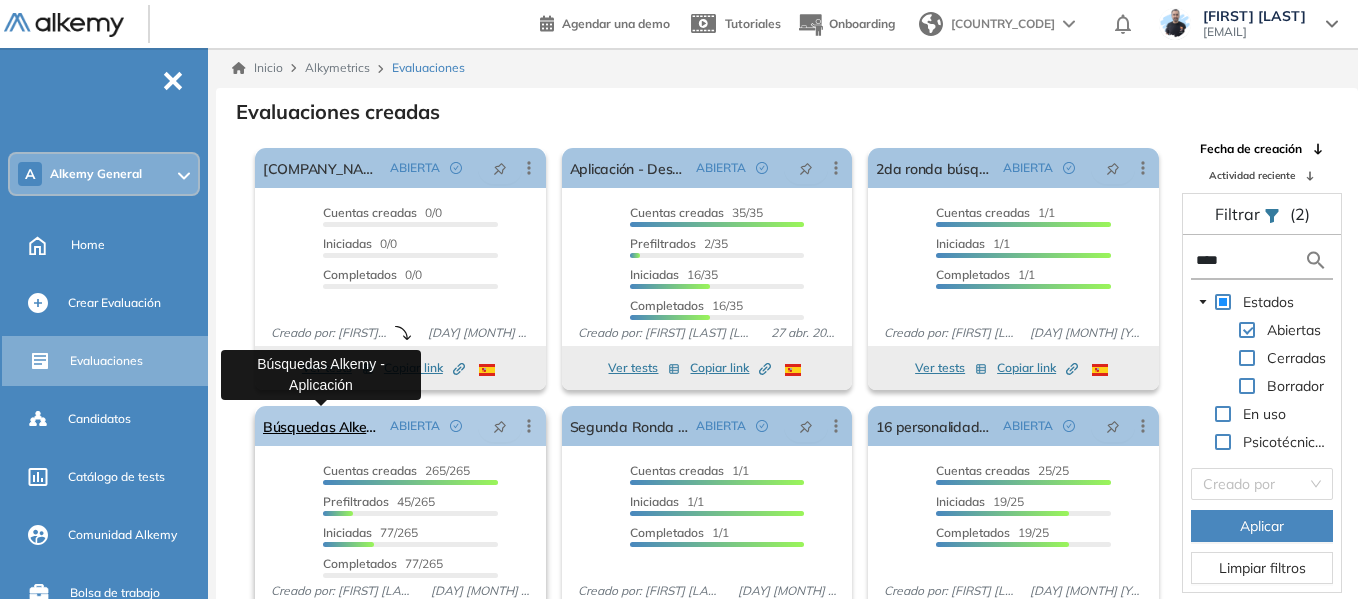 click on "Búsquedas Alkemy - Aplicación" at bounding box center (322, 426) 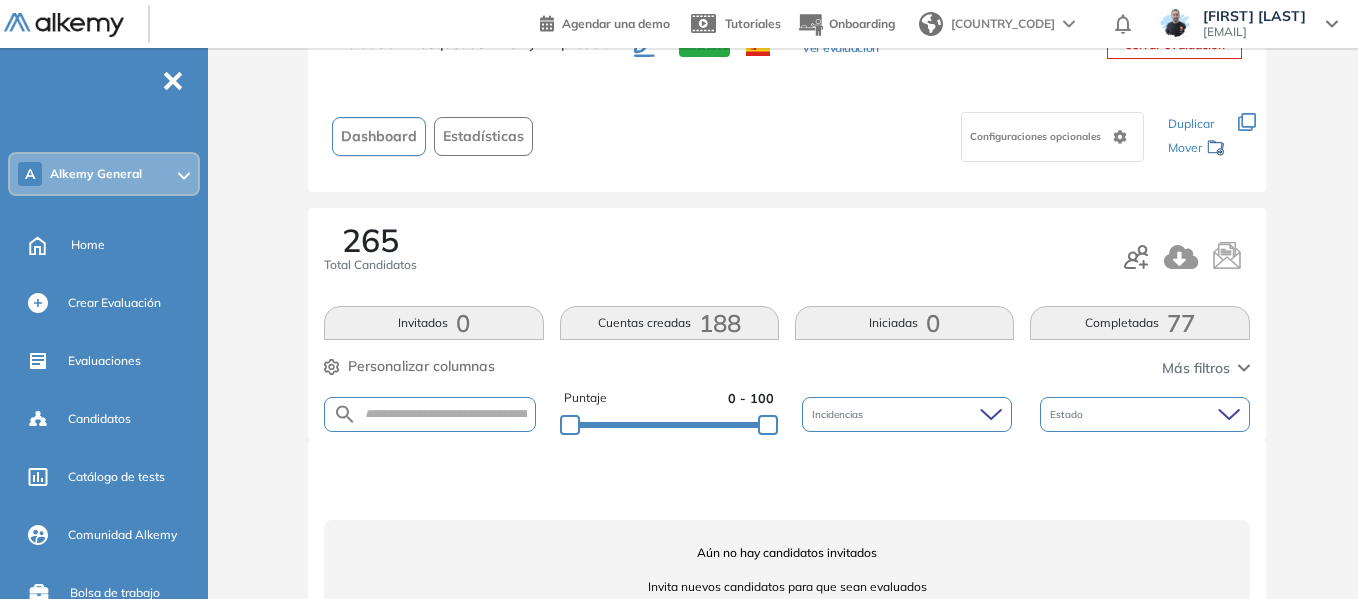 scroll, scrollTop: 142, scrollLeft: 0, axis: vertical 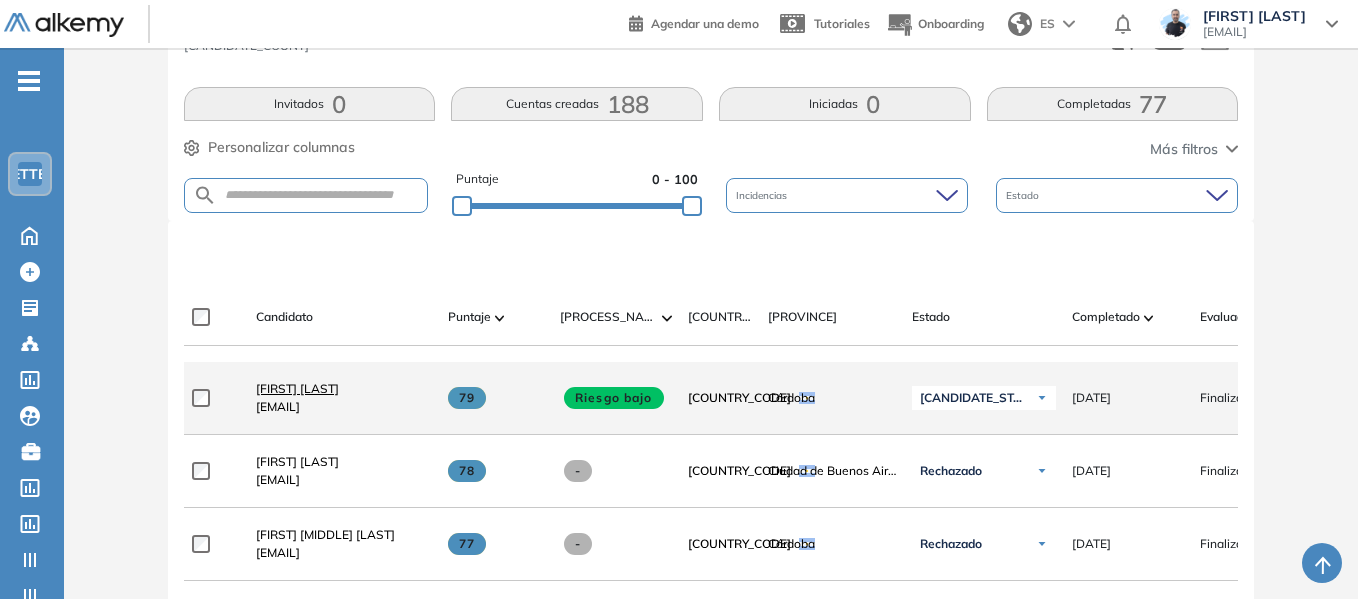 click on "[FIRST] [LAST]" at bounding box center [297, 388] 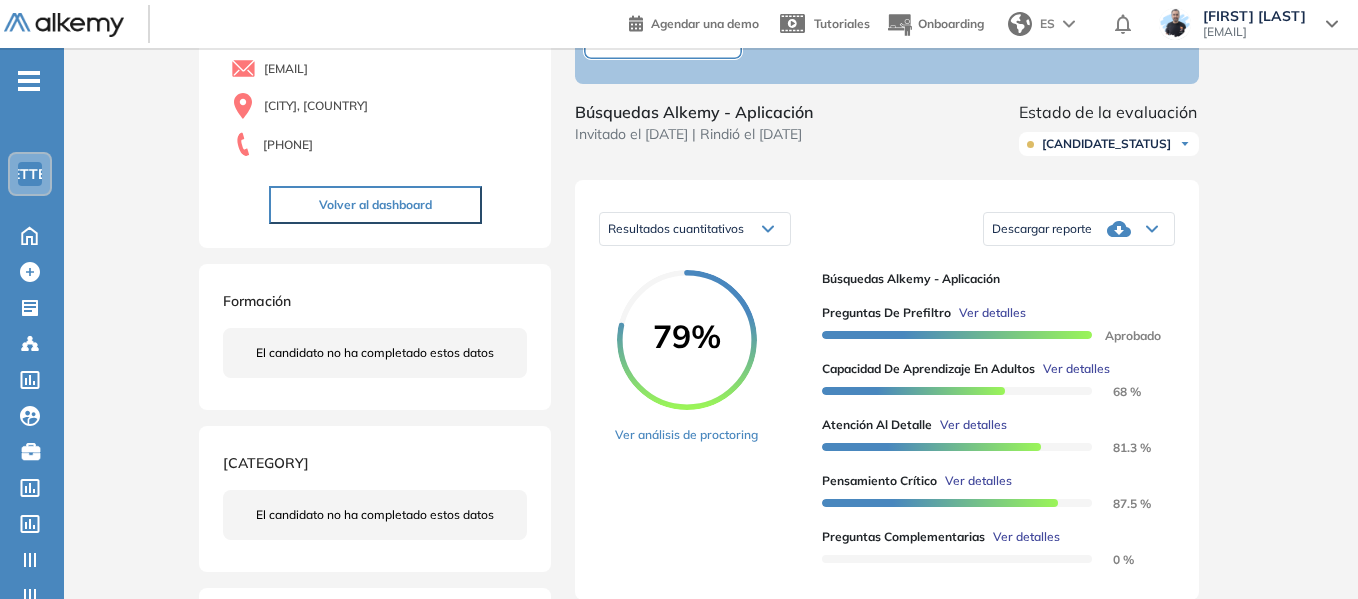 scroll, scrollTop: 200, scrollLeft: 0, axis: vertical 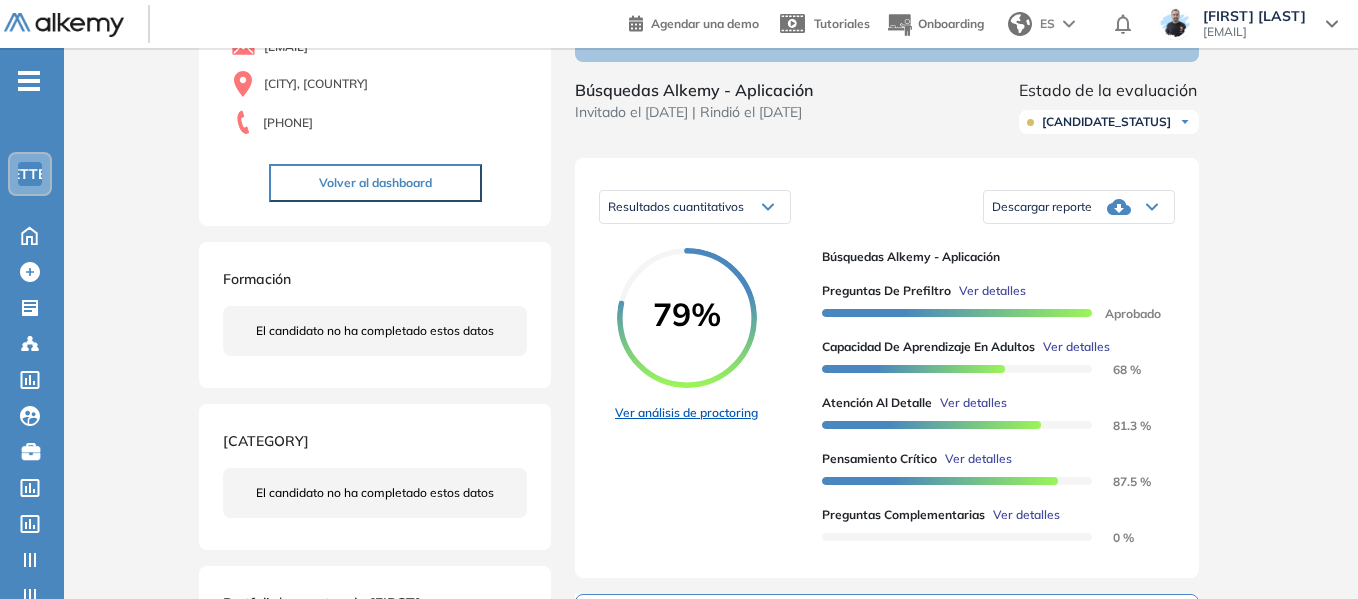 click on "Ver análisis de proctoring" at bounding box center [686, 413] 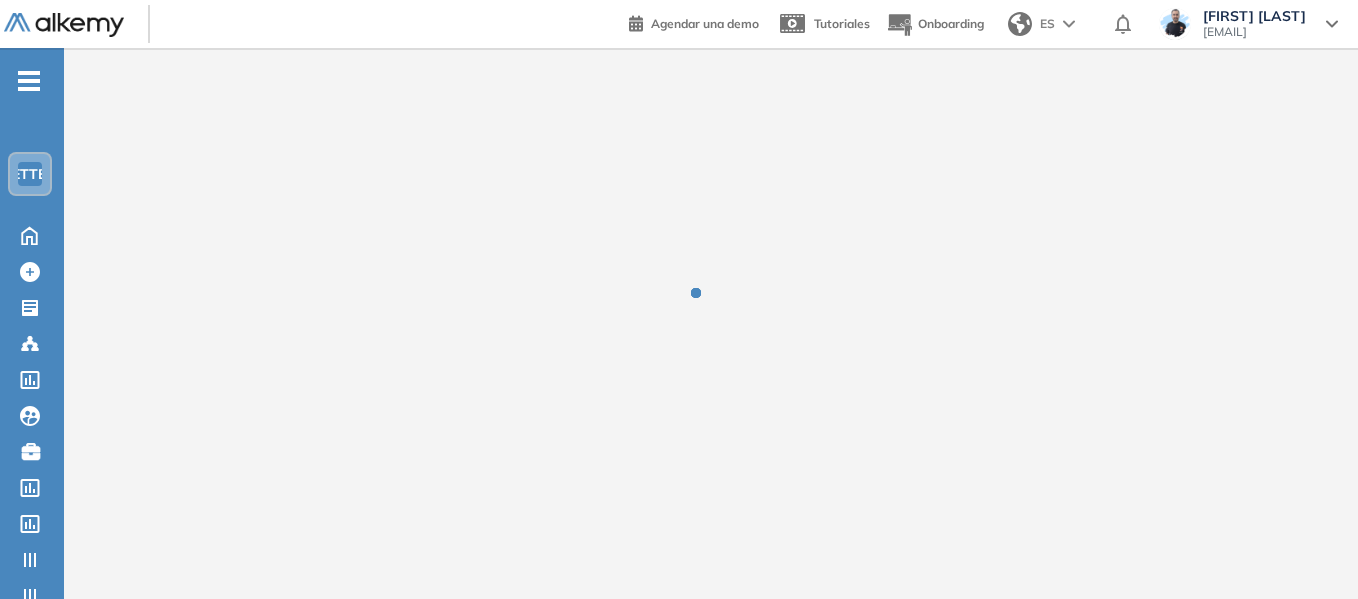 scroll, scrollTop: 0, scrollLeft: 0, axis: both 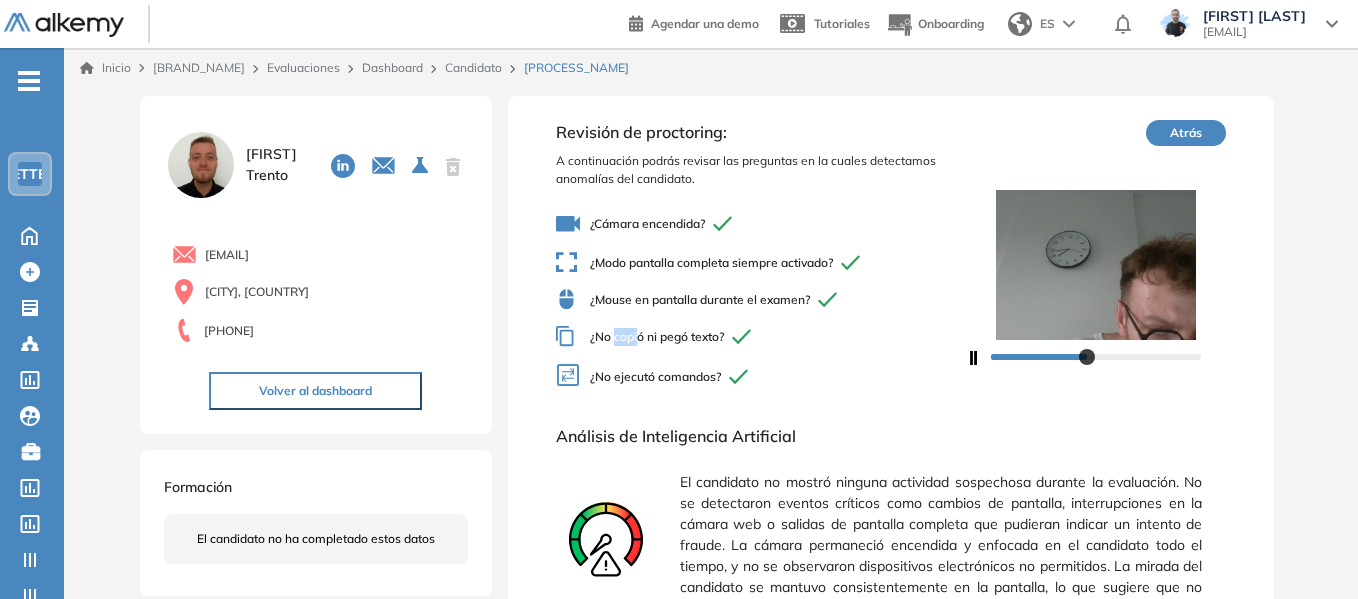 drag, startPoint x: 615, startPoint y: 335, endPoint x: 640, endPoint y: 341, distance: 25.70992 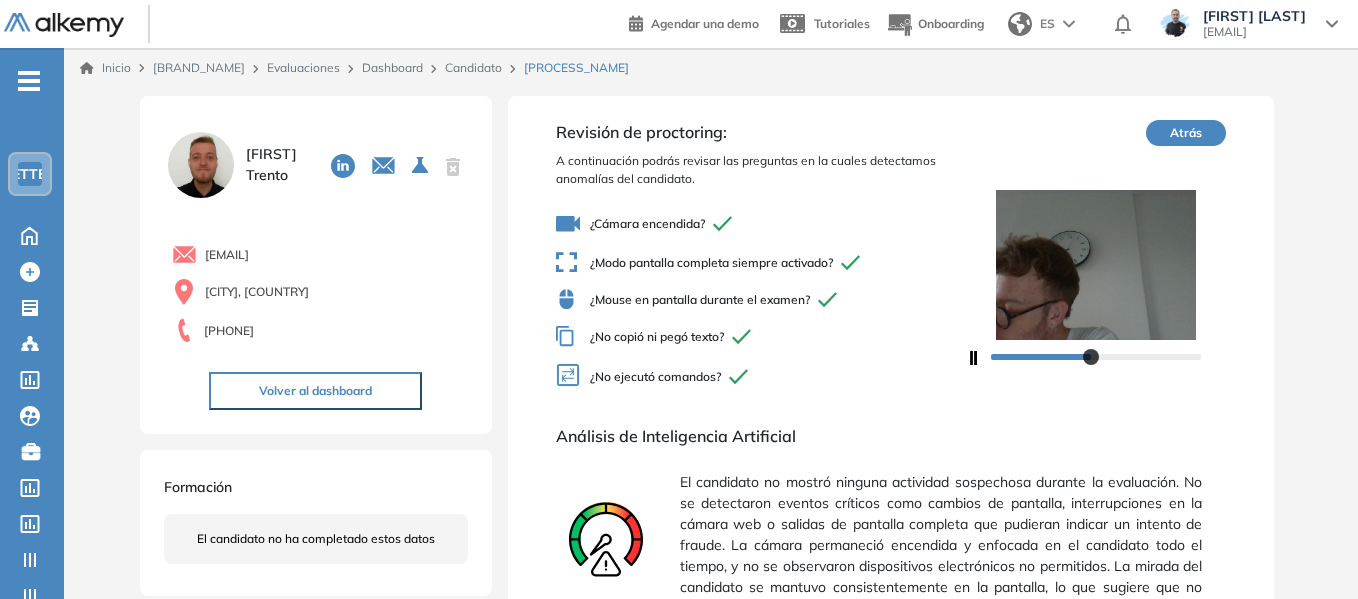 click on "¿No copió ni pegó texto?" at bounding box center [761, 336] 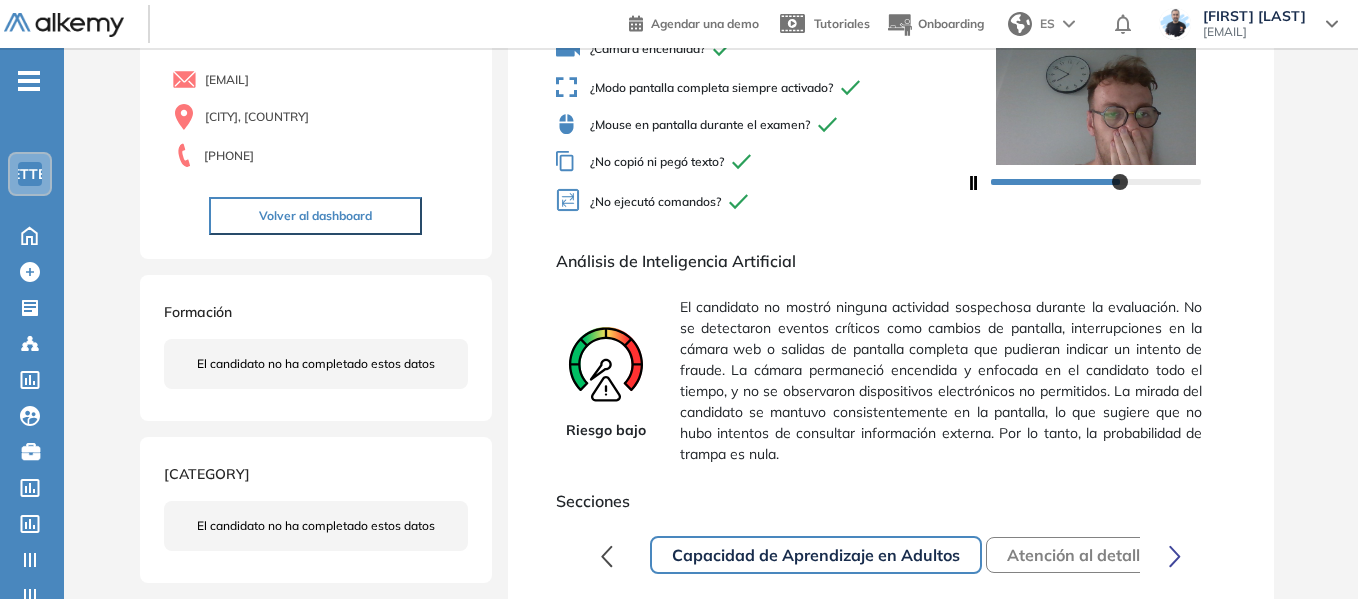 scroll, scrollTop: 200, scrollLeft: 0, axis: vertical 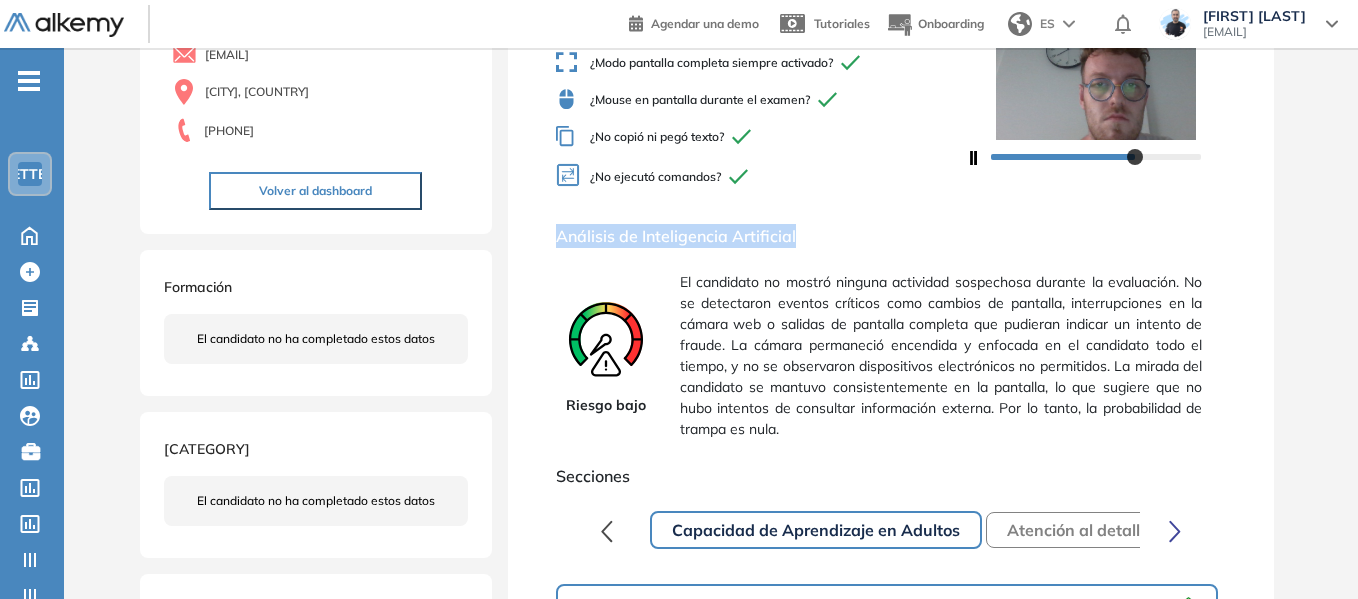drag, startPoint x: 560, startPoint y: 235, endPoint x: 798, endPoint y: 226, distance: 238.1701 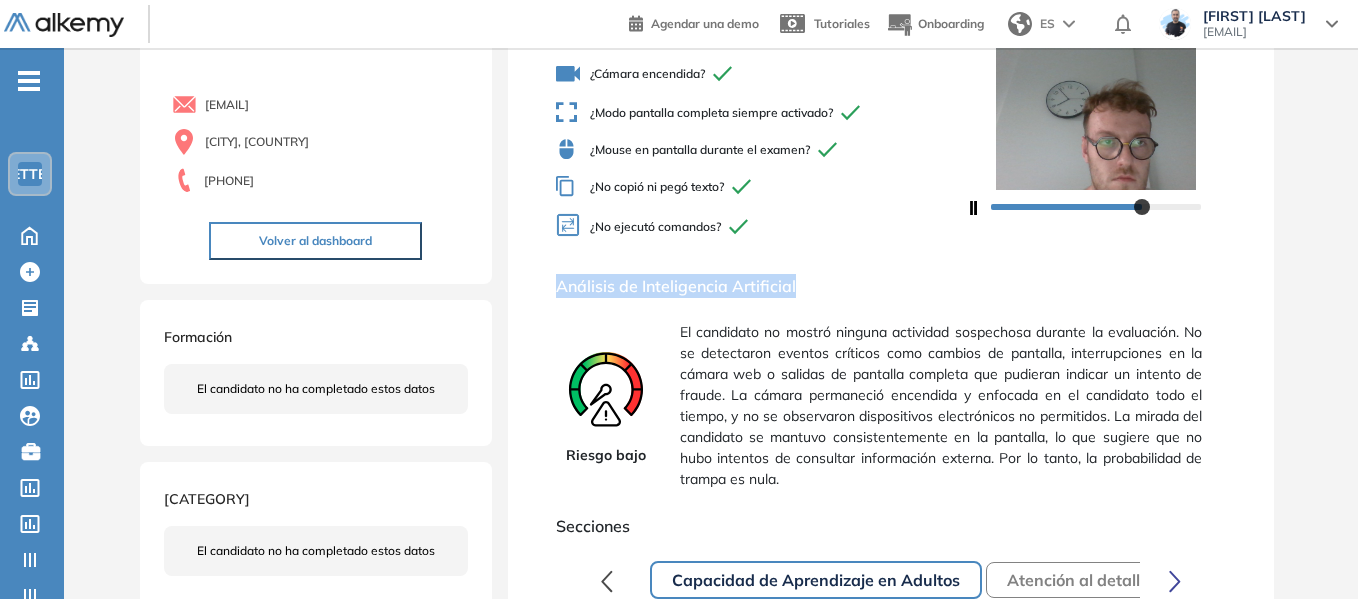 scroll, scrollTop: 100, scrollLeft: 0, axis: vertical 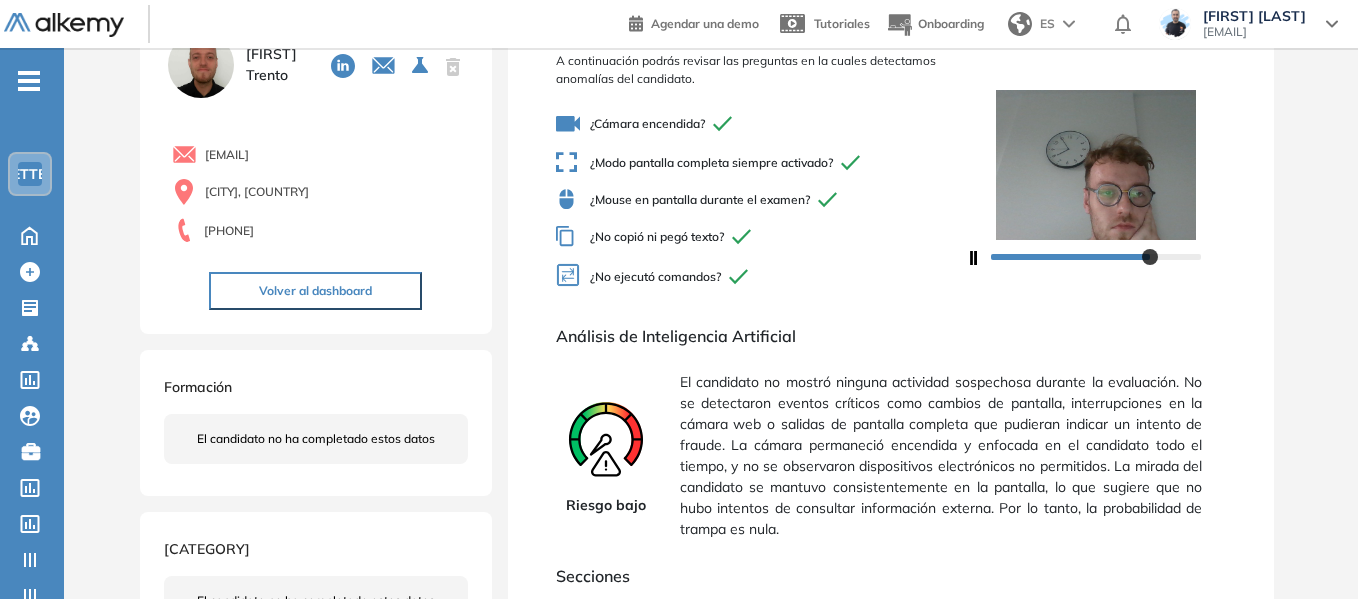 click on "¿Mouse en pantalla durante el examen?" at bounding box center (761, 199) 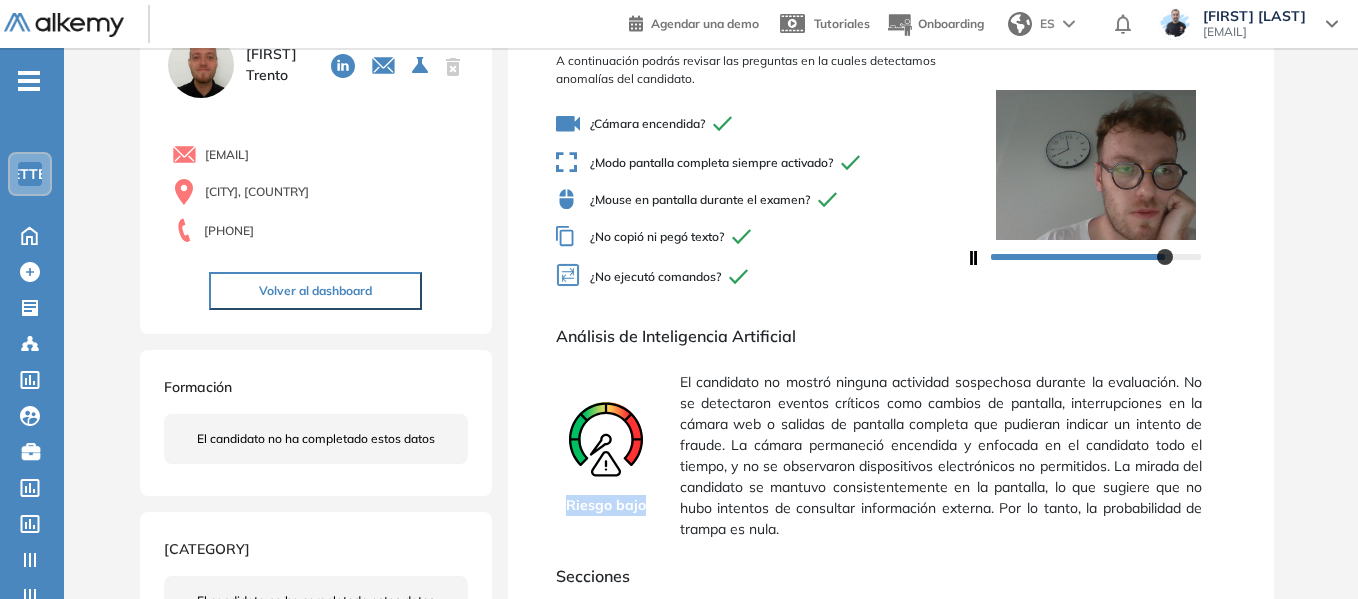 drag, startPoint x: 570, startPoint y: 507, endPoint x: 918, endPoint y: 297, distance: 406.45294 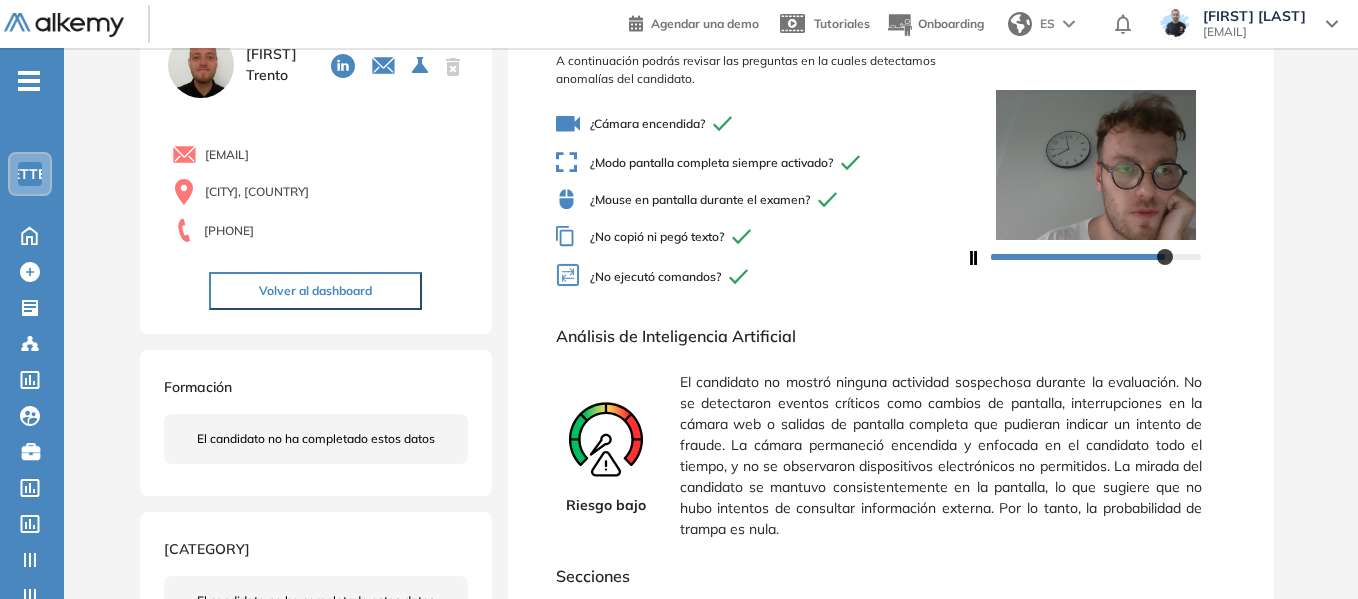 click on "¿No ejecutó comandos?" at bounding box center [761, 277] 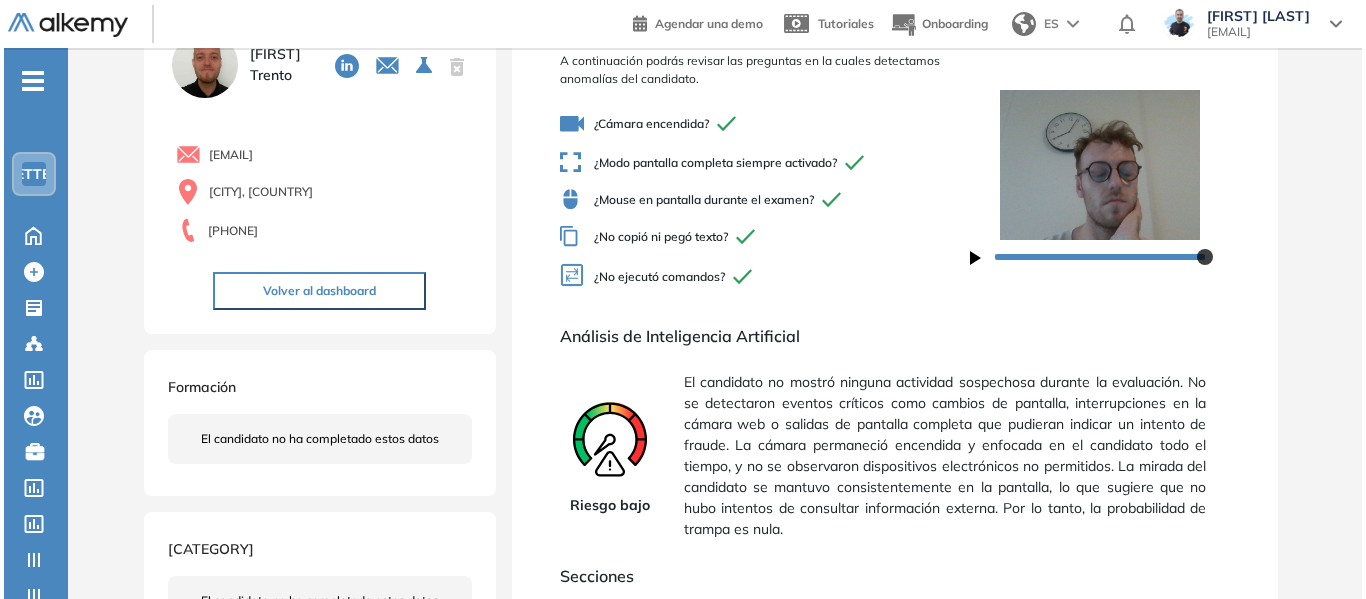 scroll, scrollTop: 0, scrollLeft: 0, axis: both 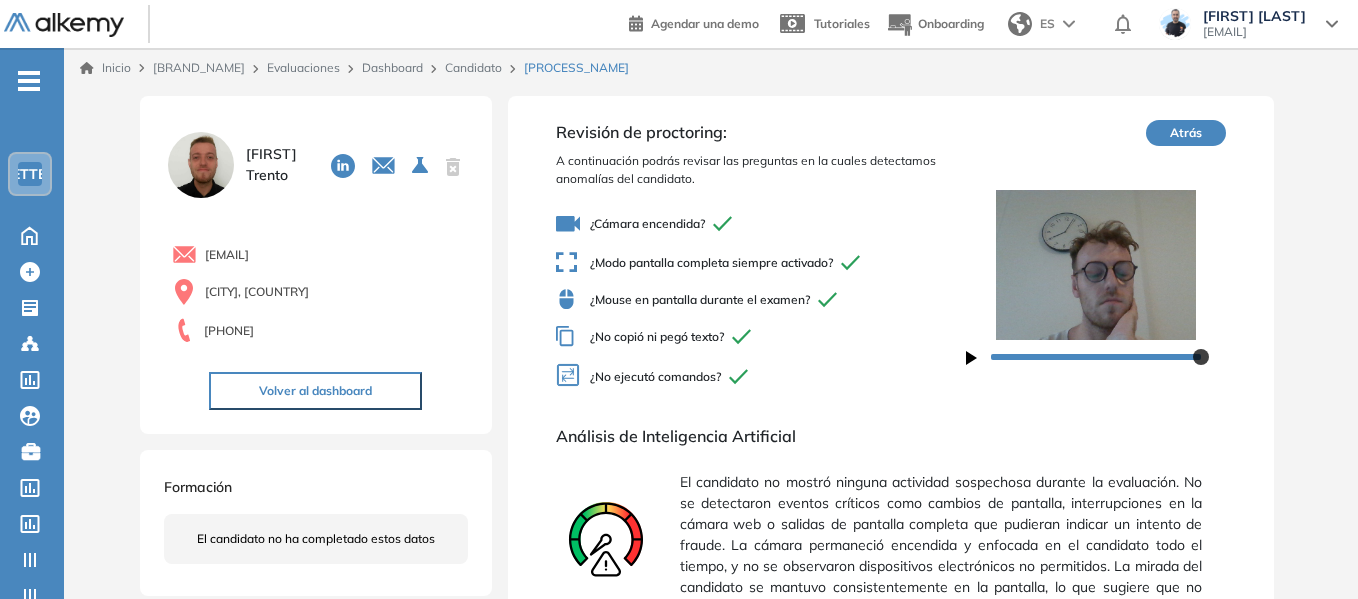 click on "Dashboard" at bounding box center (392, 67) 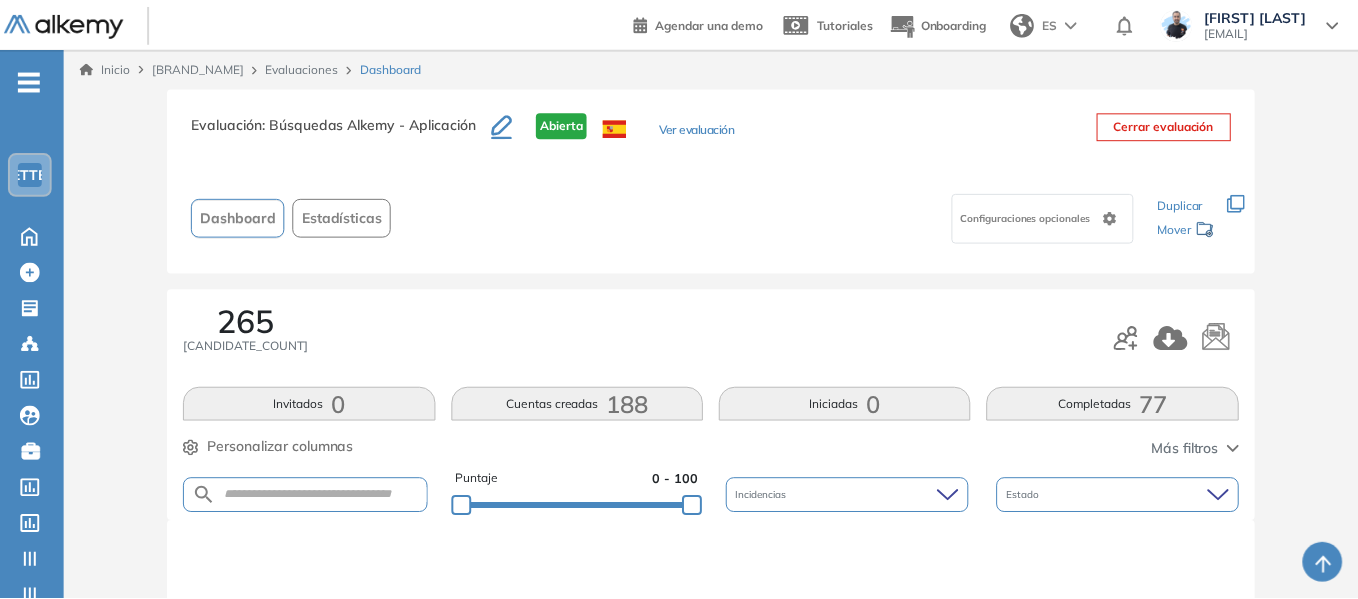scroll, scrollTop: 200, scrollLeft: 0, axis: vertical 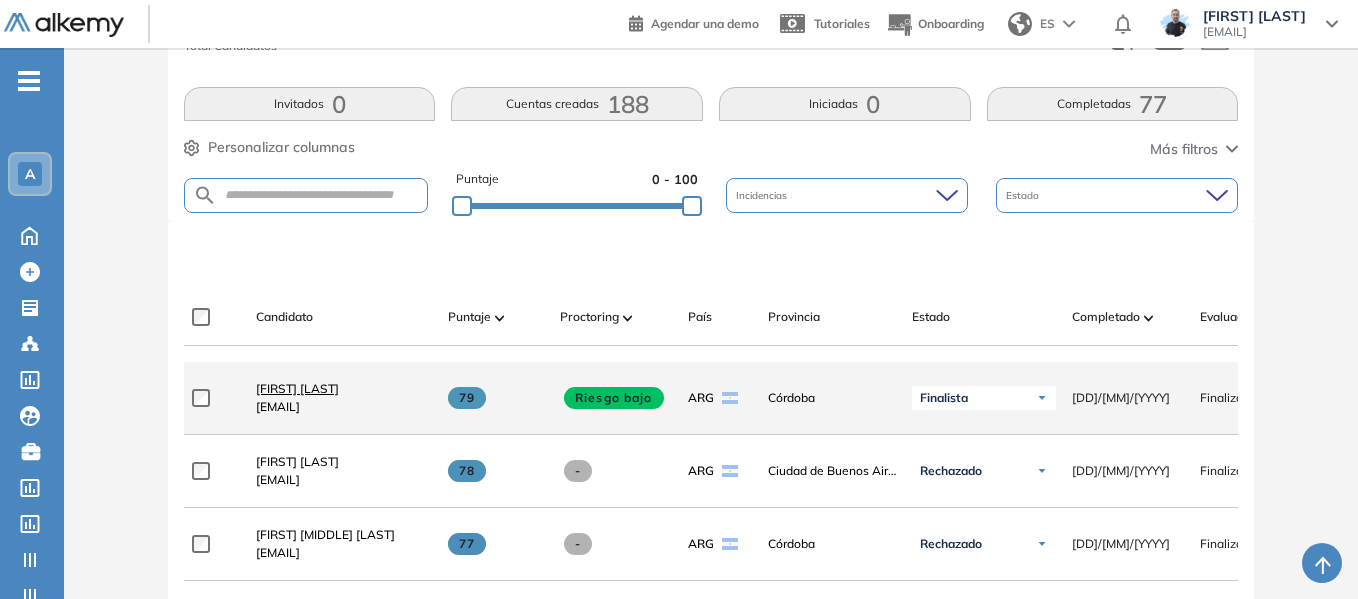 click on "[FIRST] [LAST]" at bounding box center [297, 388] 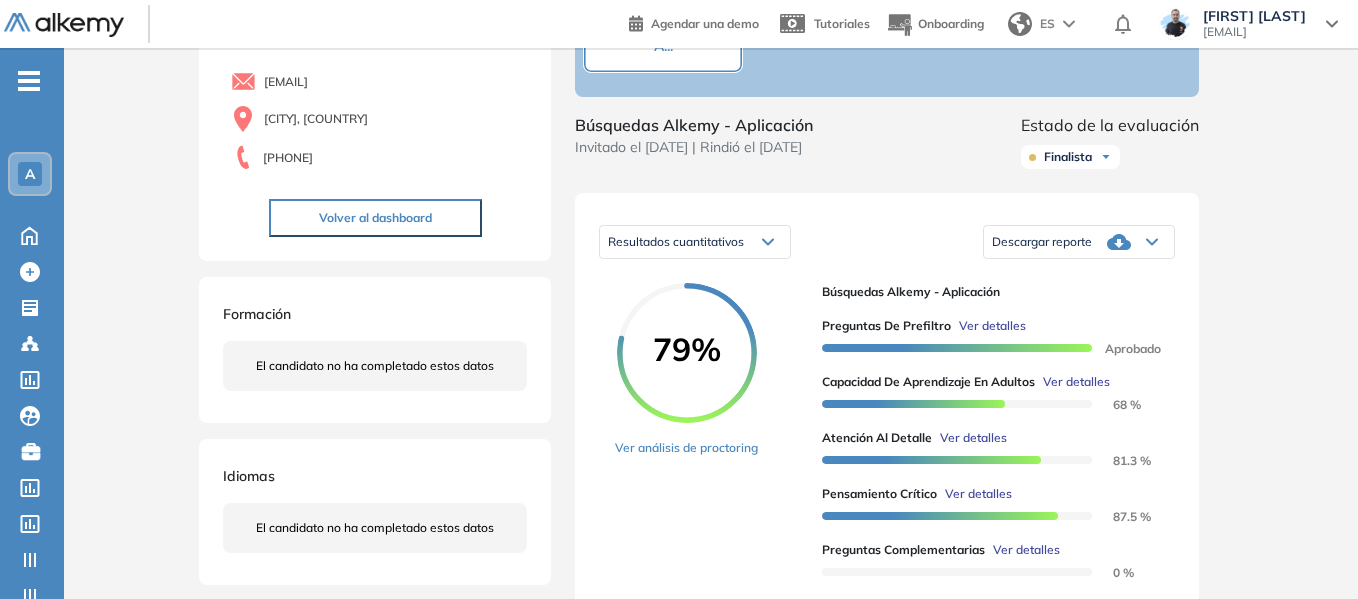 scroll, scrollTop: 200, scrollLeft: 0, axis: vertical 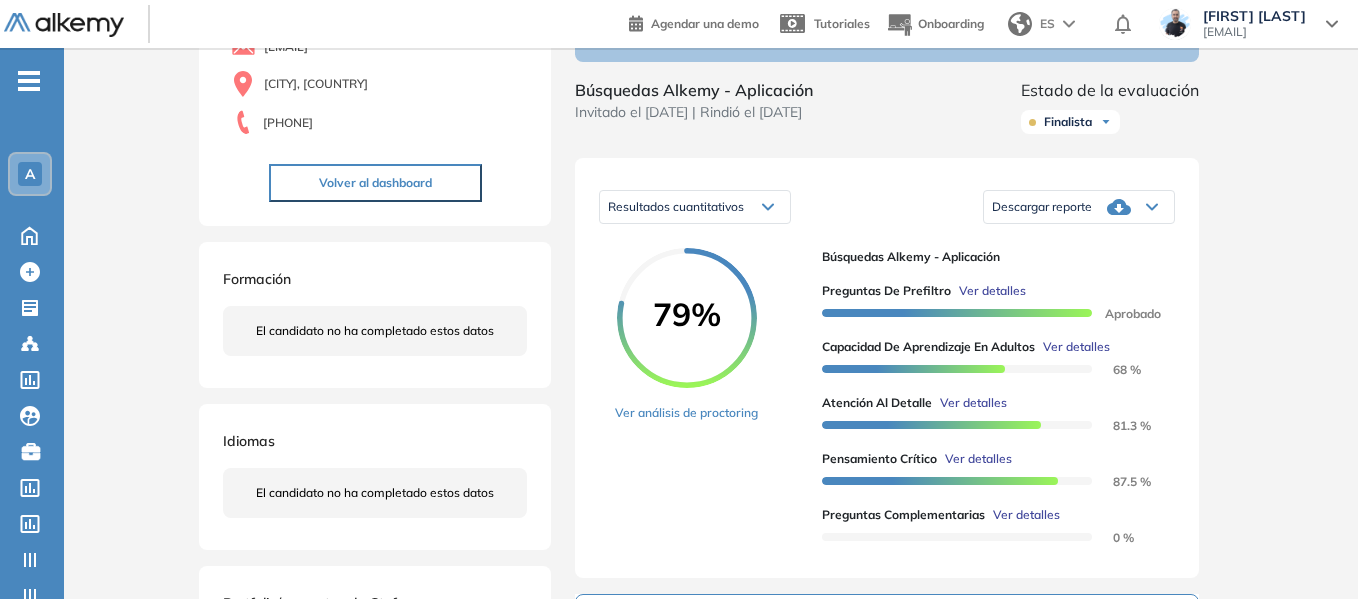 click on "Descargar reporte" at bounding box center (1079, 207) 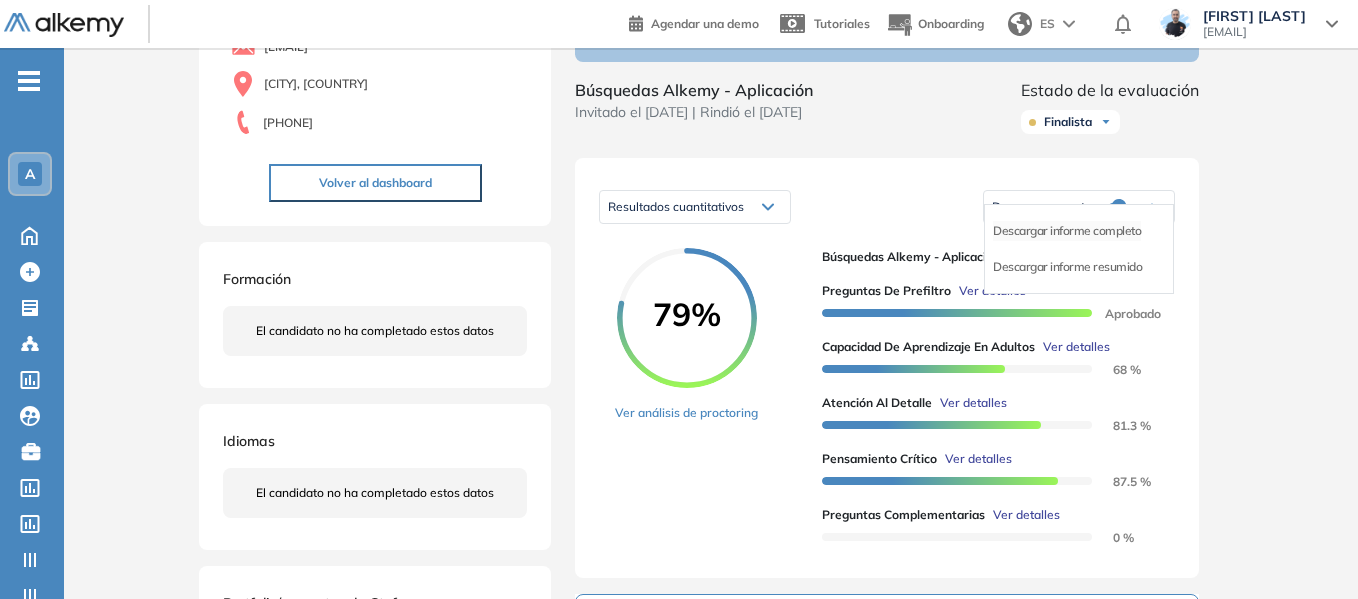 click on "Descargar informe completo" at bounding box center [1067, 231] 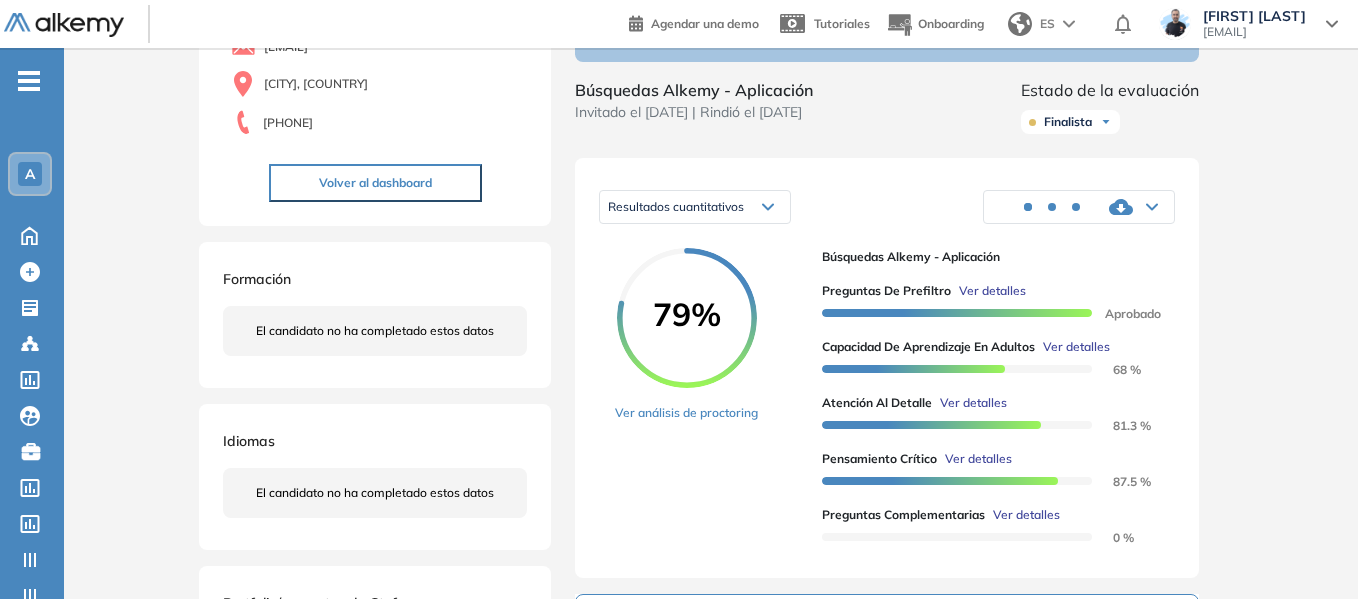 click on "Inicio Alkymetrics Evaluaciones Dashboard Candidato Duración :  00:00:00 Cantidad de preguntas:   Correcta Parcialmente correcta Incorrecta Neutra Saltada Cerrar ¿Eliminar talento? Si lo haces, no podrás recuperar sus datos. Podrás volver a invitarlo por email, no por link. Entendido Stefano   Trento 0 . Operations & Product Analyst 1 . Cobranza Telefónica 2 . Lógica Quant 3 . Comercial 4 . Prueba Agente Nivel Calificado 5 . Sin nombre 6 . Prueba Agente Nivel Experto 7 . Prueba Agente nivel Efectivo 8 . Inglés New 9 . Ingles Integrador 10 . Inglés C2 11 . TEST OTP WITHOUTACCOUNT 12 . Evaluacion - Cámara de comercio Medellin 13 . Prueba 2 Business Case Macro 14 . Comercial 15 . Prueba 3 Business Case Macro 16 . Comercial 17 . Screening Telefónico | PAE 18 . Screening Telefónico | PAE 19 . Prueba Business Case Macro 20 . Test ARP 21 . Prescreening - Entrevista IA 22 . Comercial 23 . Ética Laboral 24 . Honestidad - Entrevista IA 25 . DISC 26 . Prueba de ordenes: Certificacion de TD 27 . 28 . 29 . ." at bounding box center (711, 477) 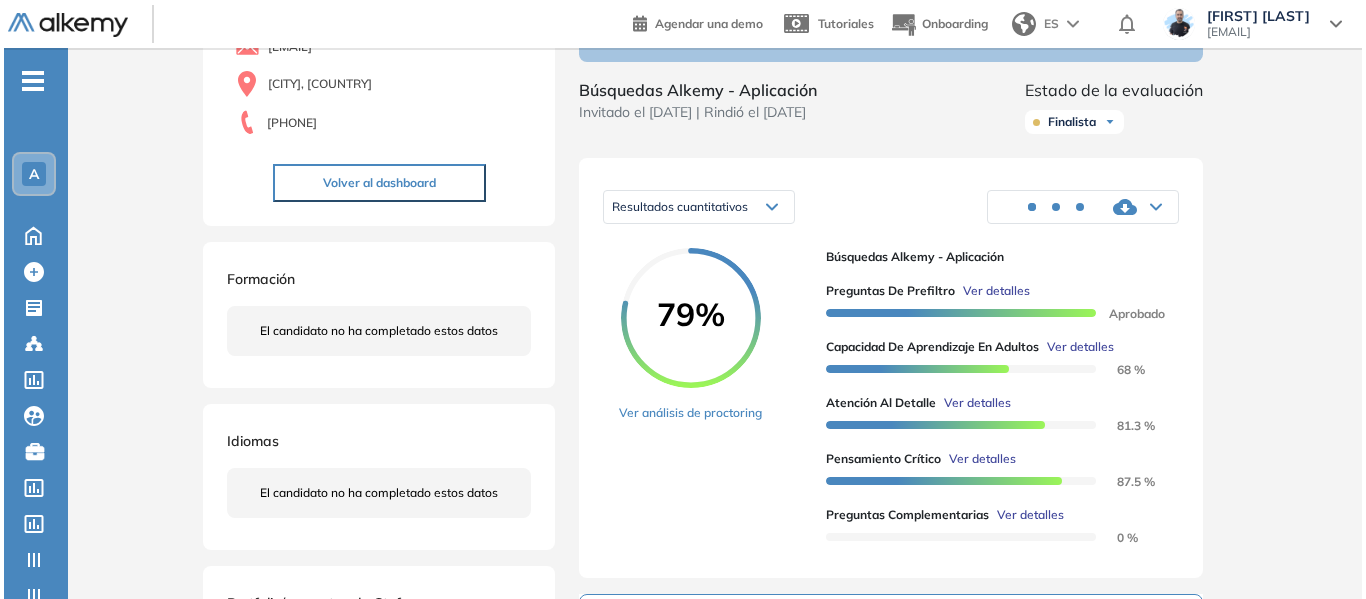 scroll, scrollTop: 400, scrollLeft: 0, axis: vertical 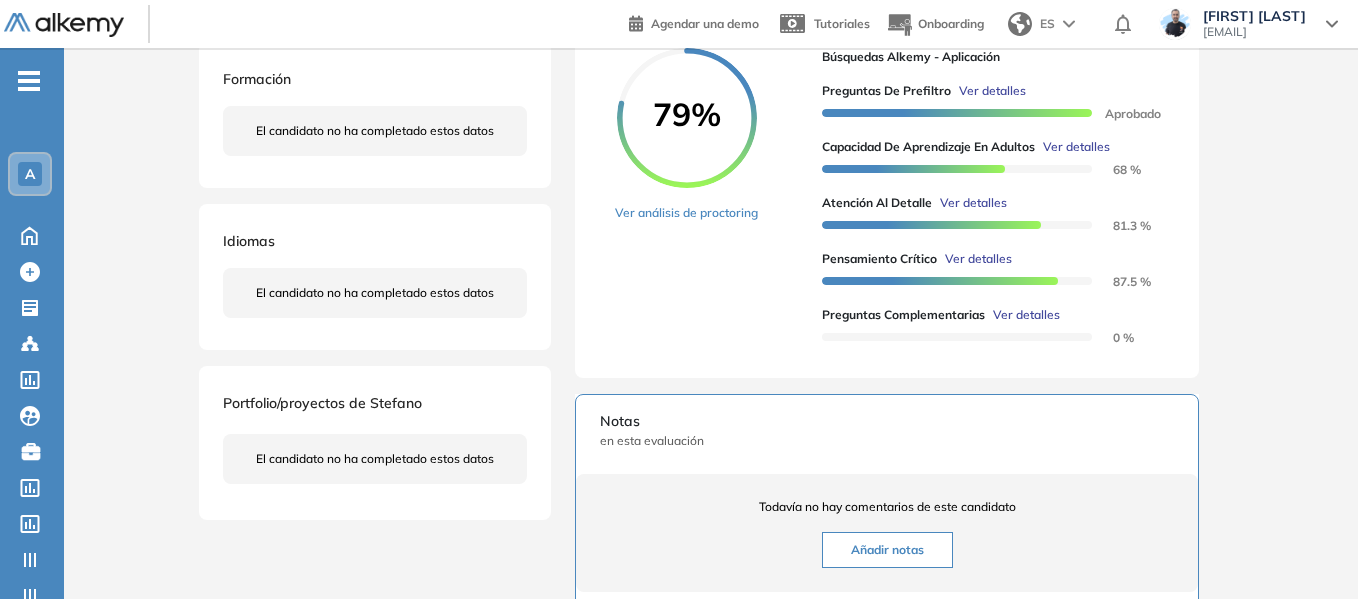 click on "Ver detalles" at bounding box center (1076, 147) 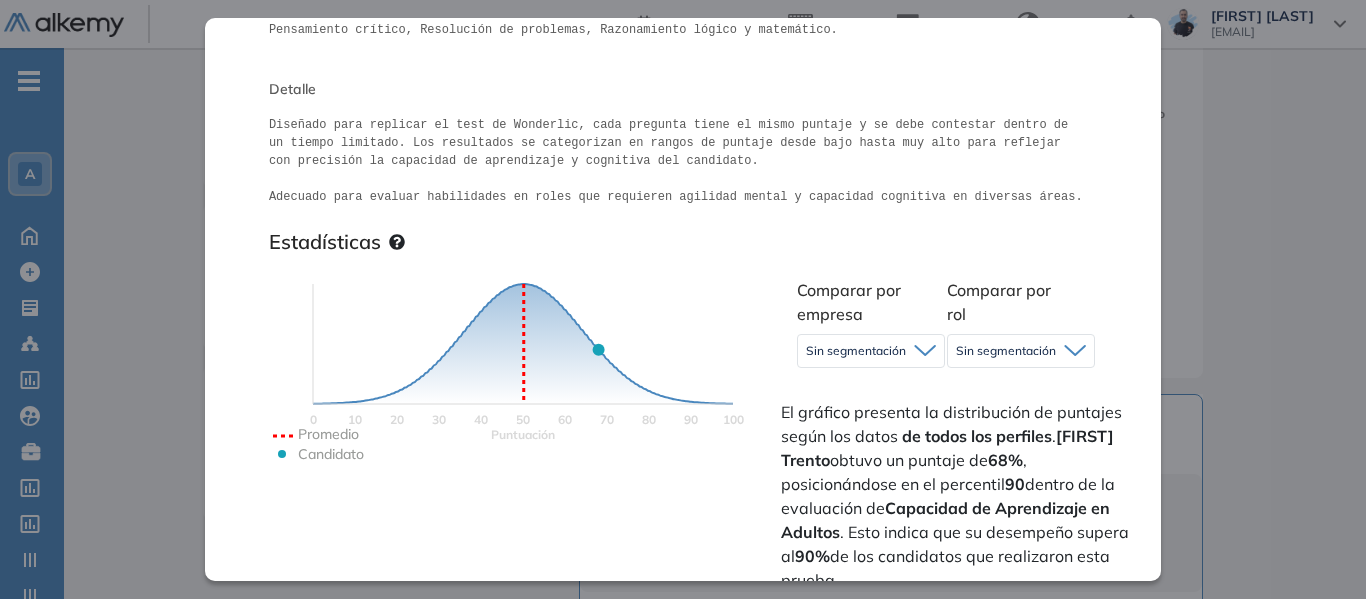 scroll, scrollTop: 400, scrollLeft: 0, axis: vertical 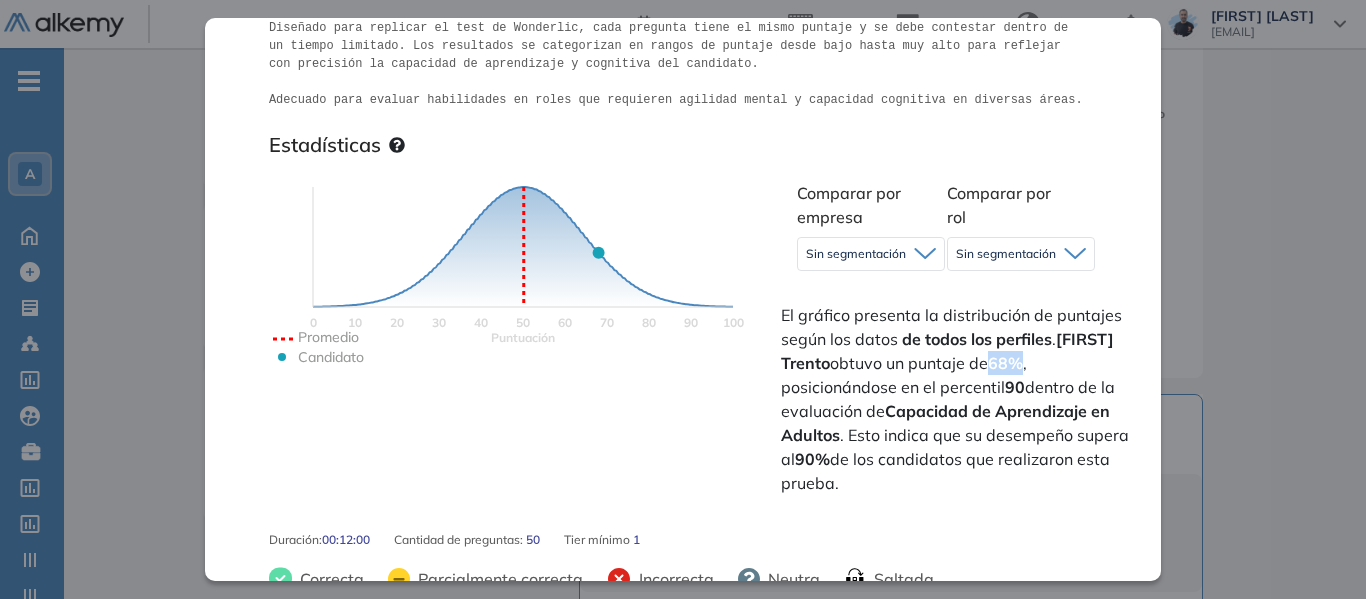 drag, startPoint x: 995, startPoint y: 364, endPoint x: 1024, endPoint y: 368, distance: 29.274563 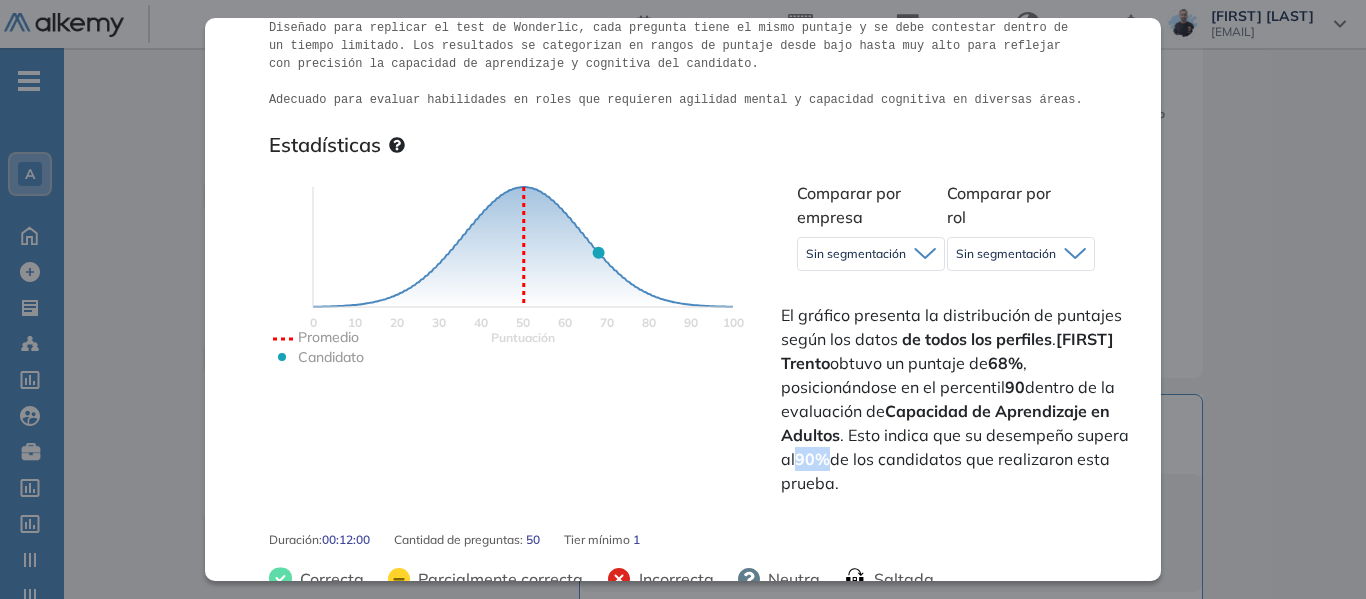 drag, startPoint x: 798, startPoint y: 462, endPoint x: 824, endPoint y: 462, distance: 26 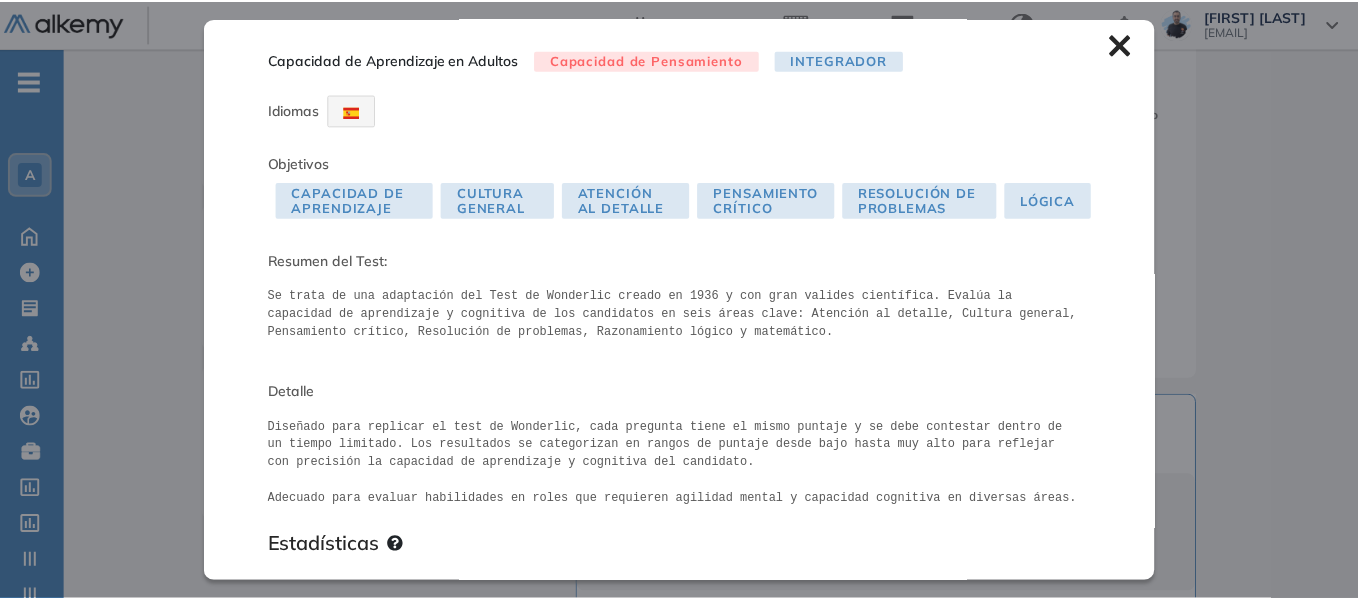 scroll, scrollTop: 0, scrollLeft: 0, axis: both 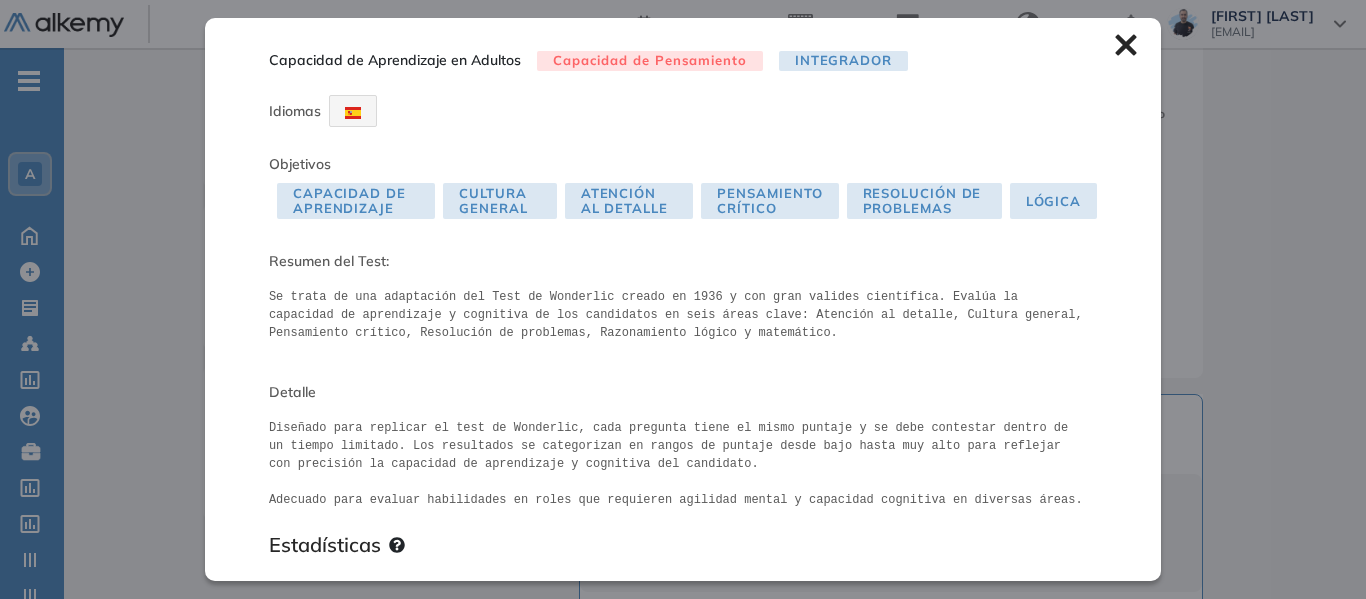 click 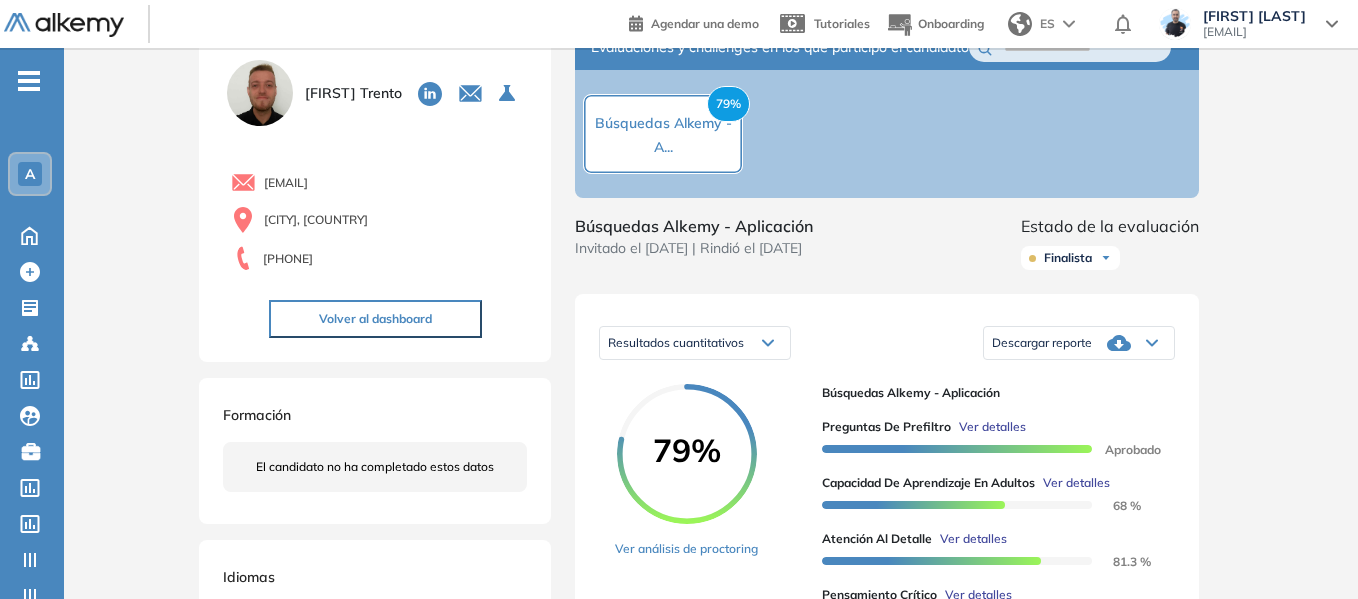 scroll, scrollTop: 0, scrollLeft: 0, axis: both 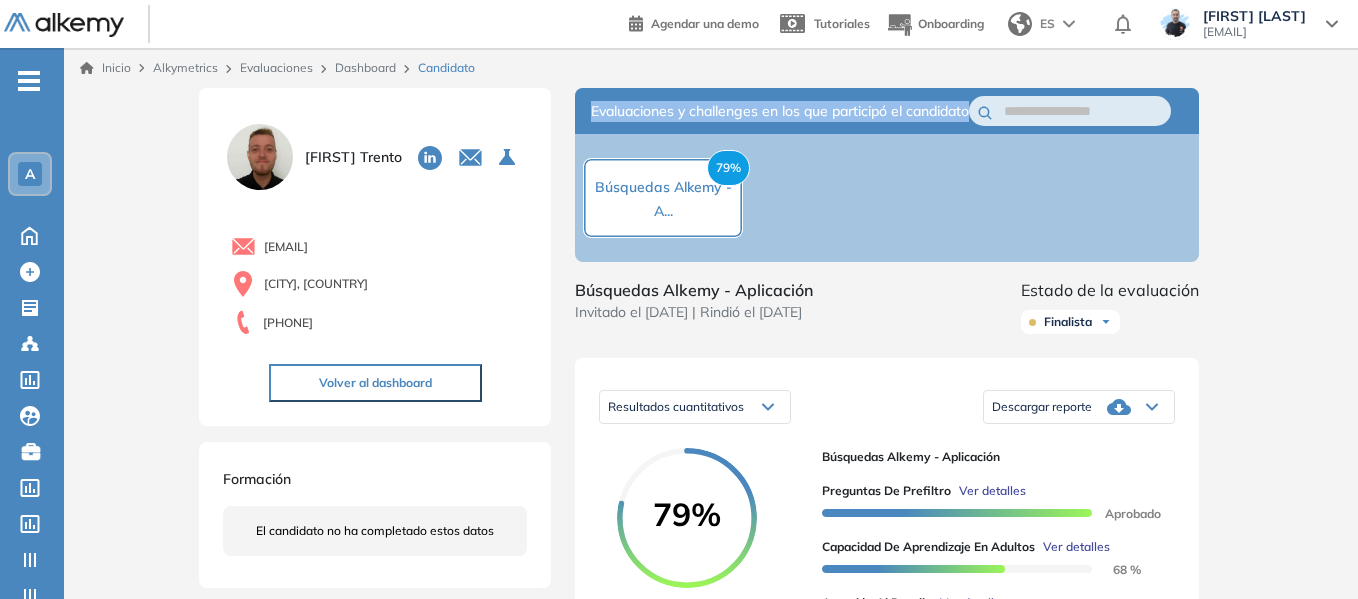 drag, startPoint x: 590, startPoint y: 105, endPoint x: 664, endPoint y: 130, distance: 78.1089 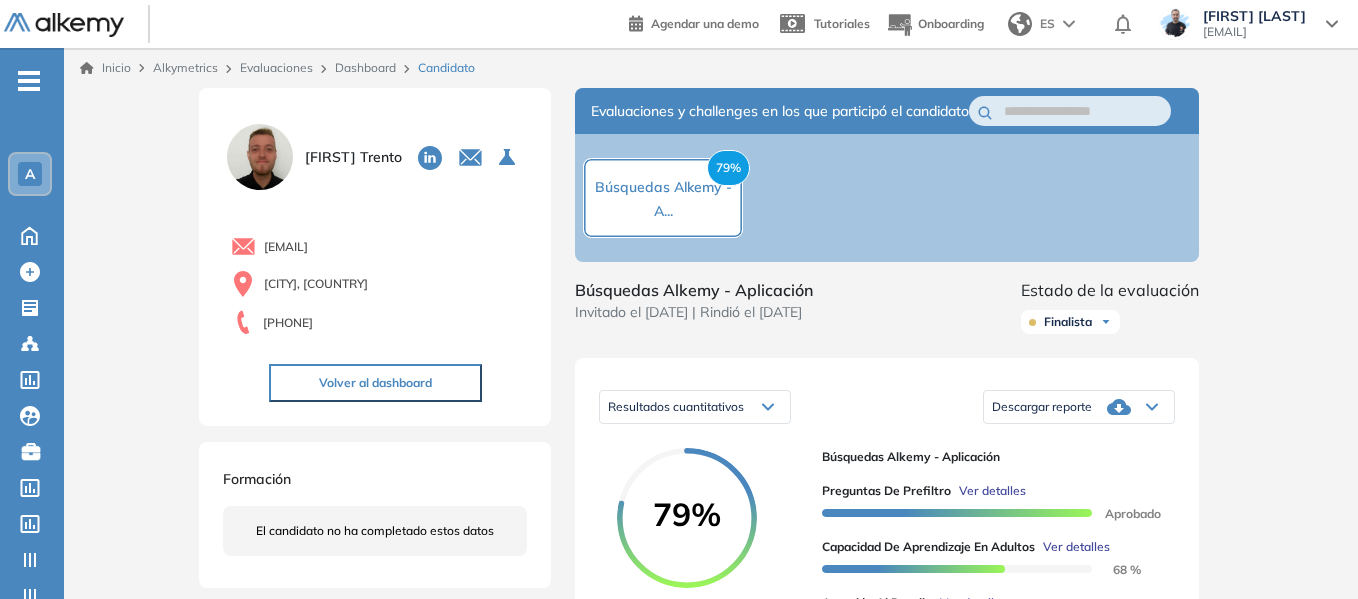 click on "79% Búsquedas Alkemy - A..." at bounding box center [663, 198] 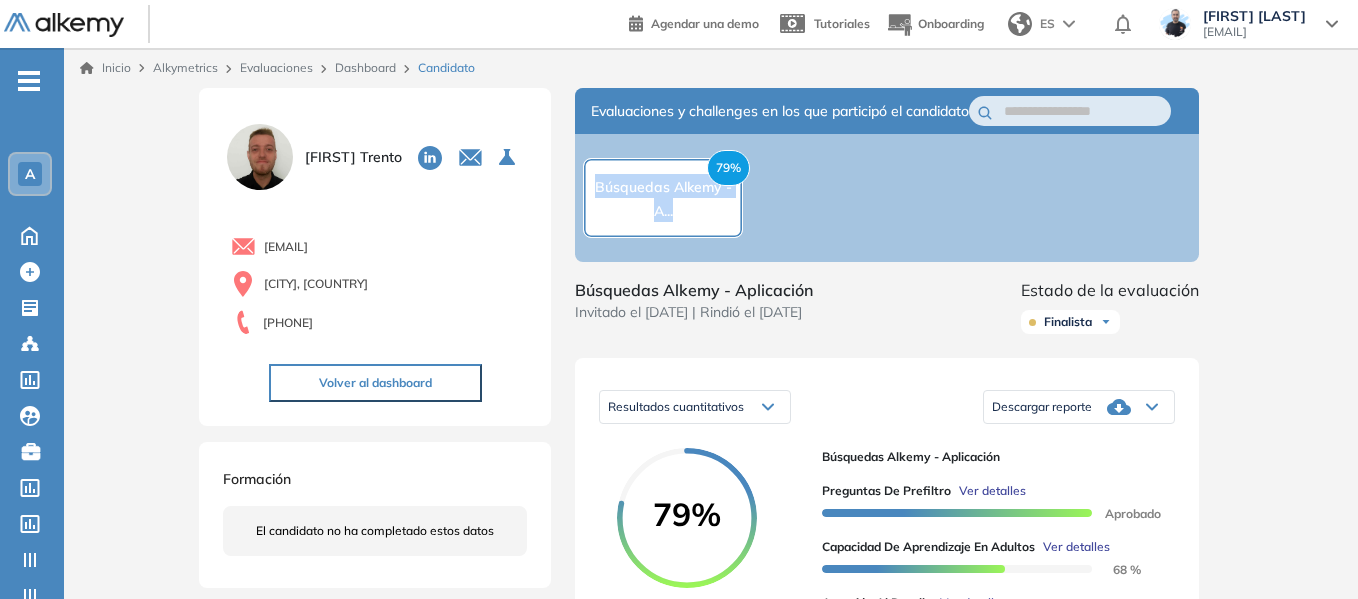drag, startPoint x: 597, startPoint y: 197, endPoint x: 706, endPoint y: 220, distance: 111.40018 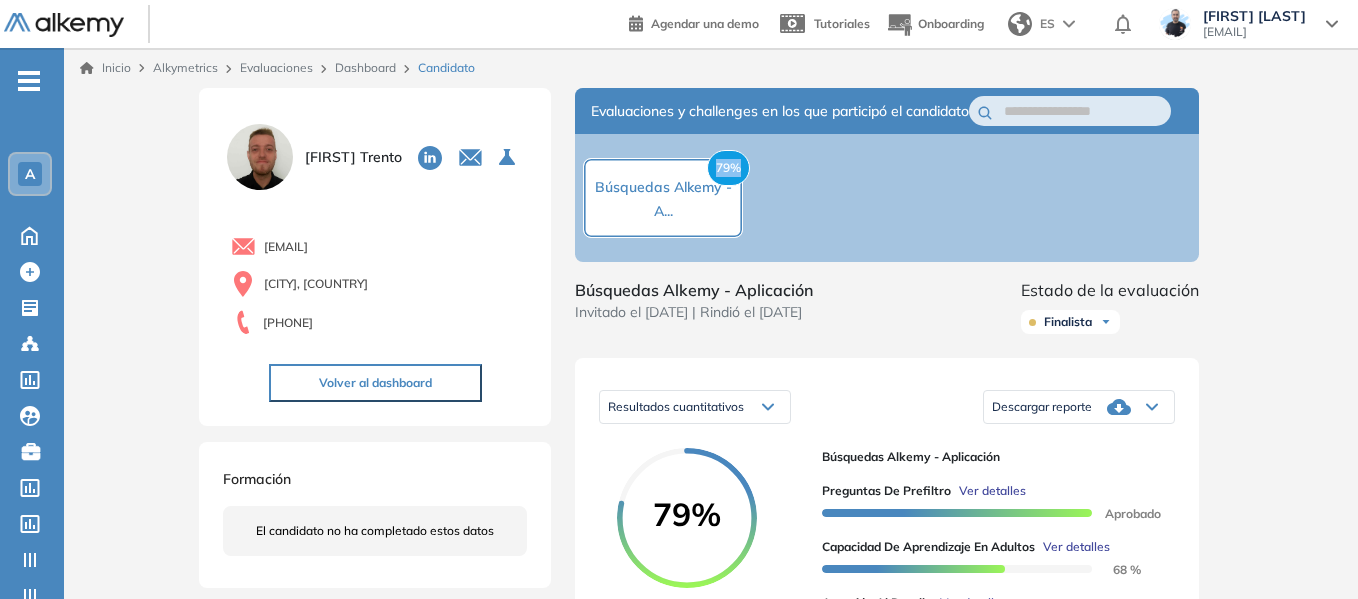 drag, startPoint x: 715, startPoint y: 176, endPoint x: 737, endPoint y: 180, distance: 22.36068 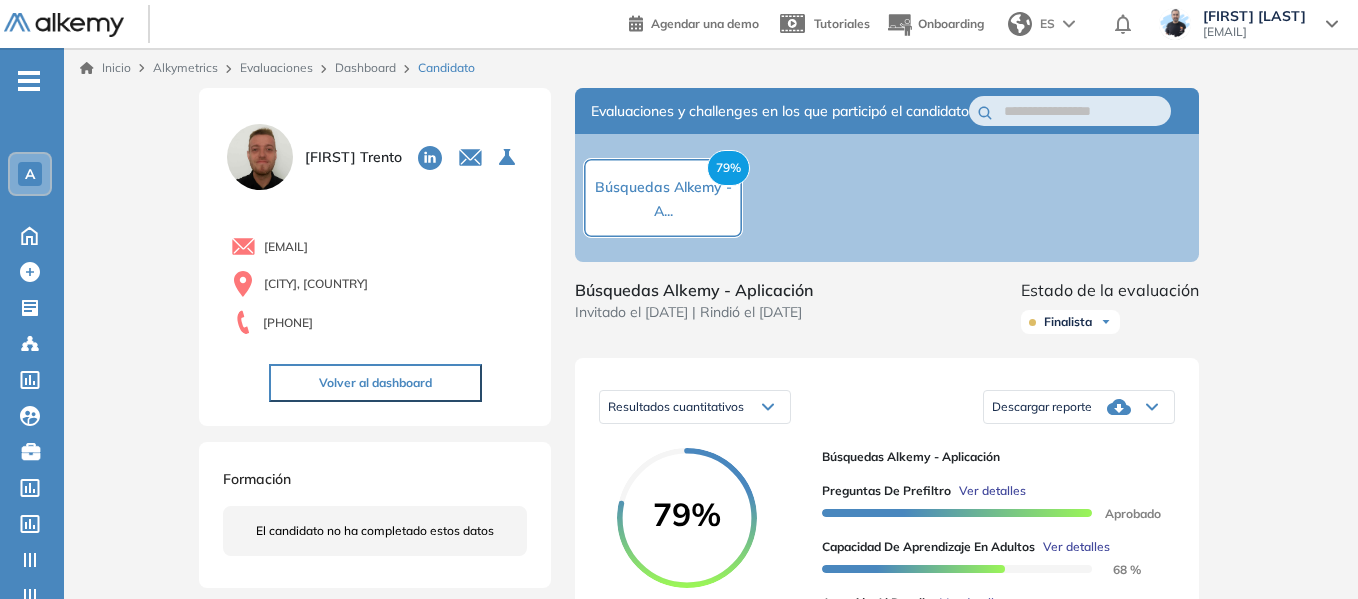 click on "79% Búsquedas Alkemy - A..." at bounding box center (887, 198) 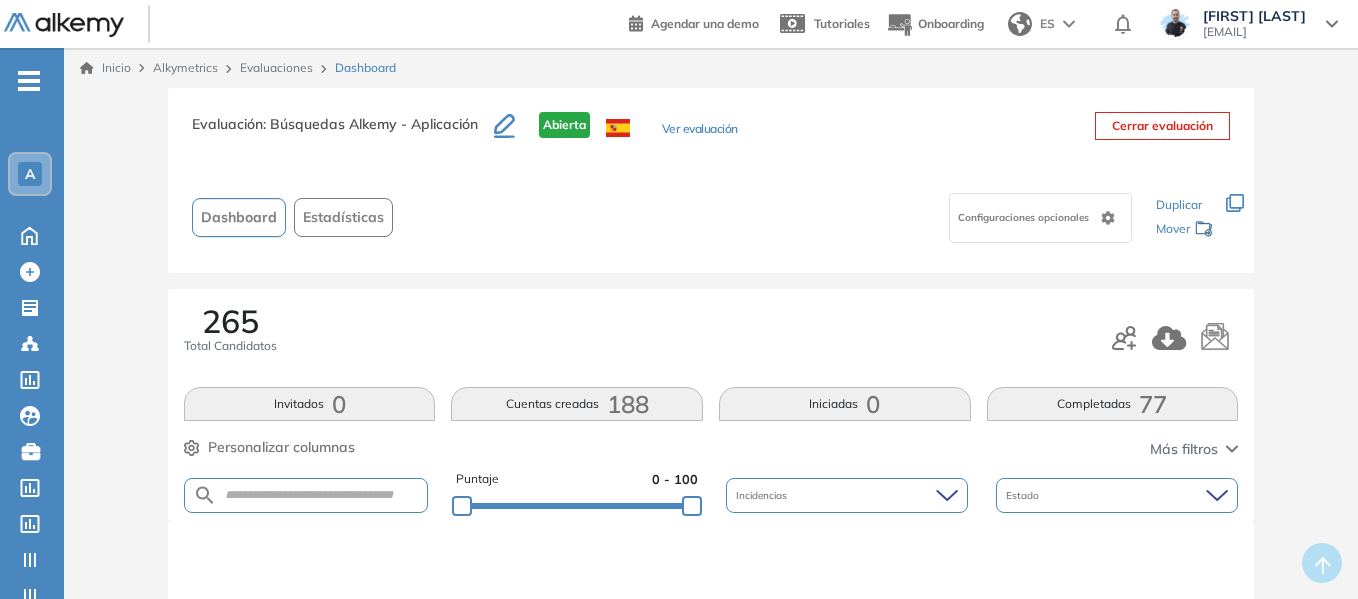 click on "Evaluación : Búsquedas Alkemy - Aplicación" at bounding box center [343, 133] 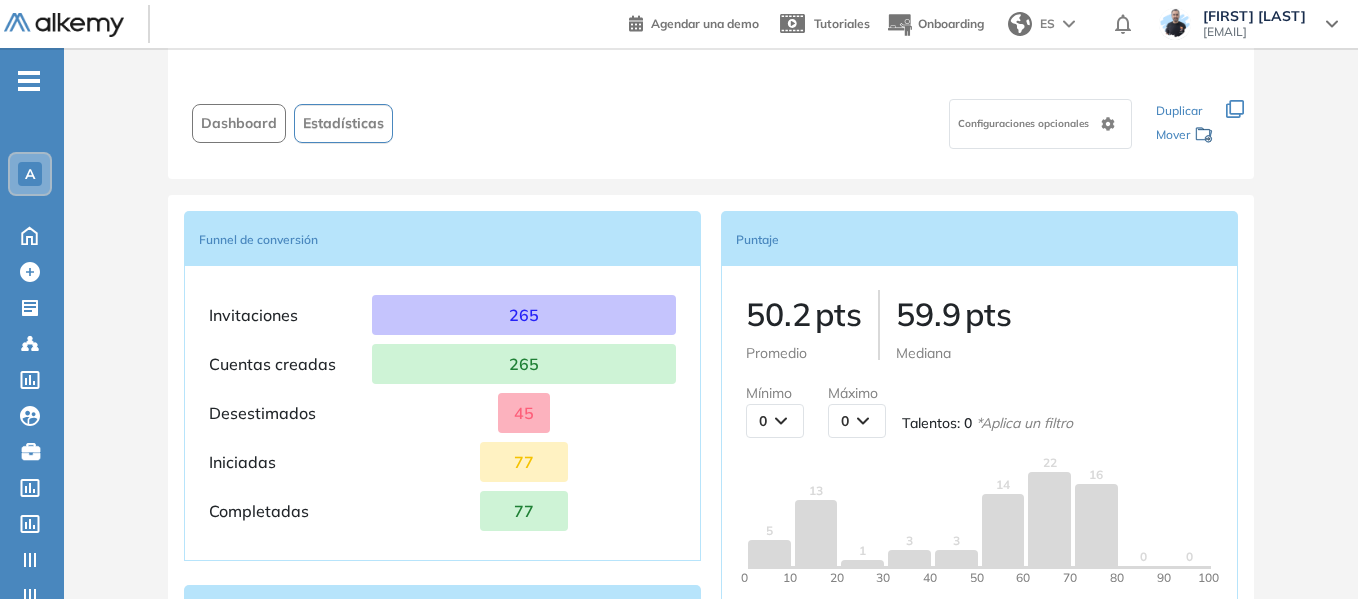 scroll, scrollTop: 0, scrollLeft: 0, axis: both 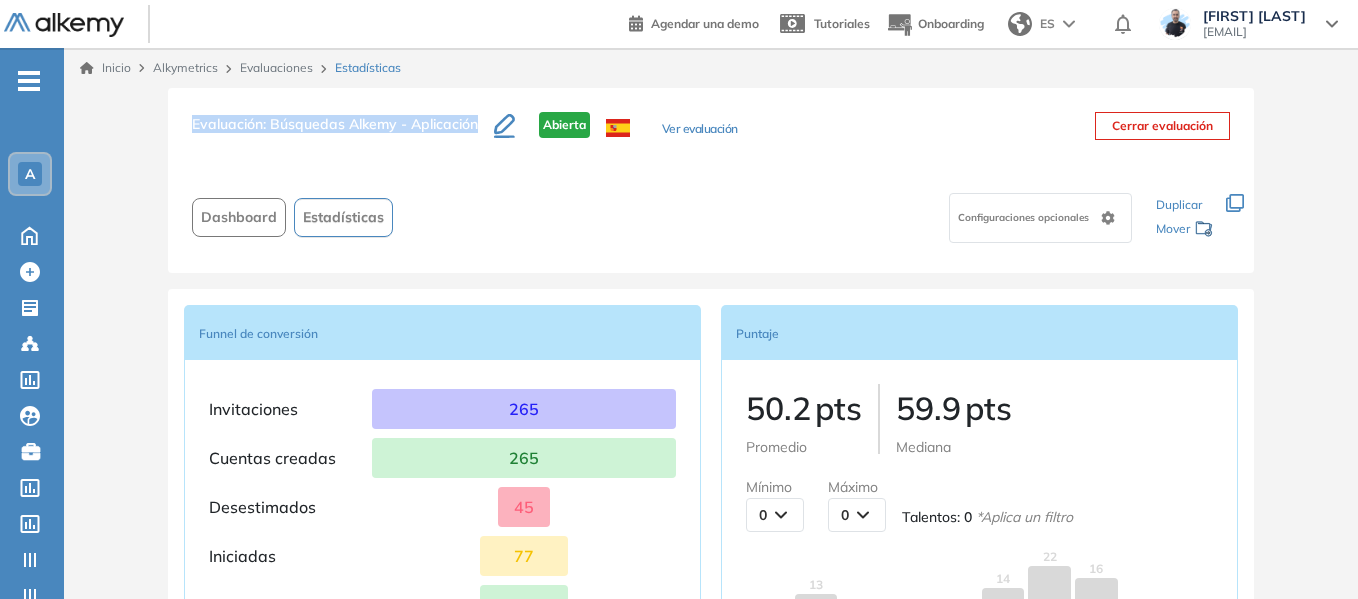 click on "Evaluaciones" at bounding box center [276, 67] 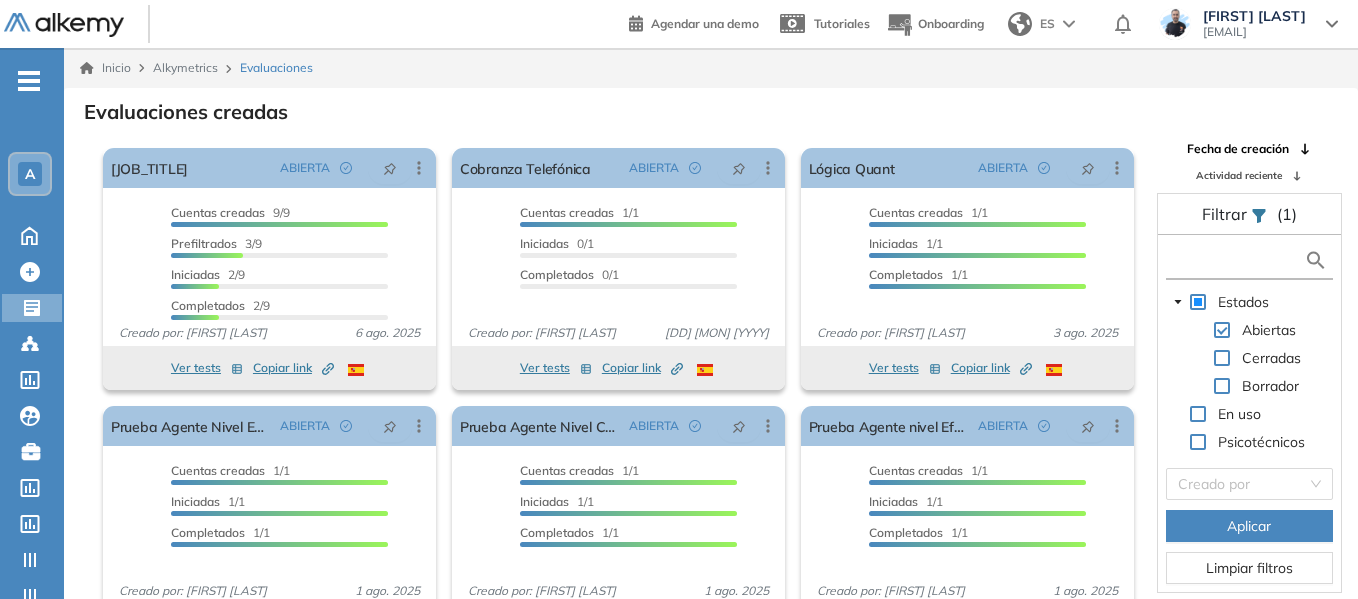click at bounding box center [1237, 260] 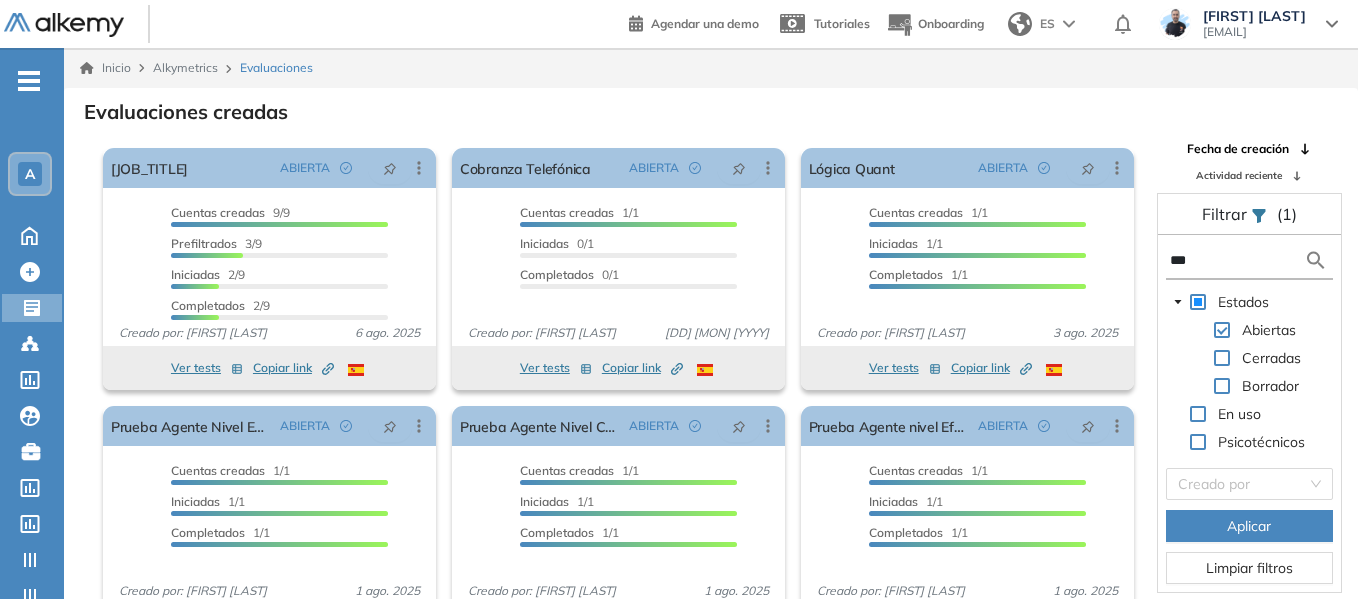 type on "****" 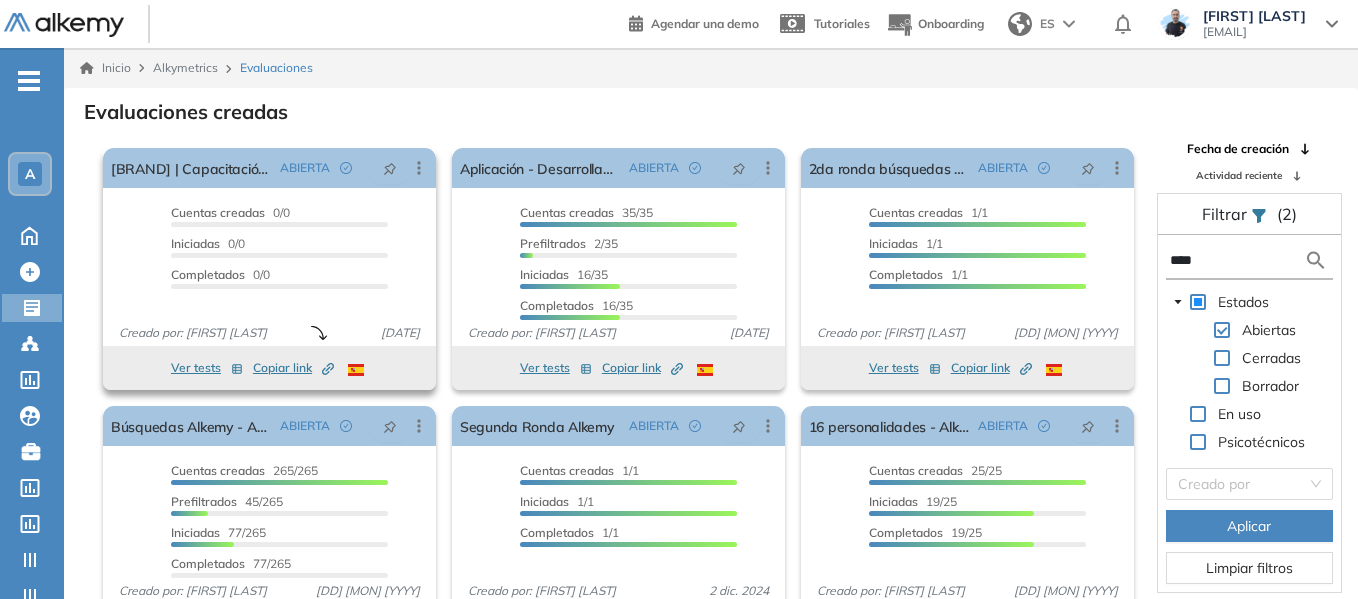 scroll, scrollTop: 37, scrollLeft: 0, axis: vertical 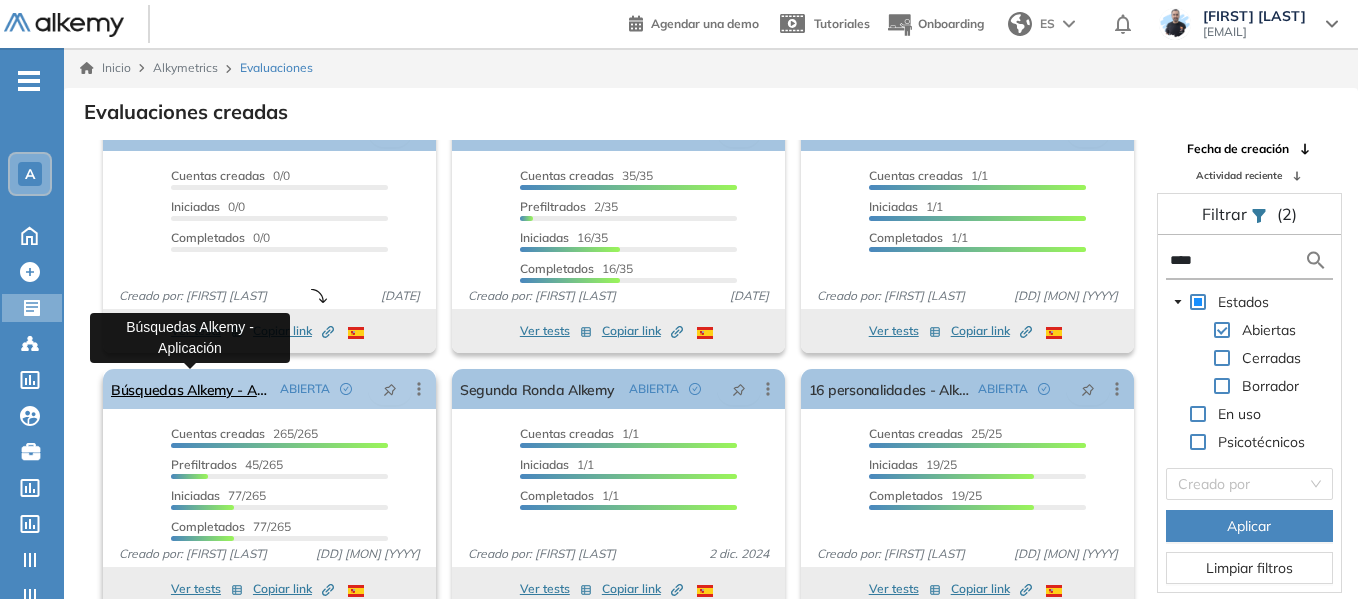 click on "Búsquedas Alkemy - Aplicación" at bounding box center [191, 389] 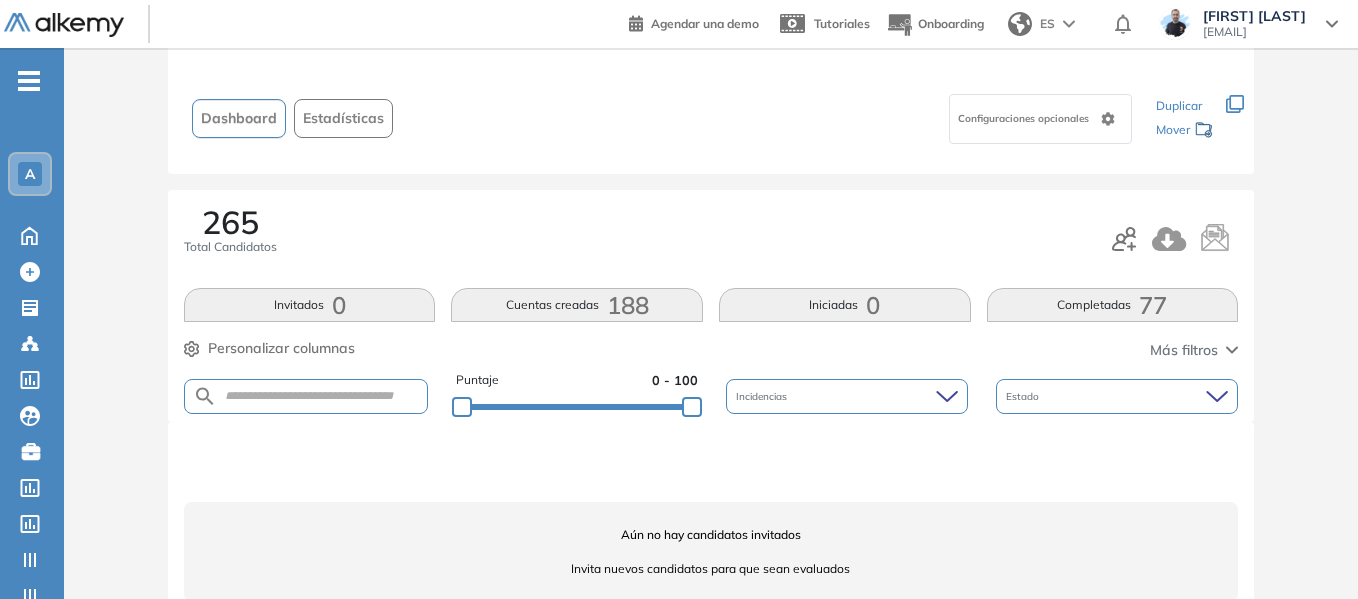 scroll, scrollTop: 100, scrollLeft: 0, axis: vertical 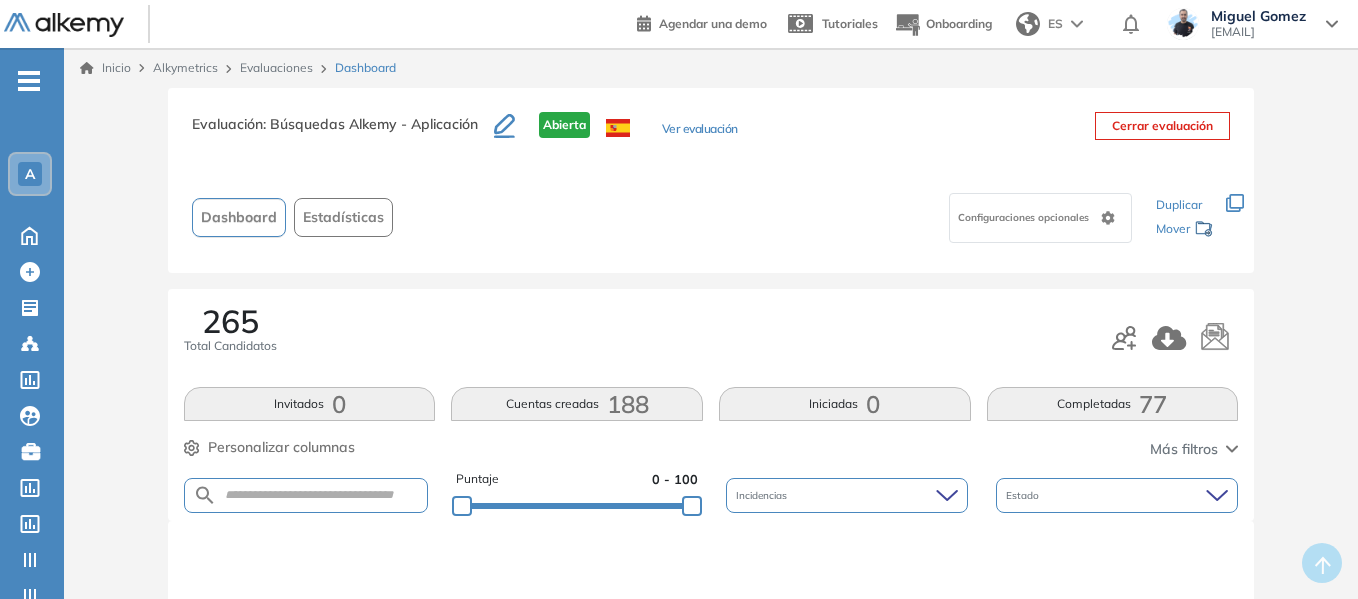 click on "Personalizar columnas" at bounding box center [281, 447] 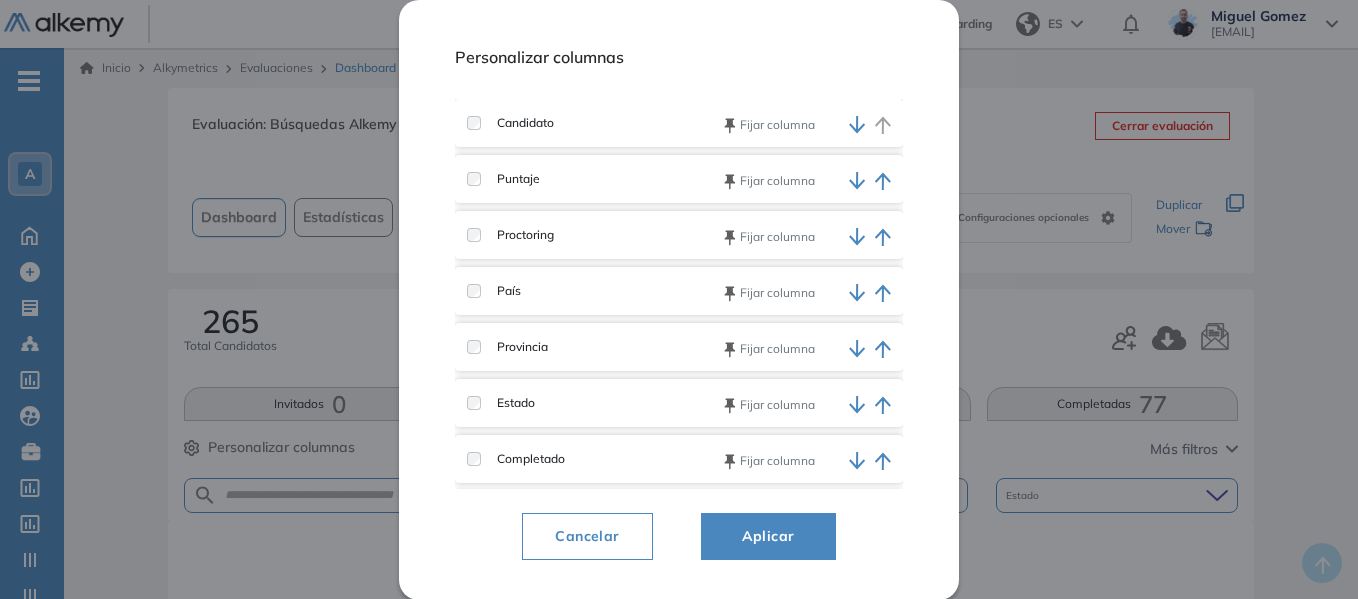 scroll, scrollTop: 62, scrollLeft: 0, axis: vertical 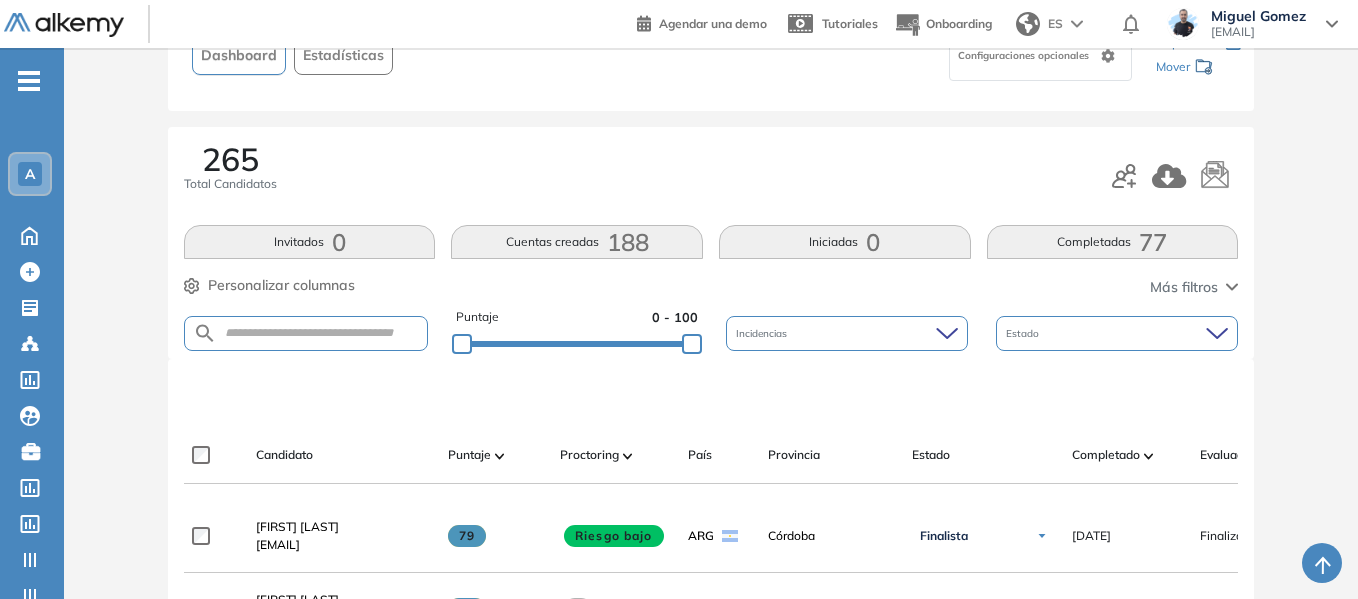 click on "[FIRST] [LAST] [EMAIL]     79     Riesgo bajo     ARG     [STATE]     Finalista No evaluado Evaluado" at bounding box center [711, 956] 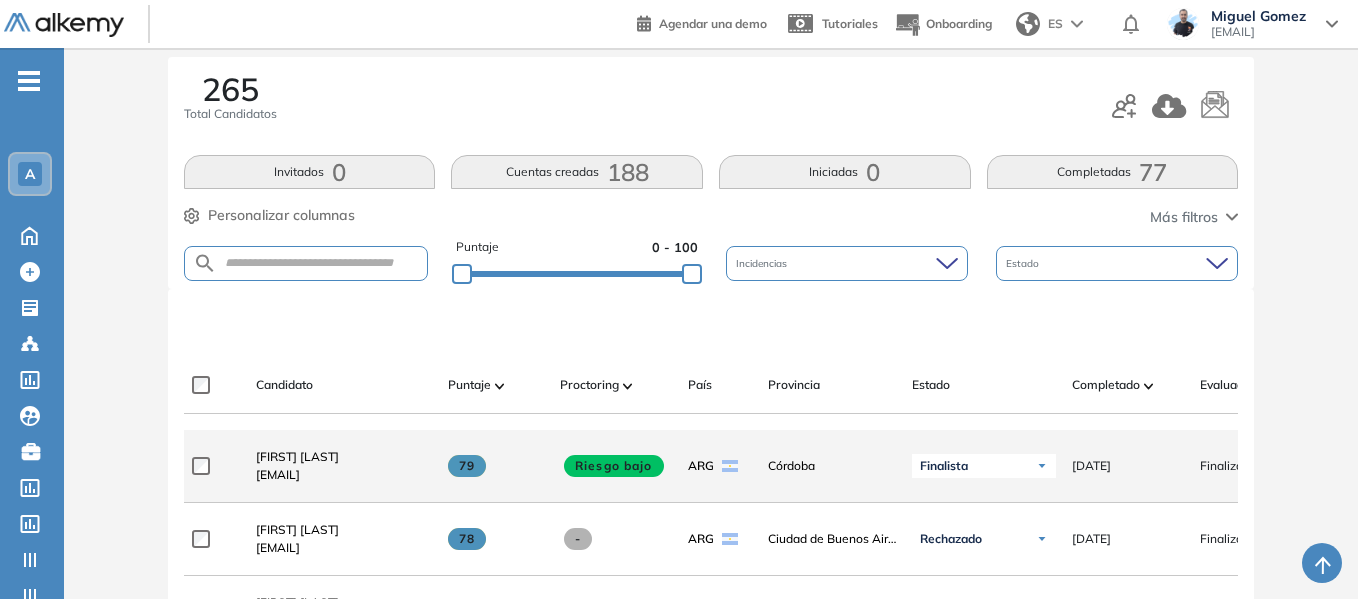 scroll, scrollTop: 262, scrollLeft: 0, axis: vertical 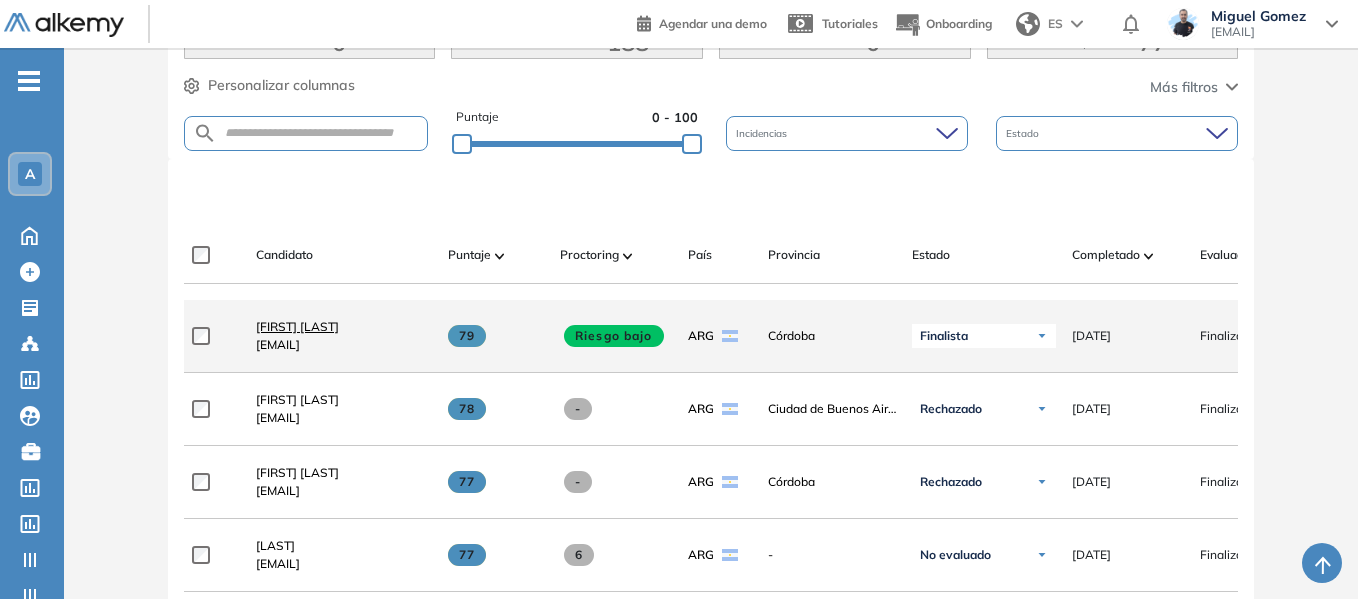 click on "[FIRST] [LAST]" at bounding box center (297, 326) 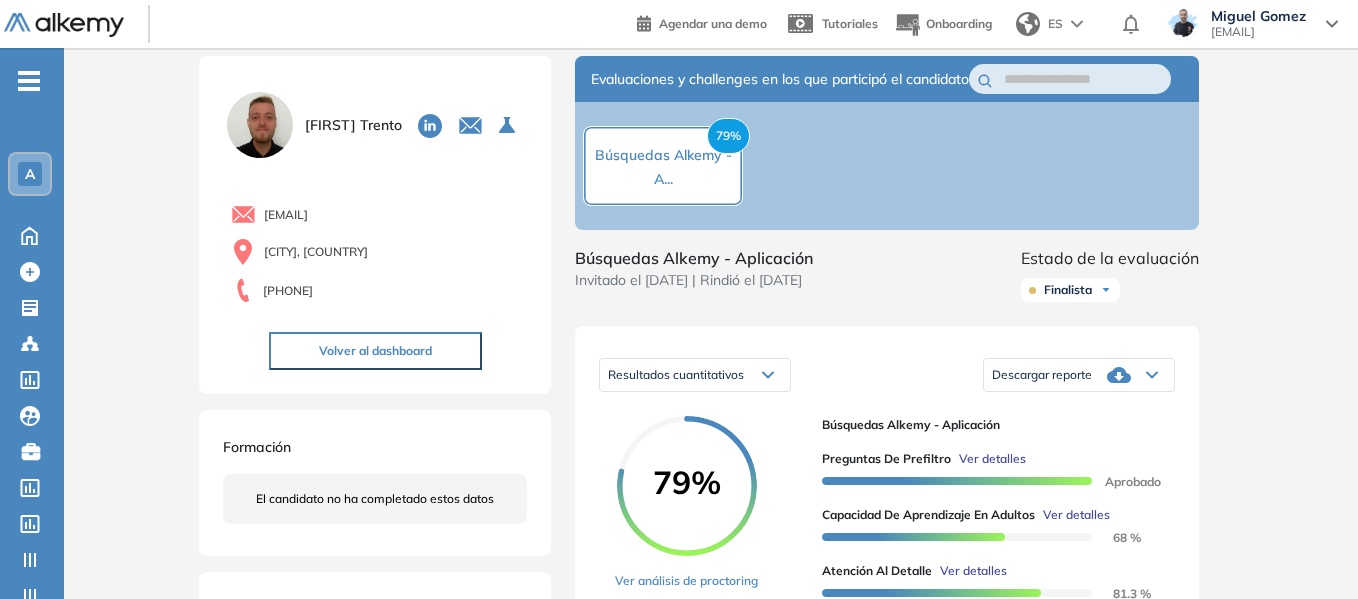 scroll, scrollTop: 0, scrollLeft: 0, axis: both 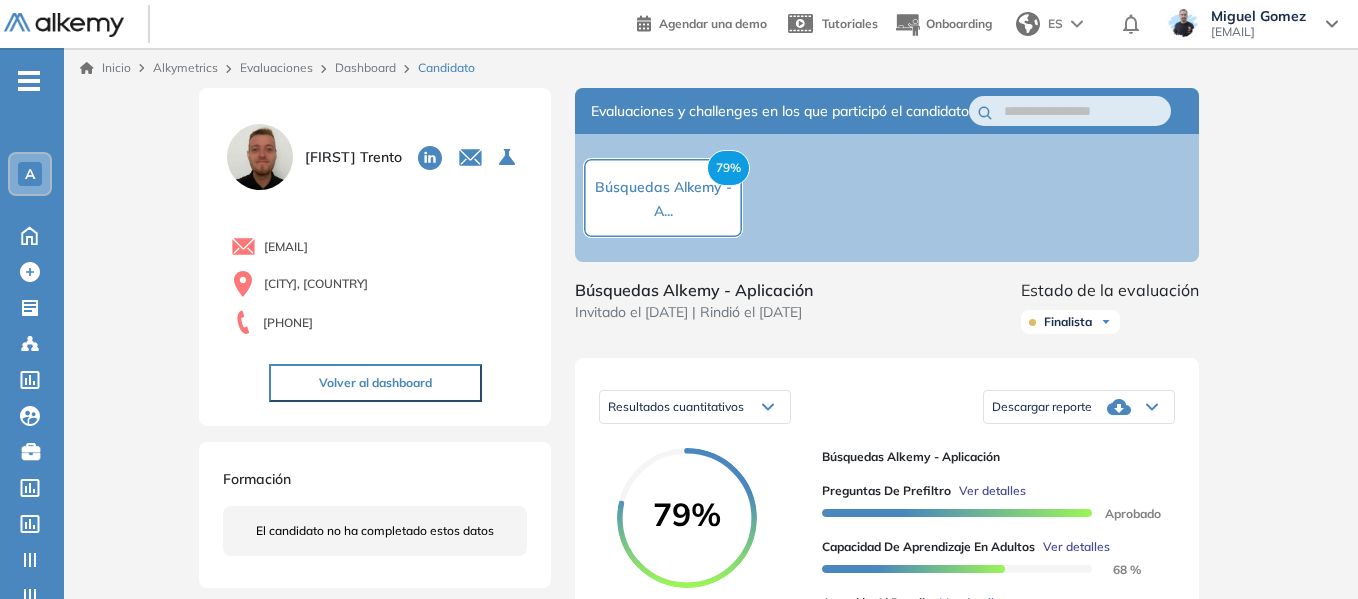 drag, startPoint x: 1194, startPoint y: 203, endPoint x: 1000, endPoint y: 66, distance: 237.49738 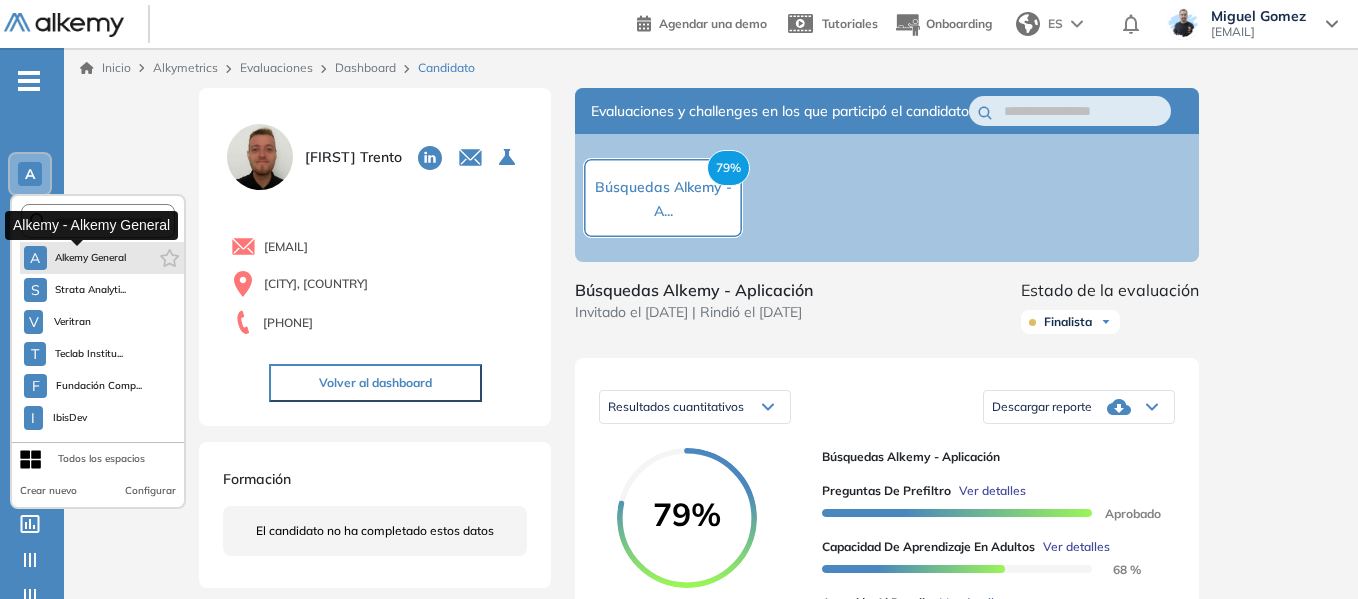 drag, startPoint x: 104, startPoint y: 250, endPoint x: 294, endPoint y: 13, distance: 303.75812 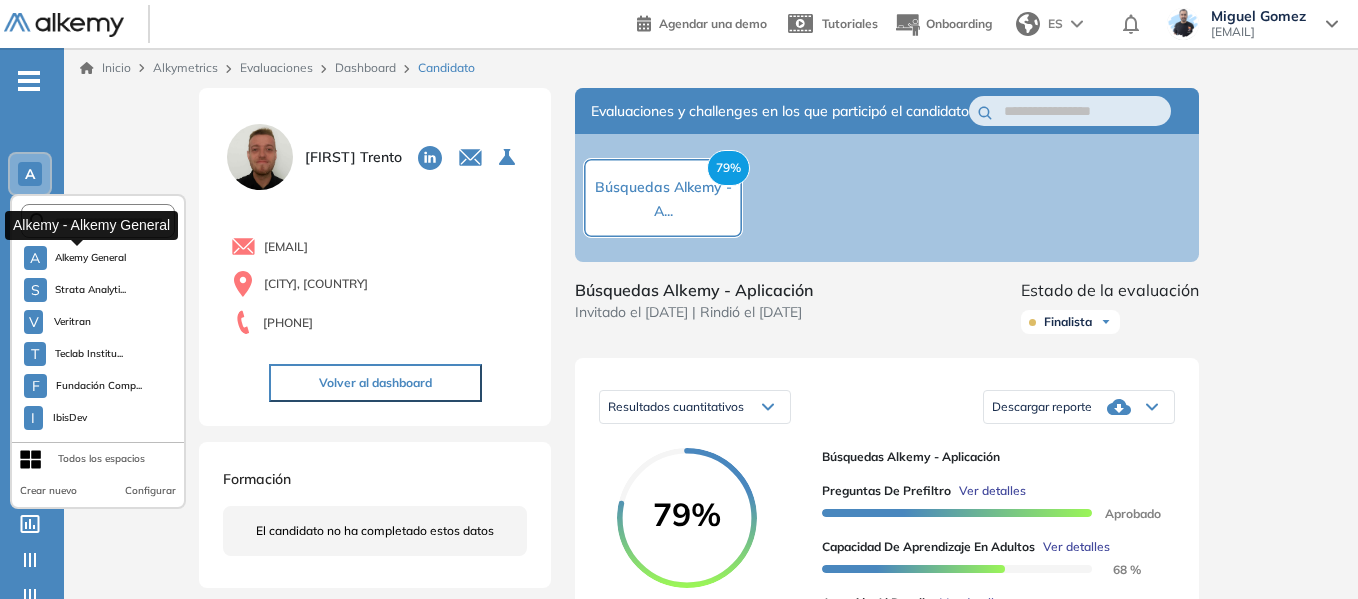 click on "A Alkemy General" at bounding box center (75, 258) 